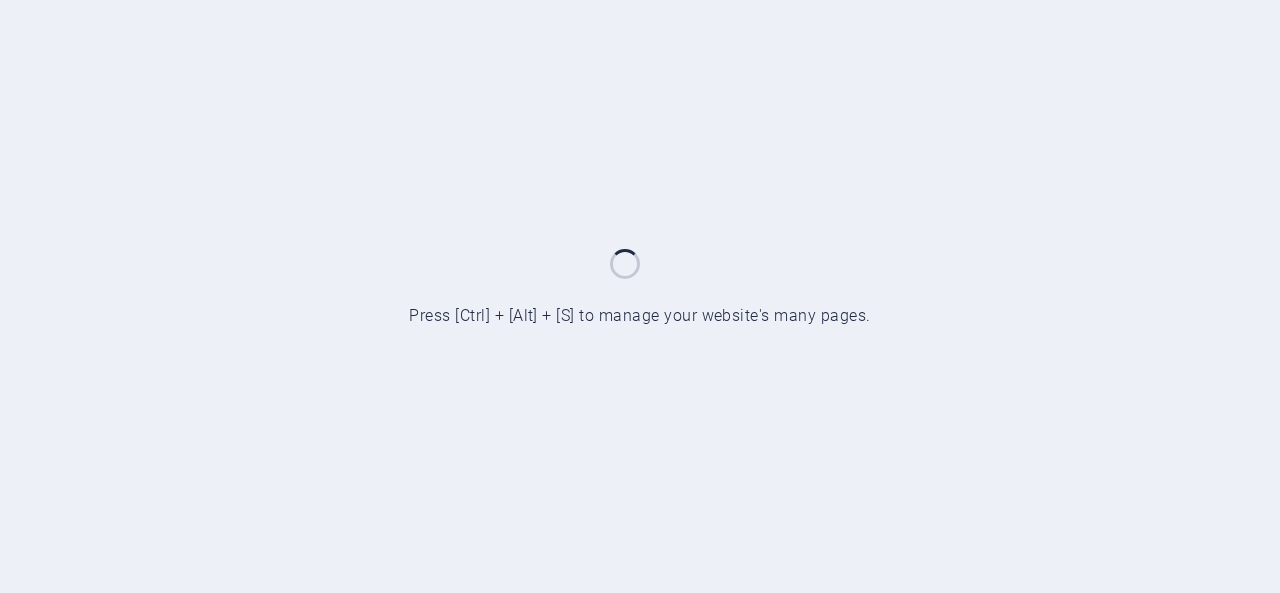 scroll, scrollTop: 0, scrollLeft: 0, axis: both 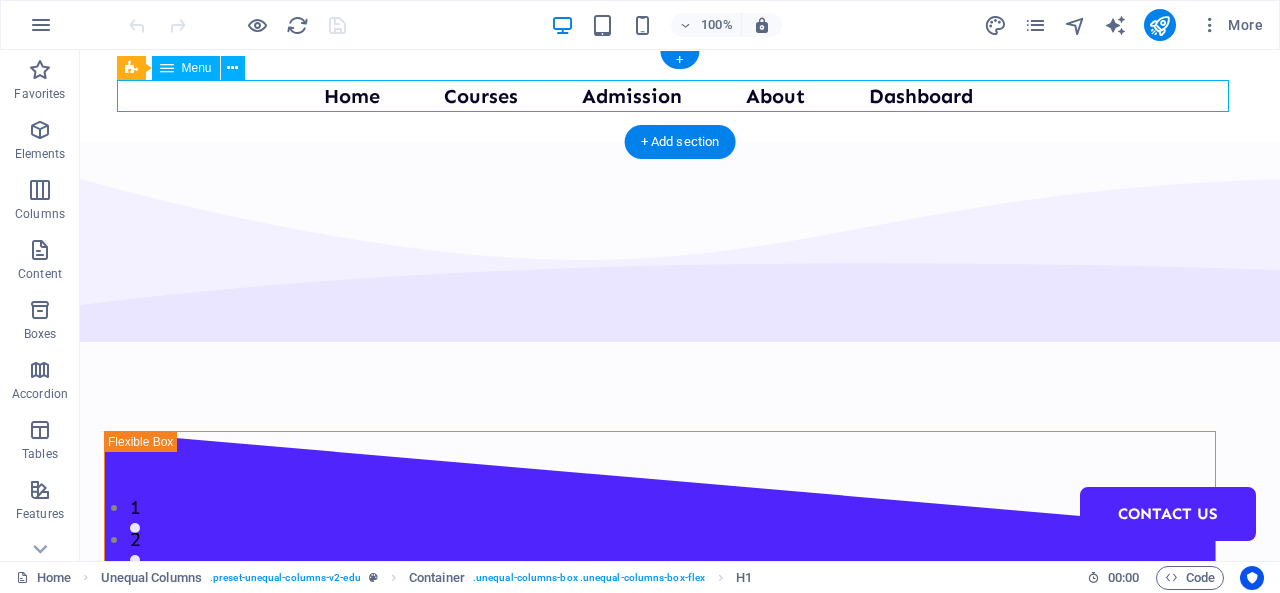 click on "Home Courses Admission About Dashboard Contact Us" at bounding box center [680, 96] 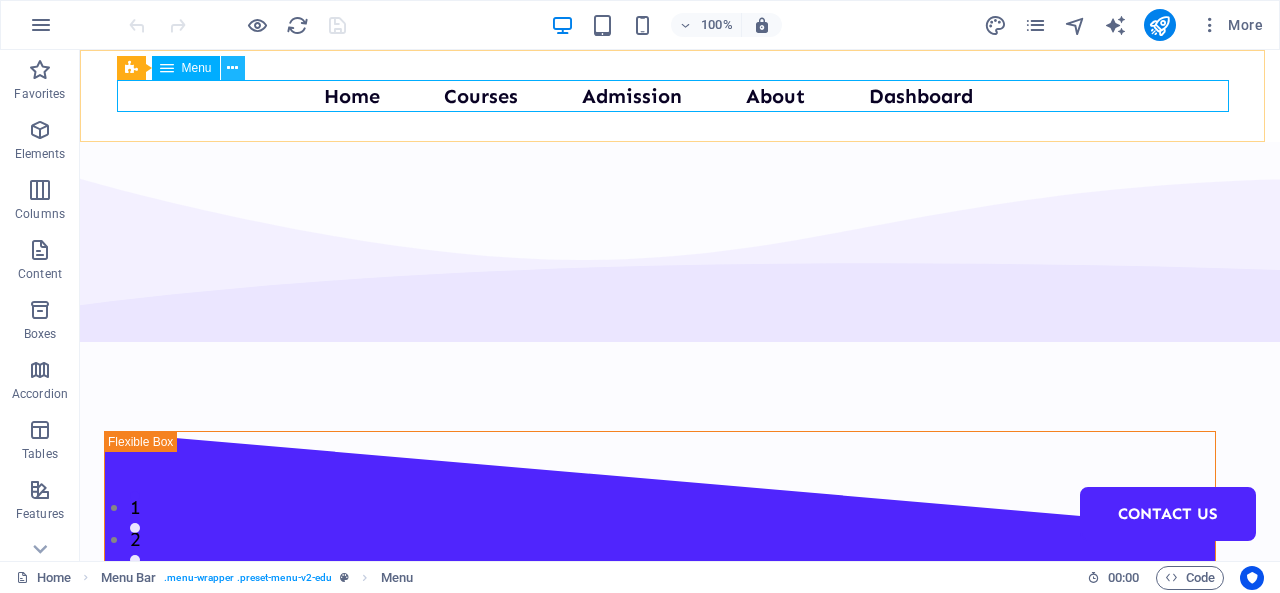 click at bounding box center (232, 68) 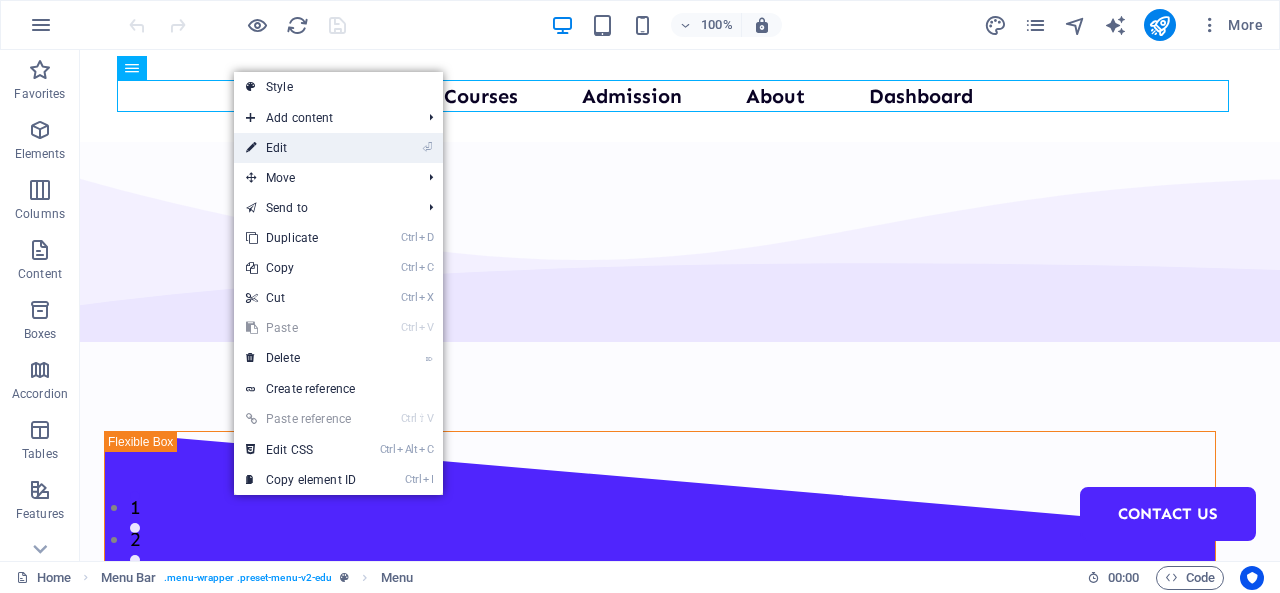 click on "⏎  Edit" at bounding box center [301, 148] 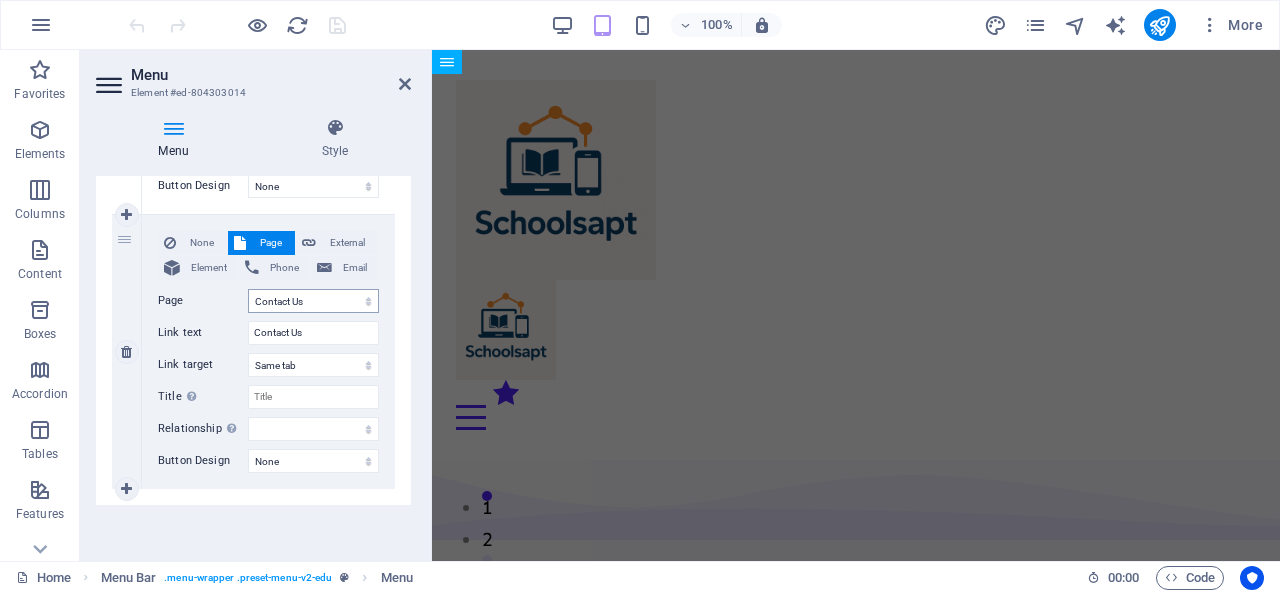 scroll, scrollTop: 0, scrollLeft: 0, axis: both 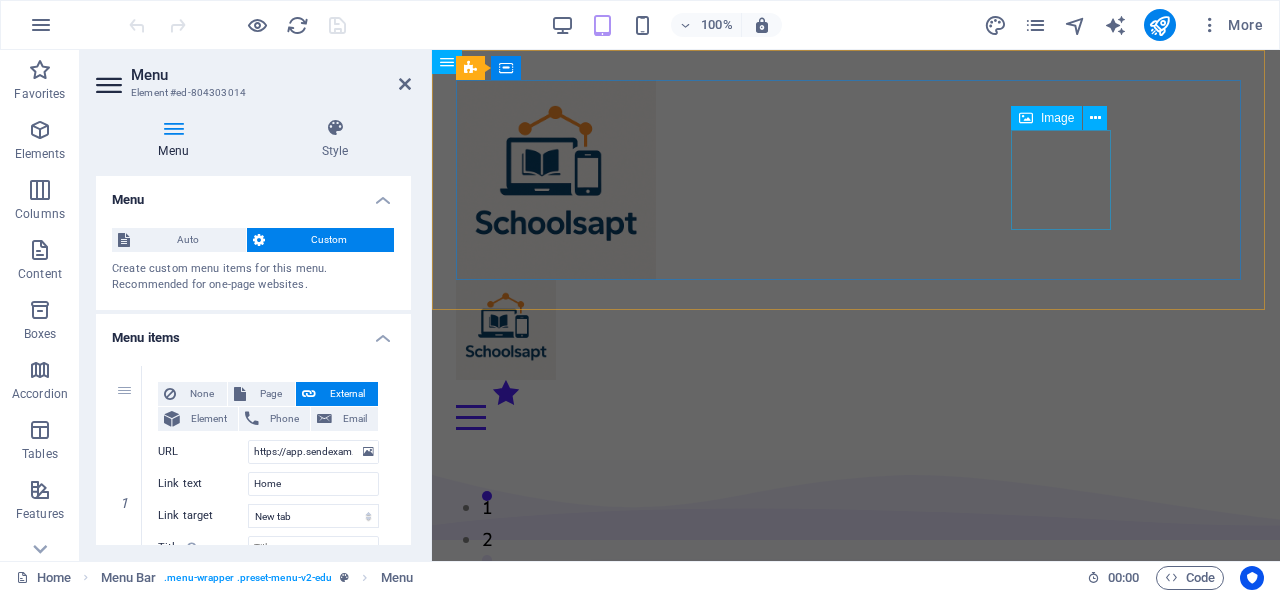 click at bounding box center [856, 330] 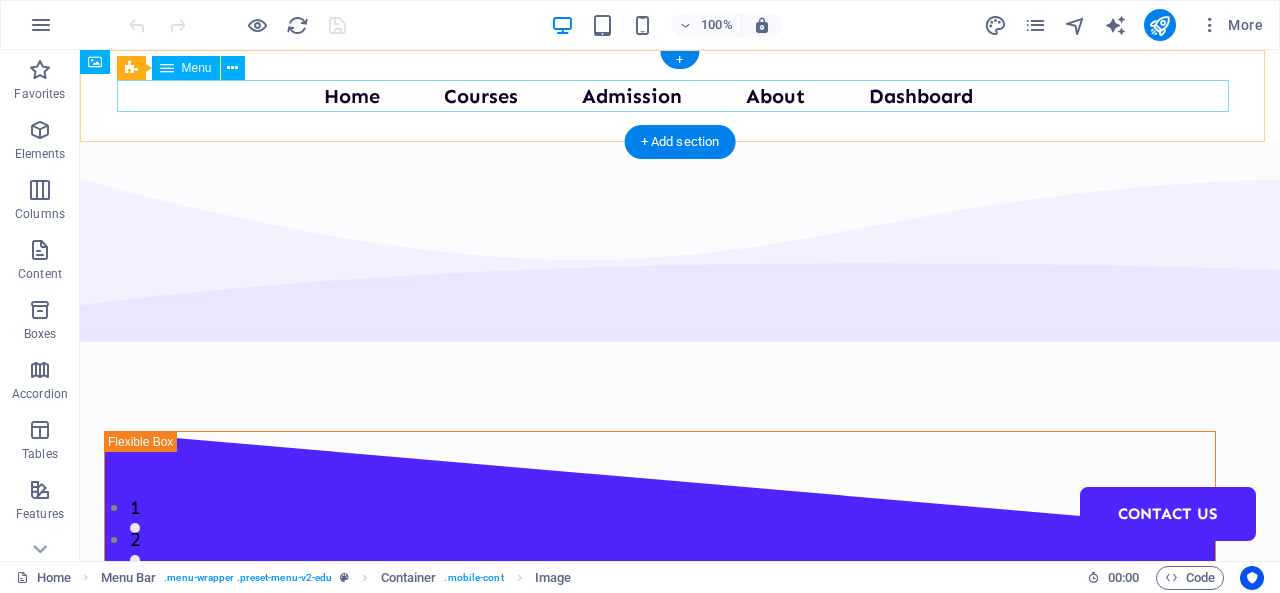 click on "Home Courses Admission About Dashboard Contact Us" at bounding box center (680, 96) 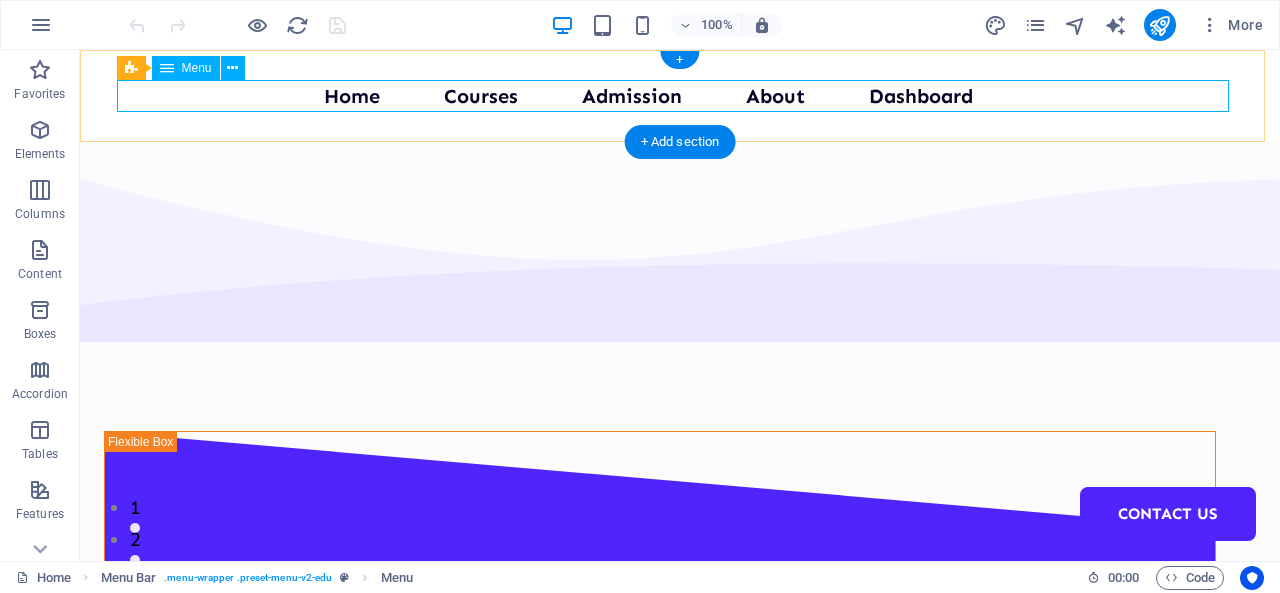 click on "Home Courses Admission About Dashboard Contact Us" at bounding box center [680, 96] 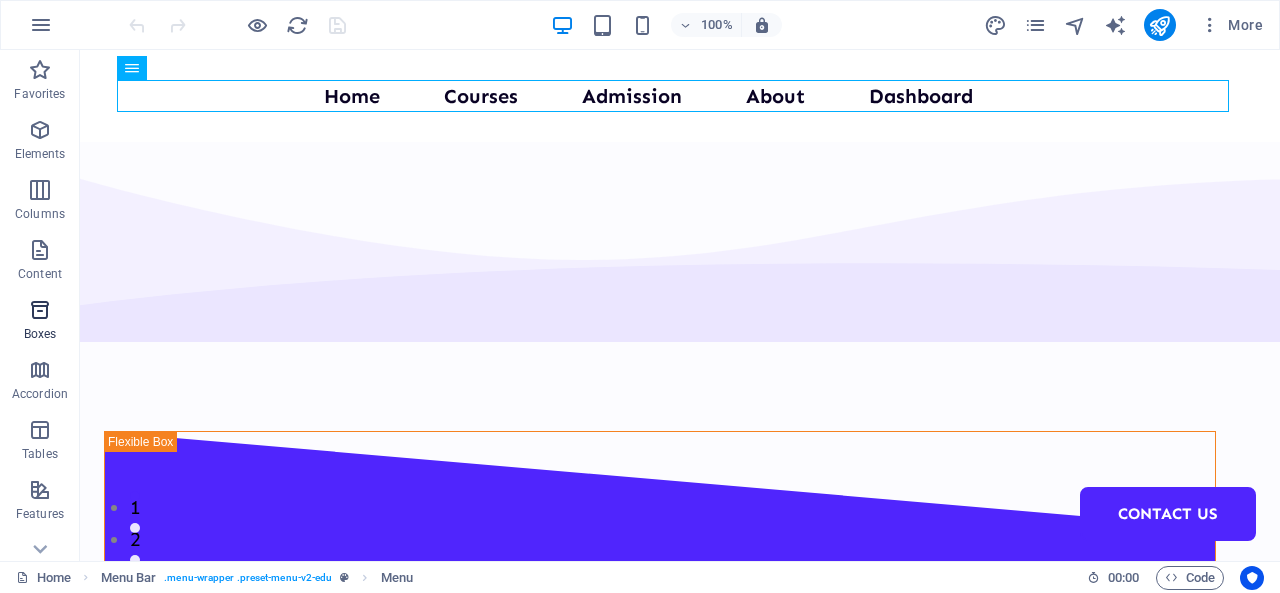 scroll, scrollTop: 389, scrollLeft: 0, axis: vertical 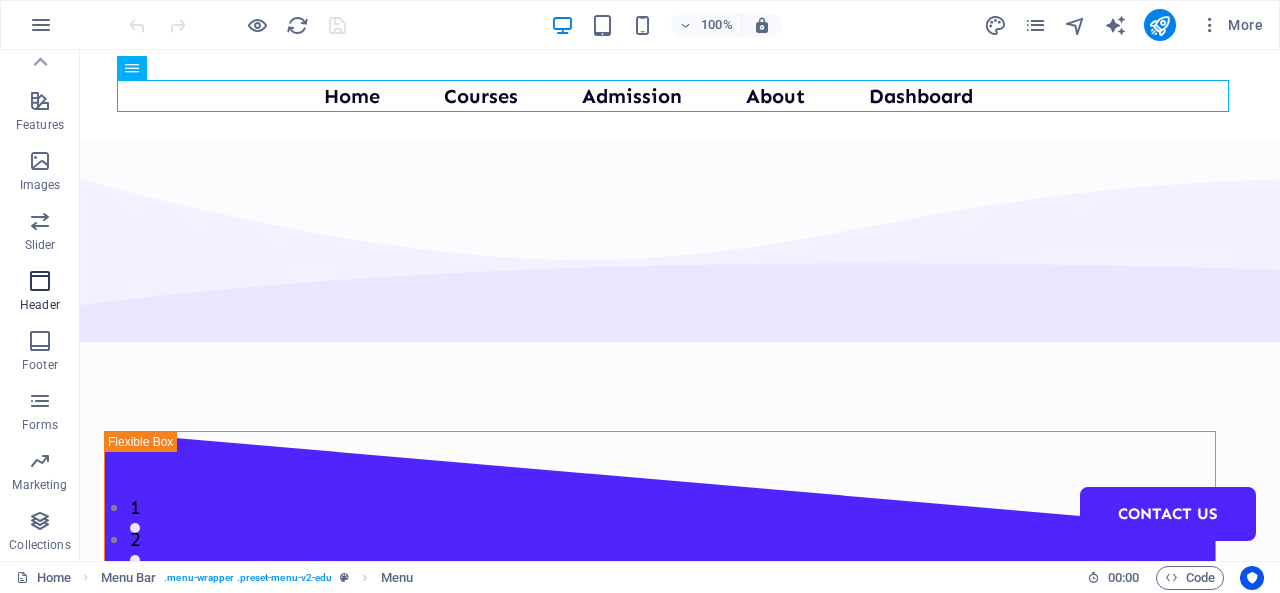 click on "Header" at bounding box center (40, 305) 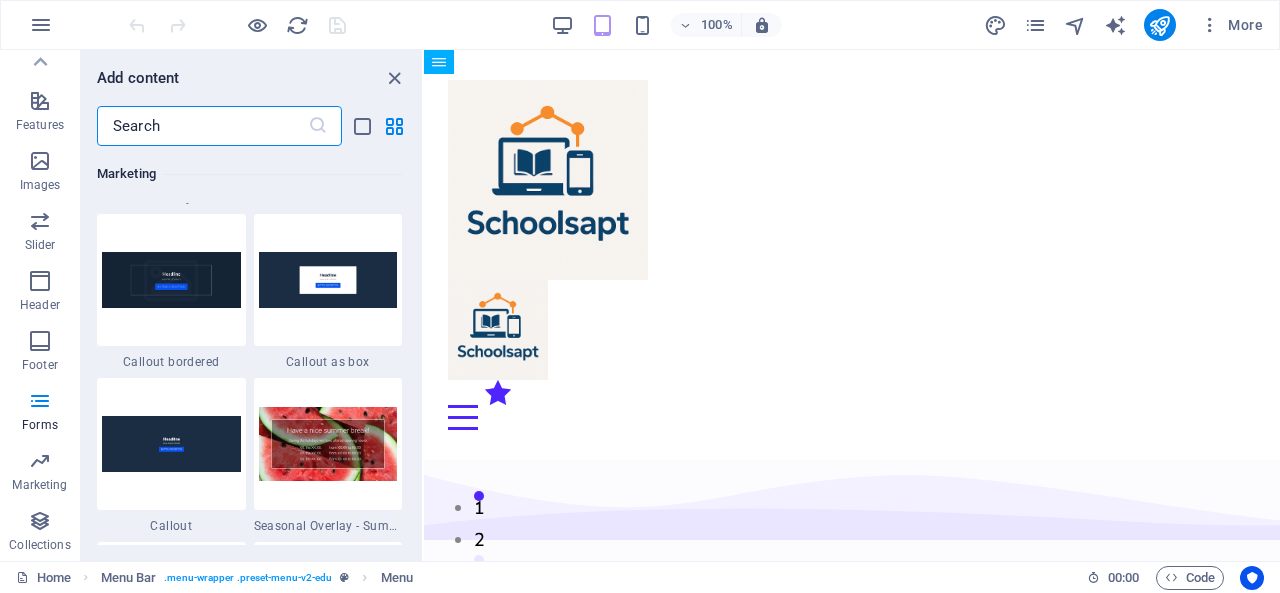 scroll, scrollTop: 9108, scrollLeft: 0, axis: vertical 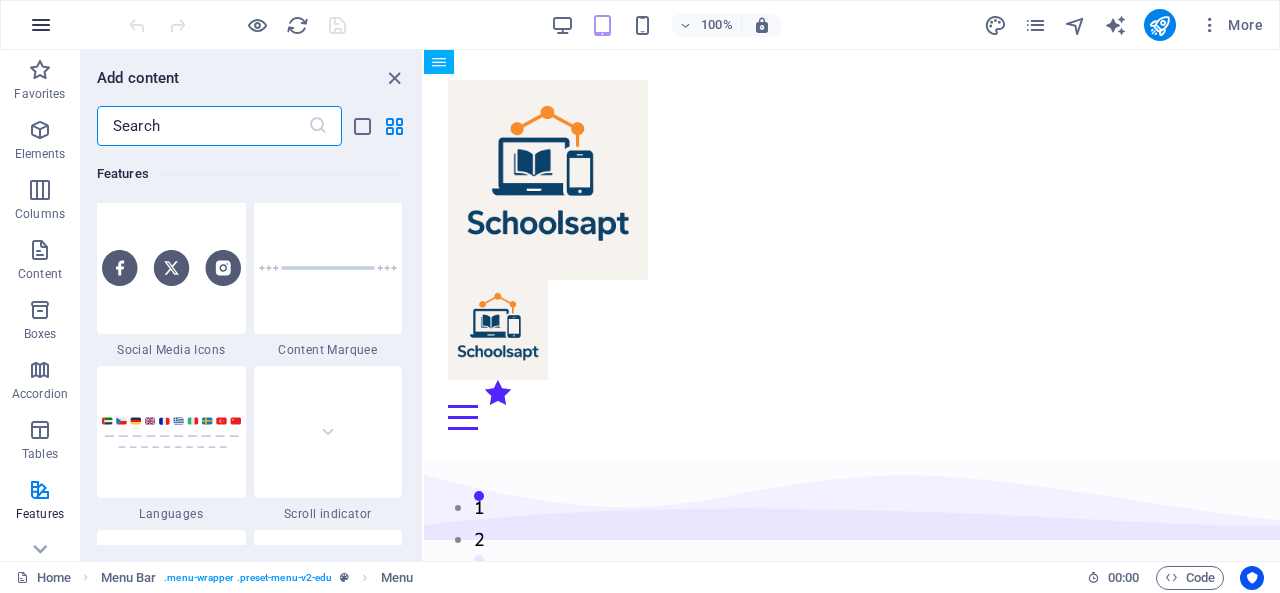 click at bounding box center [41, 25] 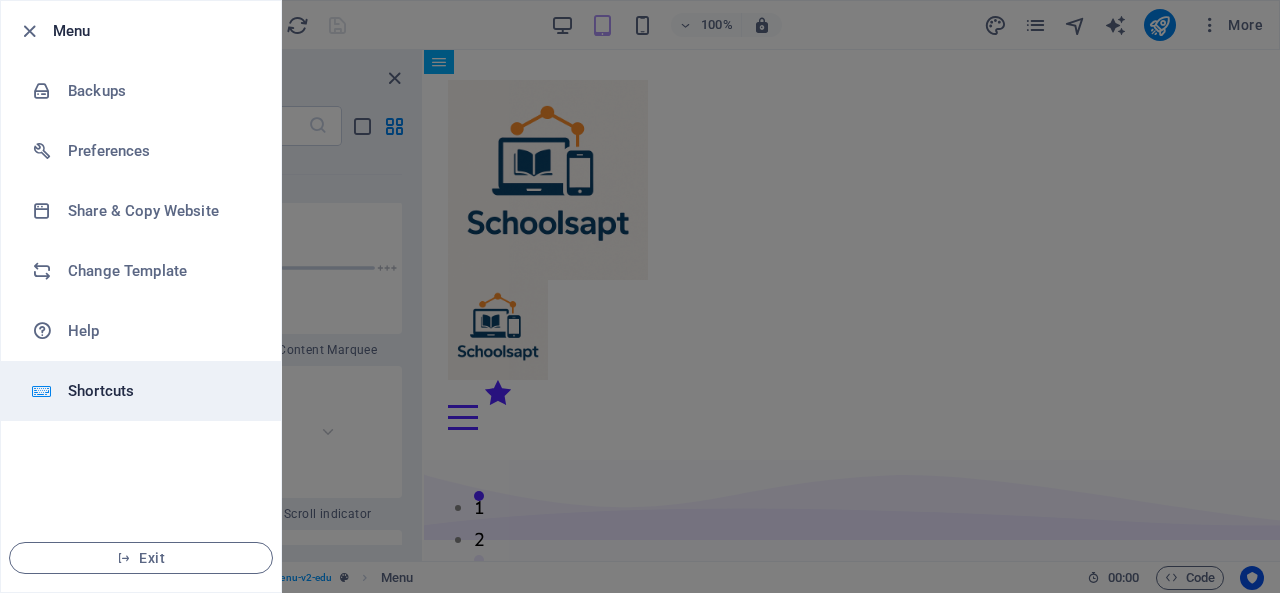 click on "Shortcuts" at bounding box center [160, 391] 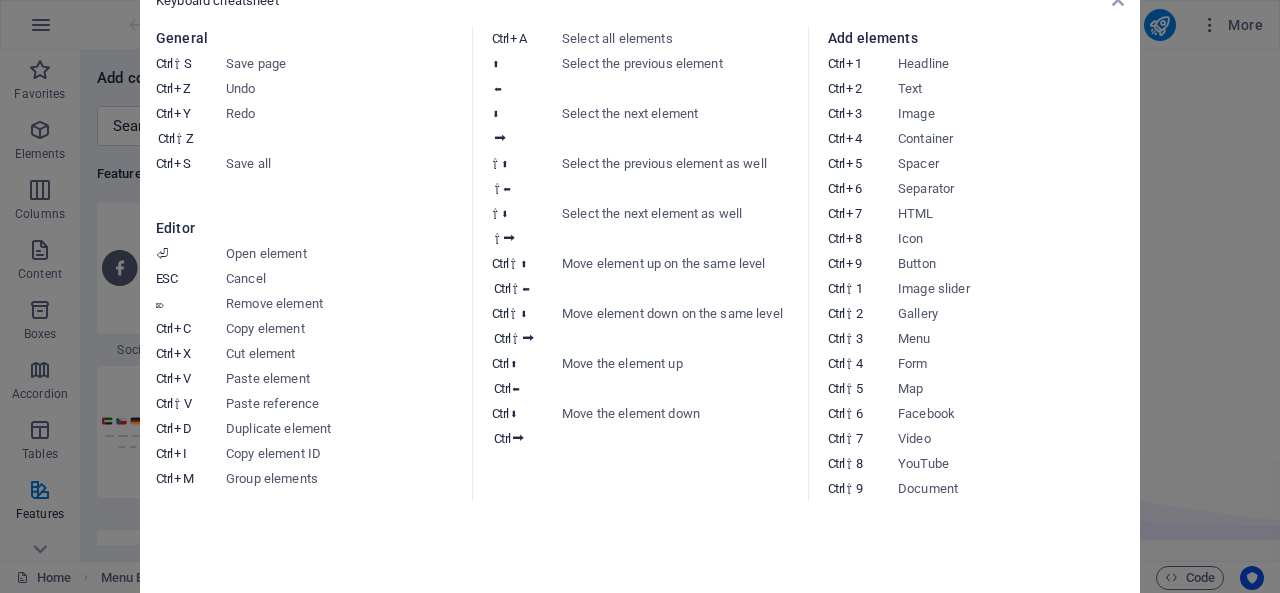 click on "Keyboard cheatsheet General Ctrl ⇧ S Save page Ctrl Z Undo Ctrl Y Ctrl ⇧ Z Redo Ctrl S Save all Editor ⏎ Open element ESC Cancel ⌦ Remove element Ctrl C Copy element Ctrl X Cut element Ctrl V Paste element Ctrl ⇧ V Paste reference Ctrl D Duplicate element Ctrl I Copy element ID Ctrl M Group elements Ctrl A Select all elements ⬆ ⬅ Select the previous element ⬇ ⮕ Select the next element ⇧ ⬆ ⇧ ⬅ Select the previous element as well ⇧ ⬇ ⇧ ⮕ Select the next element as well Ctrl ⇧ ⬆ Ctrl ⇧ ⬅ Move element up on the same level Ctrl ⇧ ⬇ Ctrl ⇧ ⮕ Move element down on the same level Ctrl ⬆ Ctrl ⬅ Move the element up Ctrl ⬇ Ctrl ⮕ Move the element down Add elements Ctrl 1 Headline Ctrl 2 Text Ctrl 3 Image Ctrl 4 Container Ctrl 5 Spacer Ctrl 6 Separator Ctrl 7 HTML Ctrl 8 Icon Ctrl 9 Button Ctrl ⇧ 1 Image slider Ctrl ⇧ 2 Gallery Ctrl ⇧ 3 Menu Ctrl ⇧ 4 Form Ctrl ⇧ 5 Map Ctrl ⇧ 6 Facebook Ctrl ⇧ 7 Video Ctrl ⇧ 8 YouTube Ctrl ⇧ 9 Document" at bounding box center [640, 296] 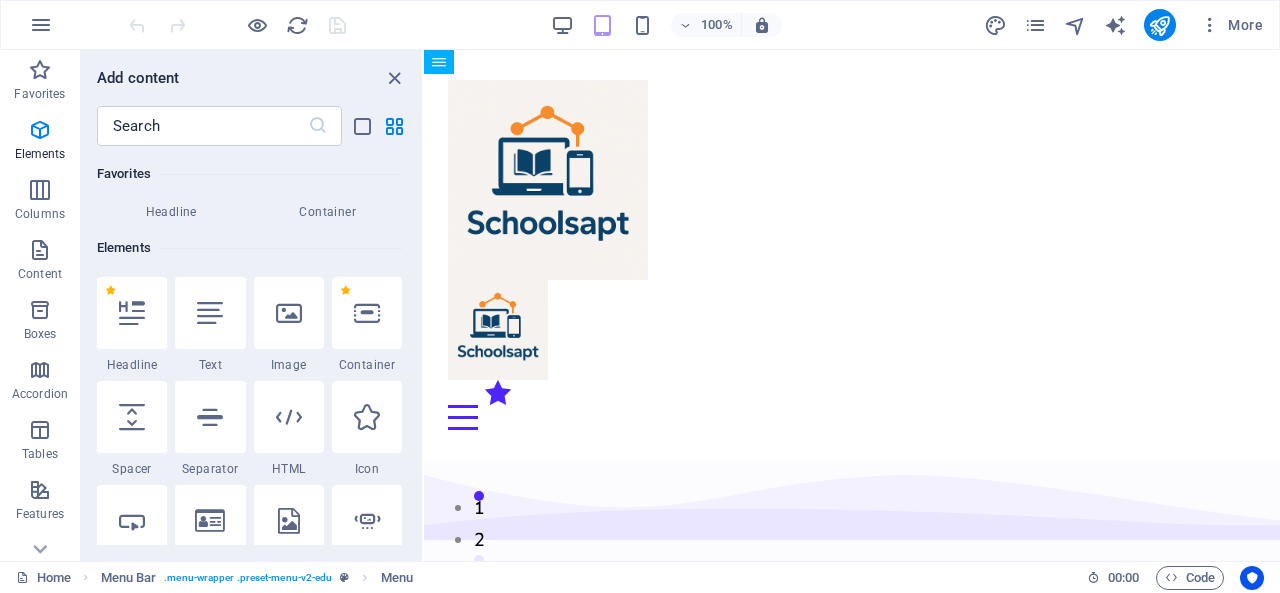 scroll, scrollTop: 0, scrollLeft: 0, axis: both 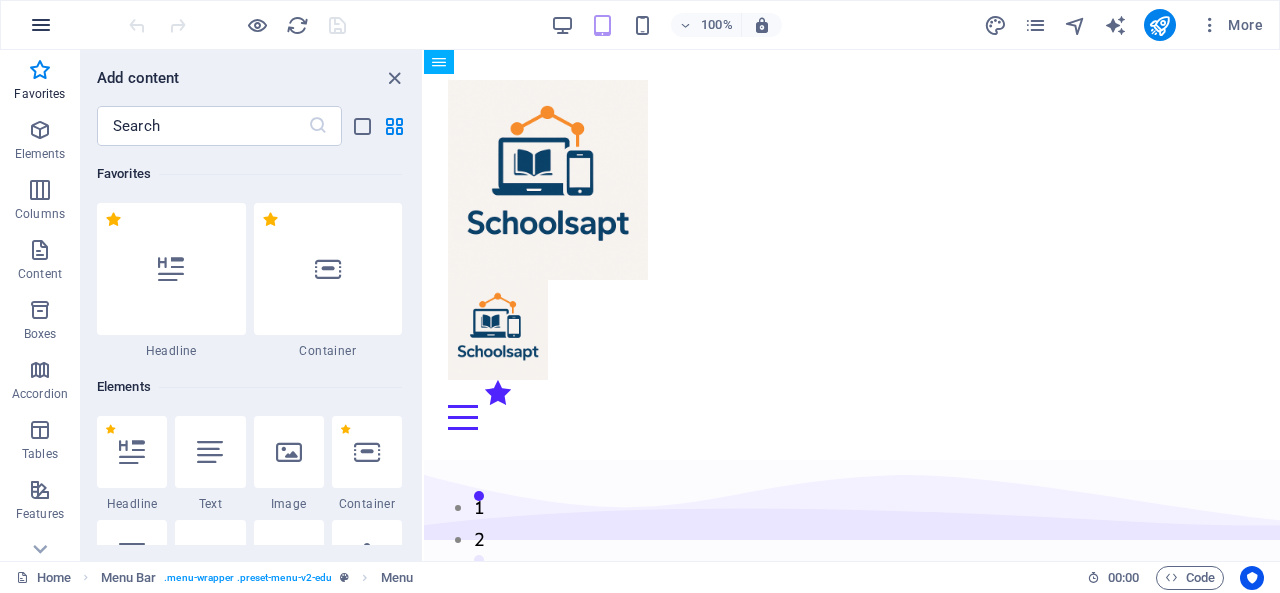 click at bounding box center (41, 25) 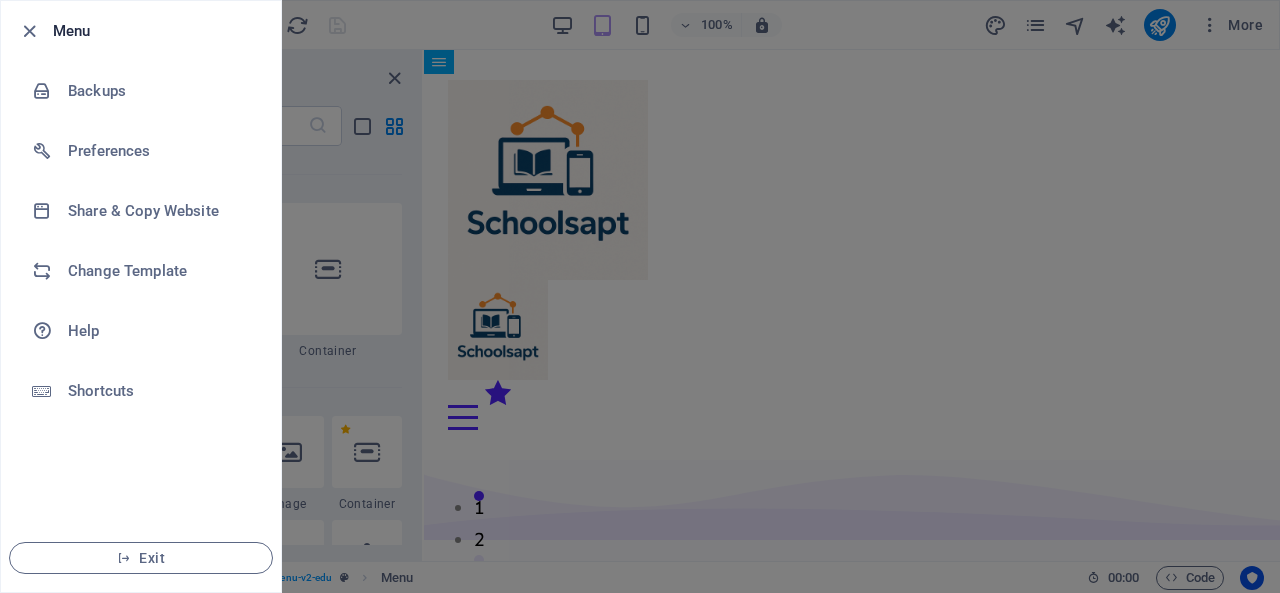 click at bounding box center (640, 296) 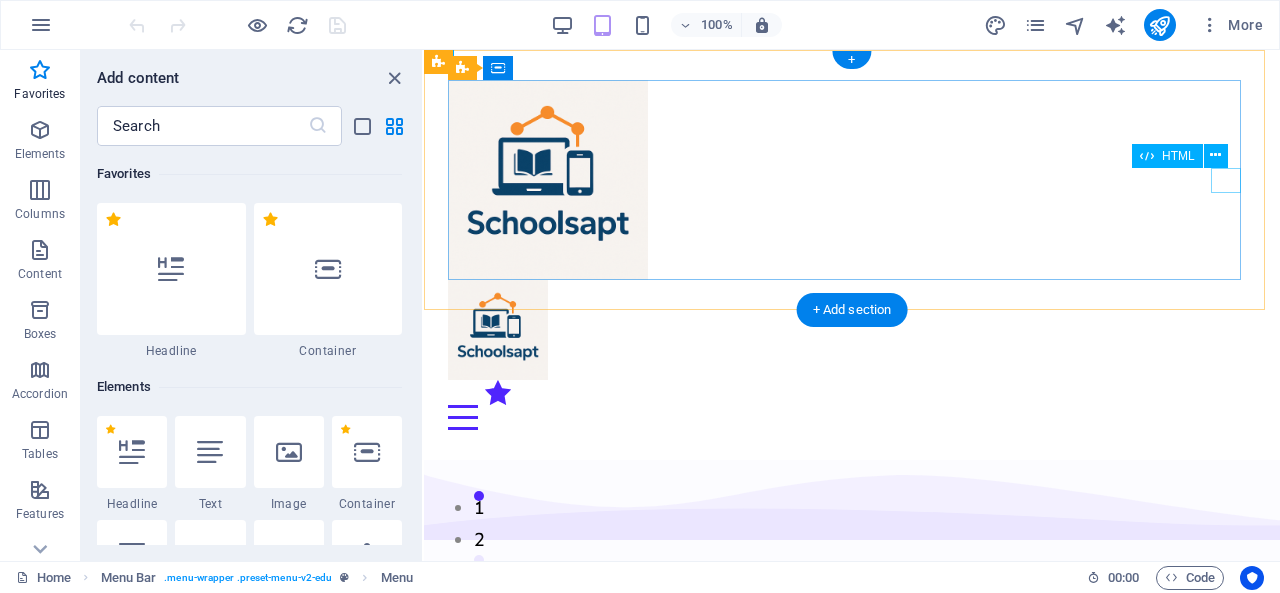 click at bounding box center (852, 417) 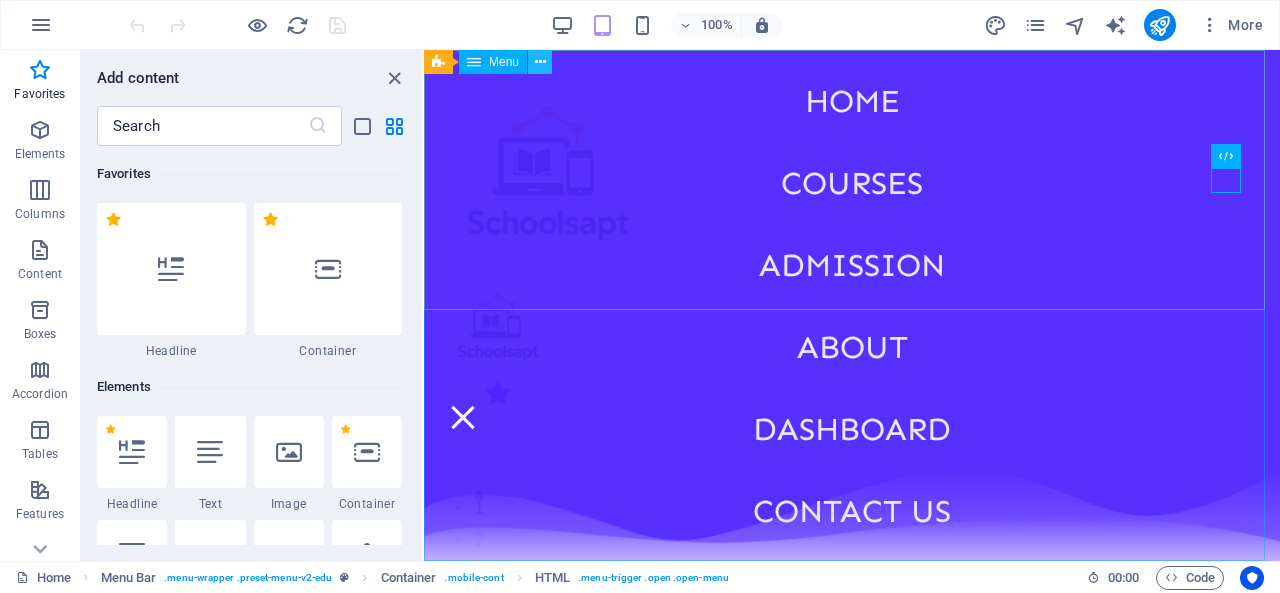 click at bounding box center (540, 62) 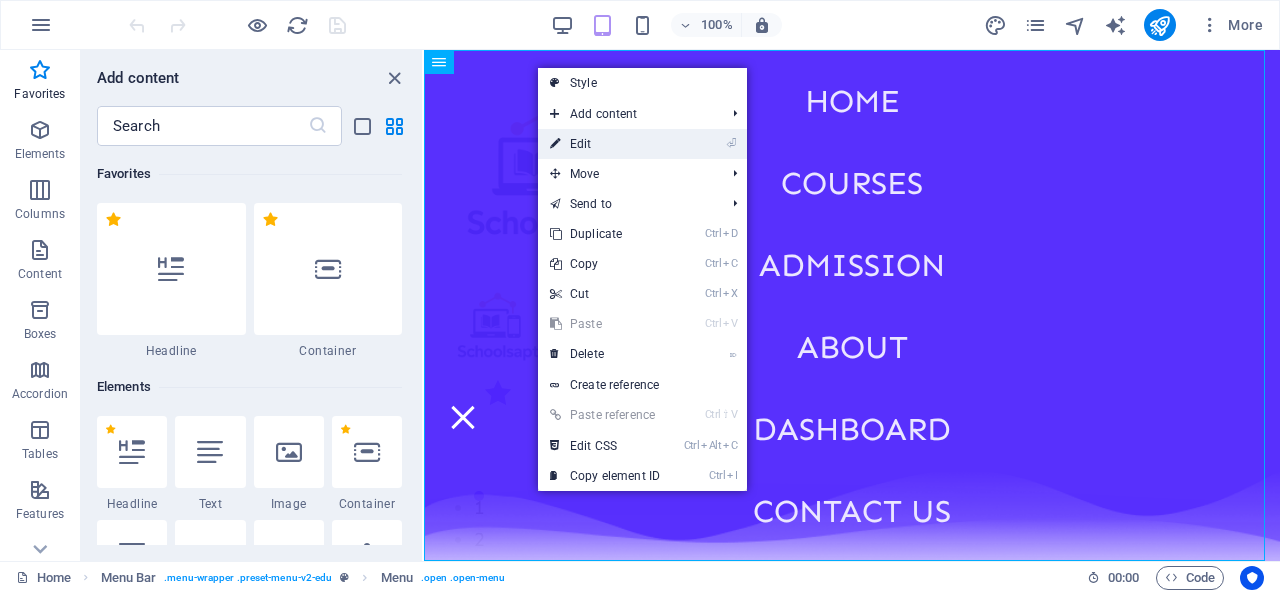 click on "⏎  Edit" at bounding box center [605, 144] 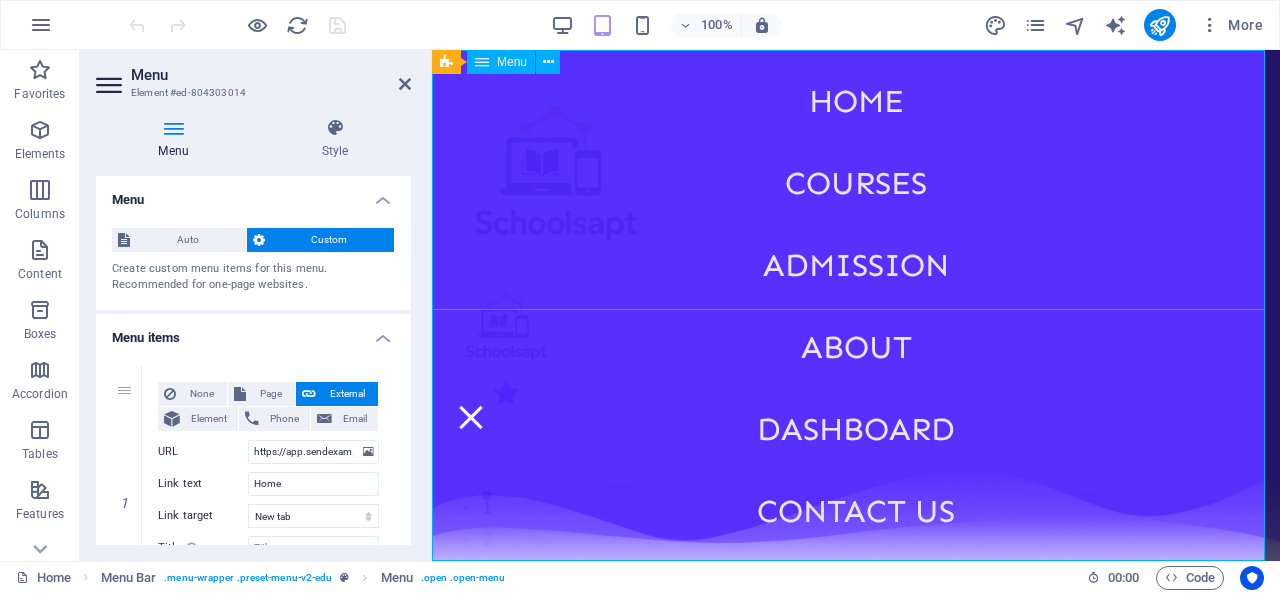 click on "Home Courses Admission About Dashboard Contact Us" at bounding box center (856, 305) 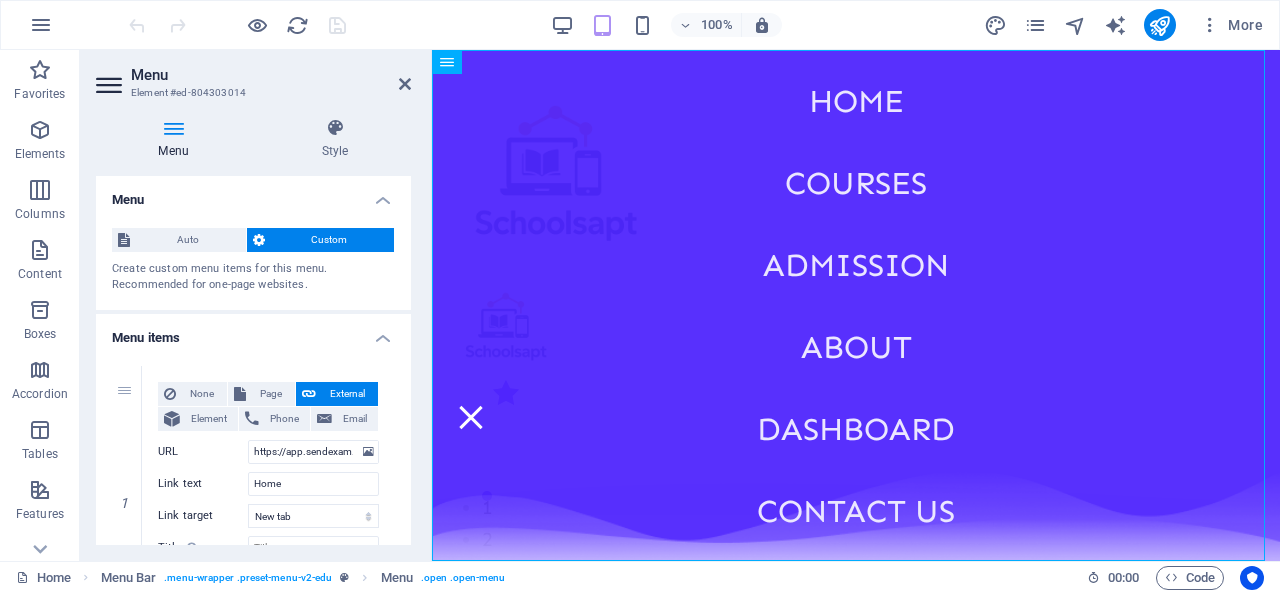 click on "Menu" at bounding box center (253, 194) 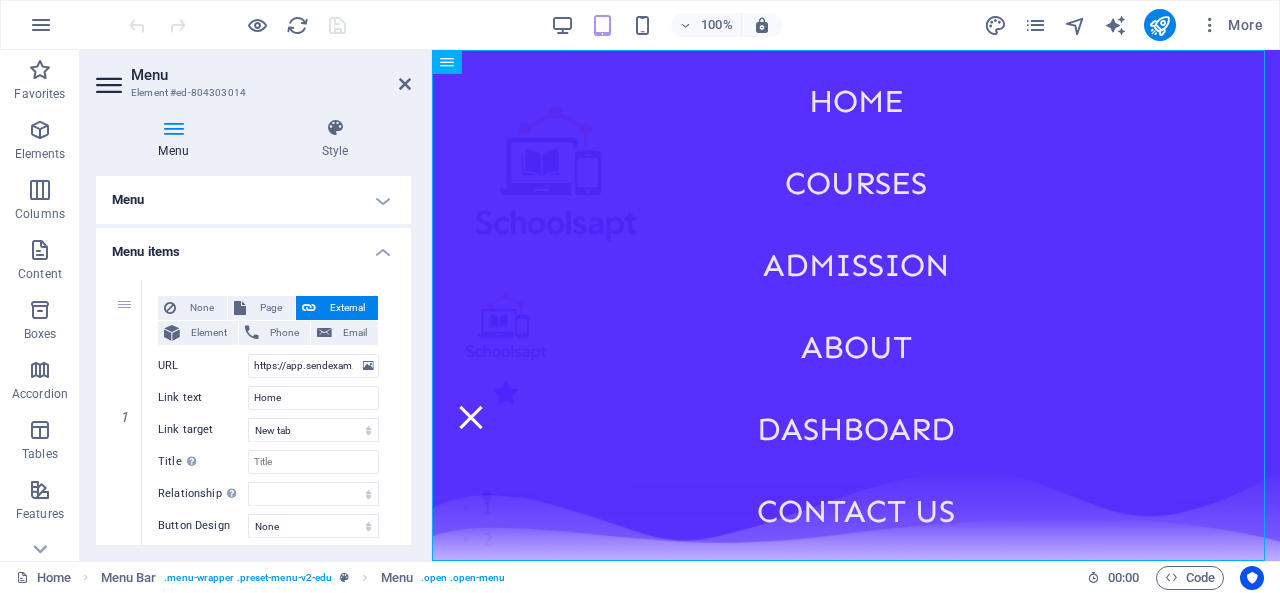 scroll, scrollTop: 1440, scrollLeft: 0, axis: vertical 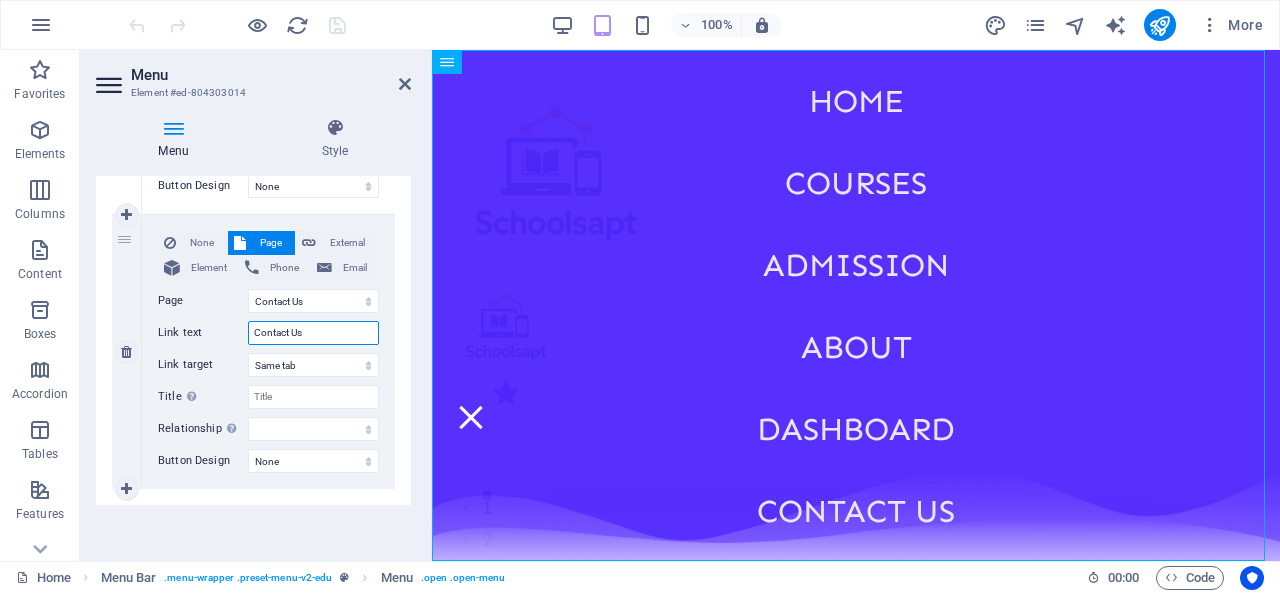 drag, startPoint x: 308, startPoint y: 330, endPoint x: 248, endPoint y: 335, distance: 60.207973 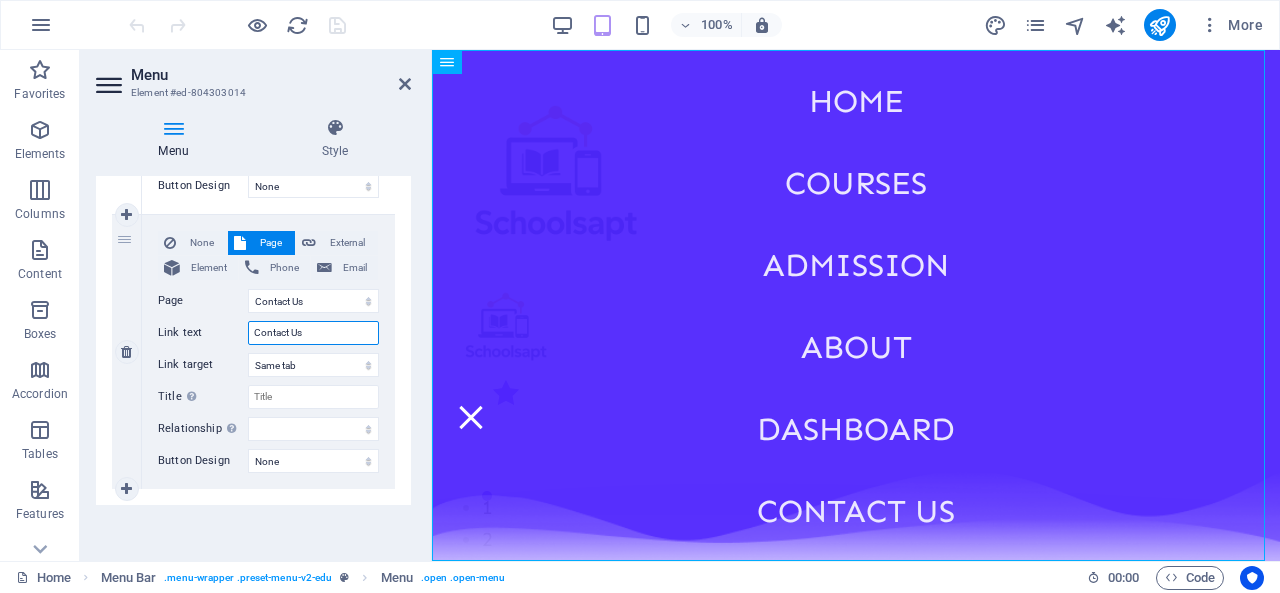 type on "W" 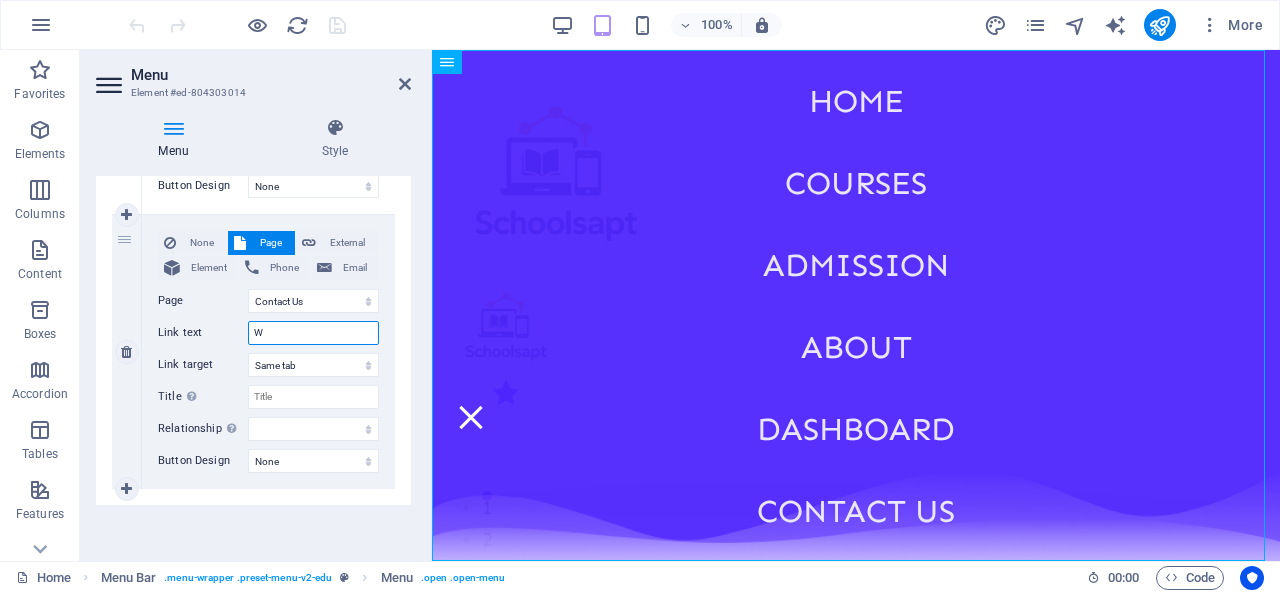 select 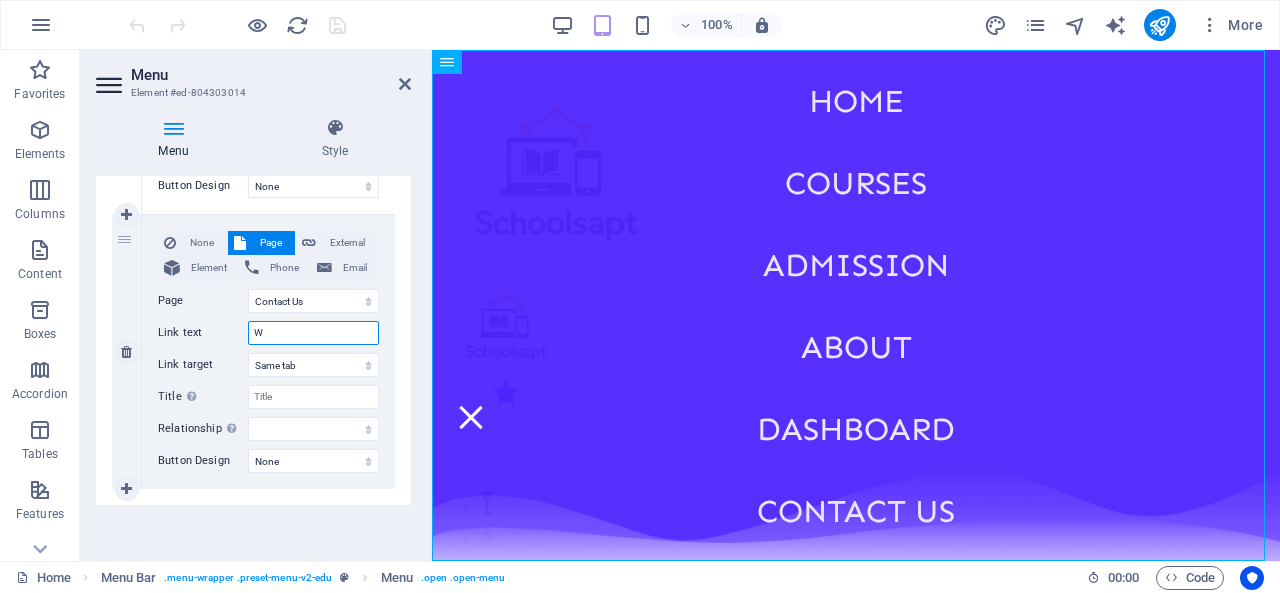 select 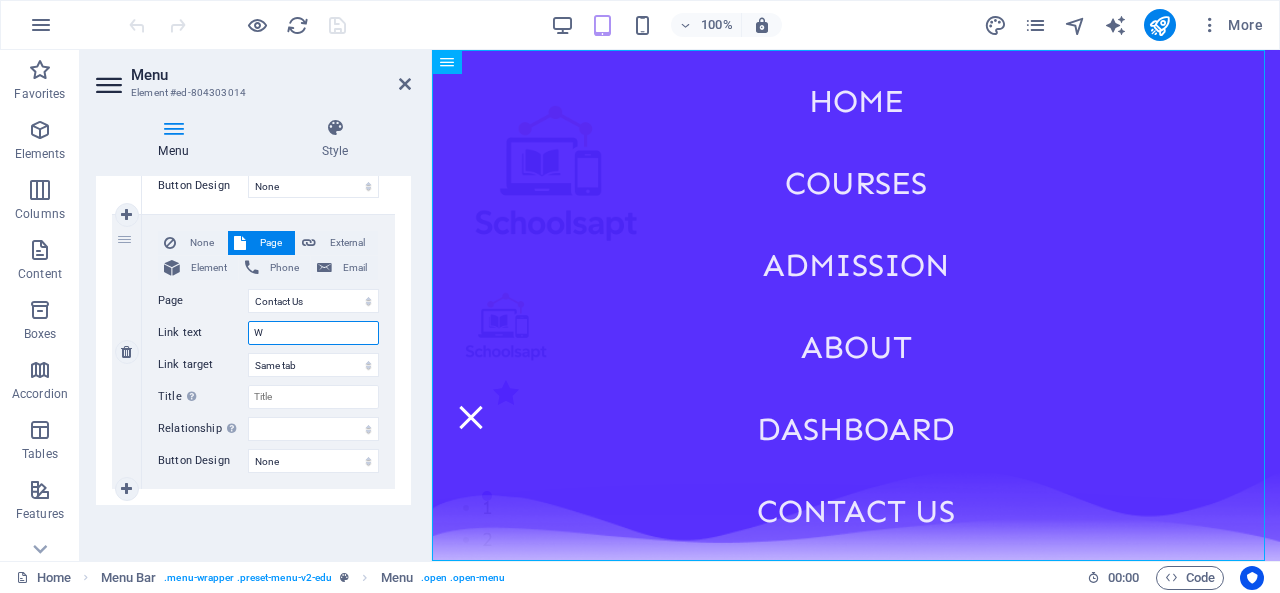 select 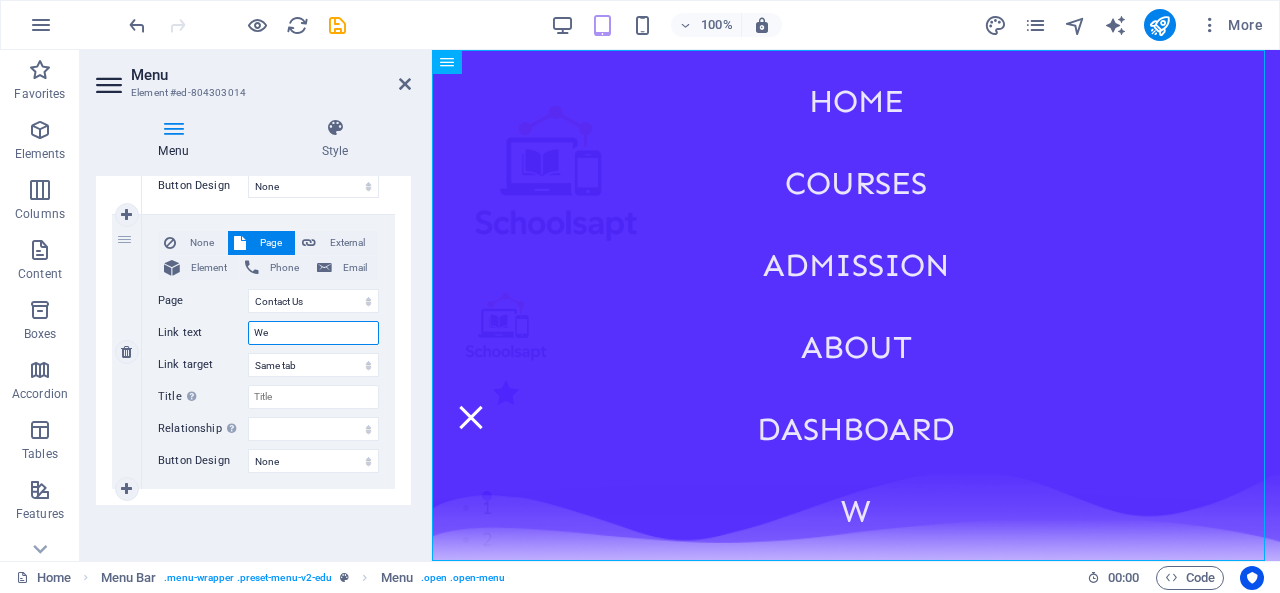 type on "Wee" 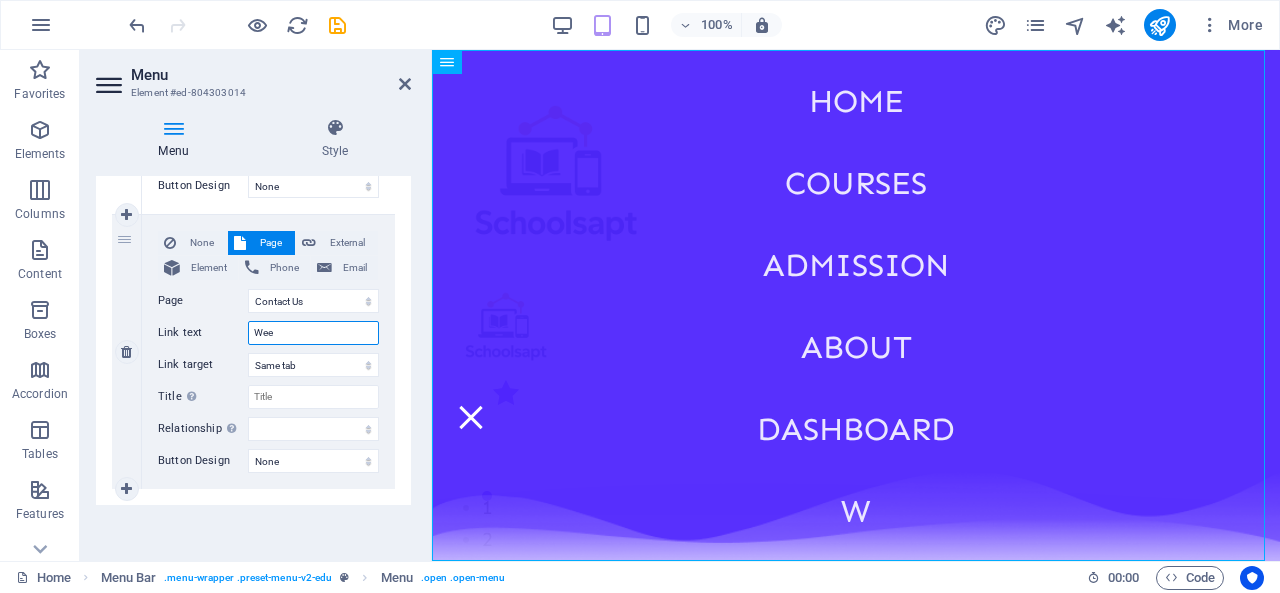 select 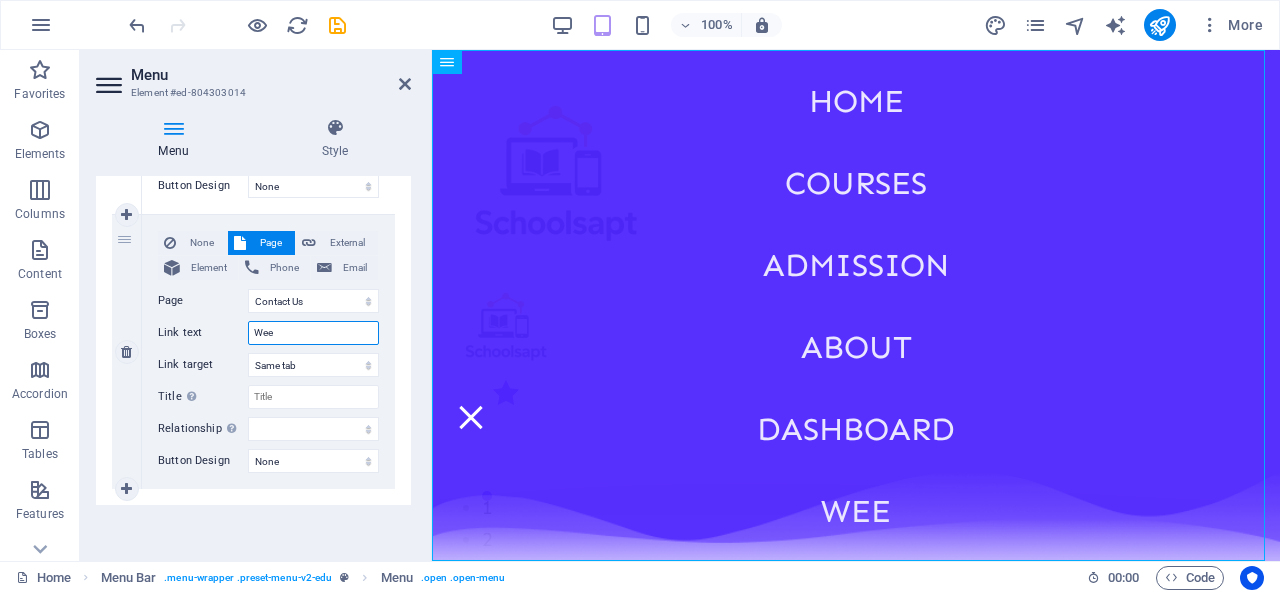 type on "Week" 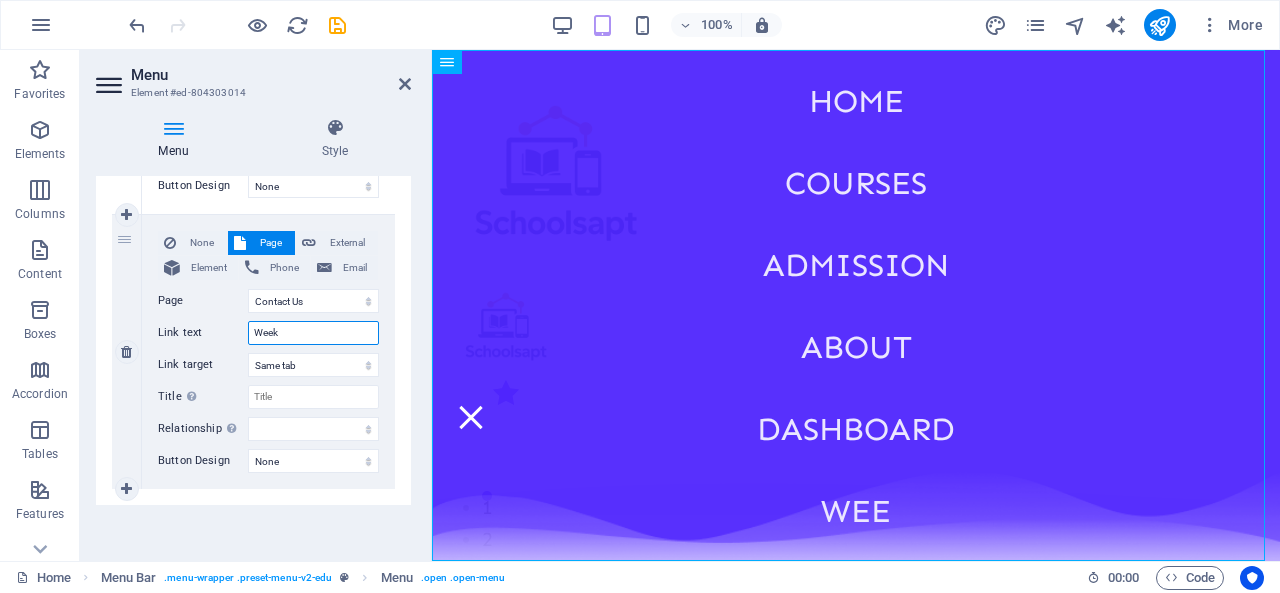 select 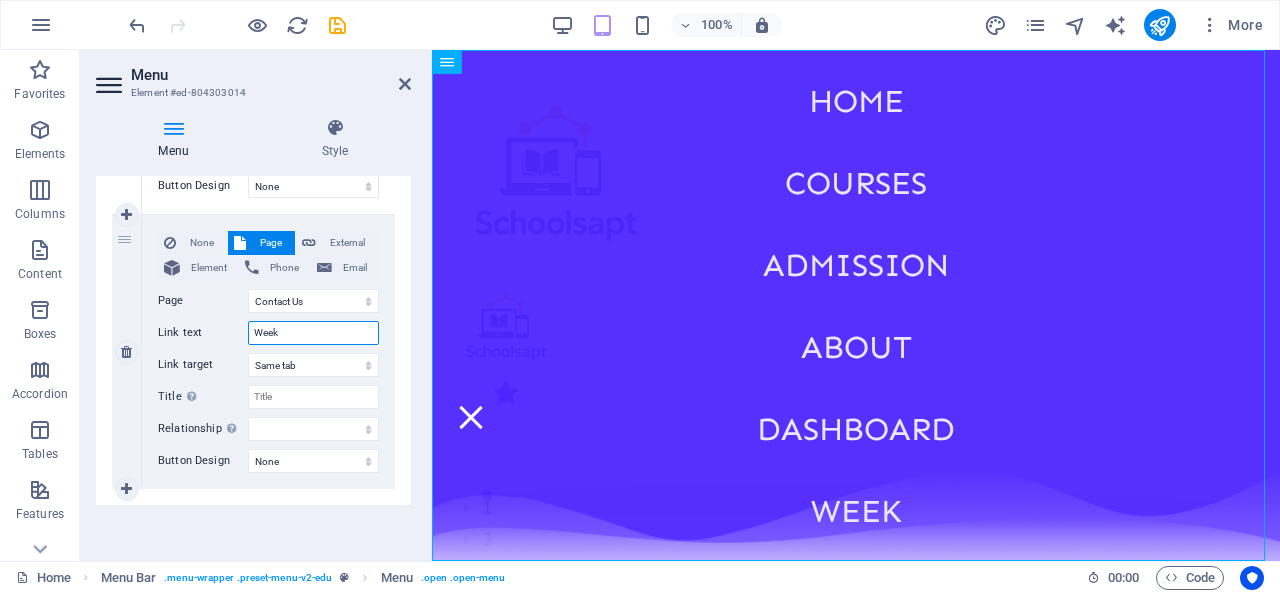 type on "Weekl" 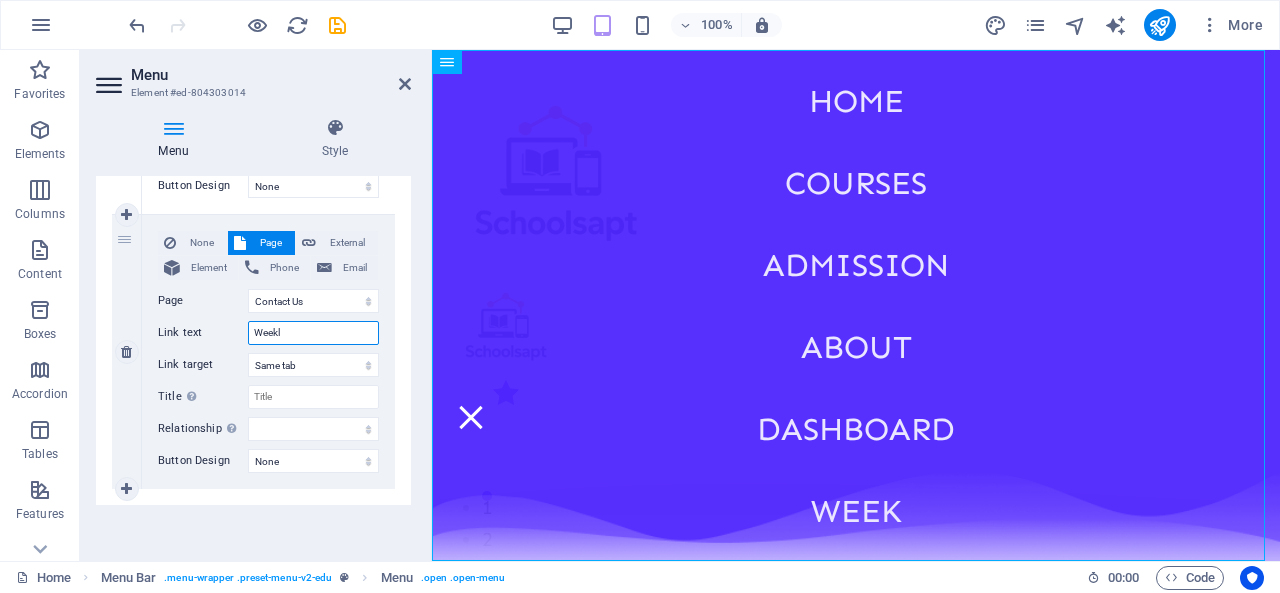select 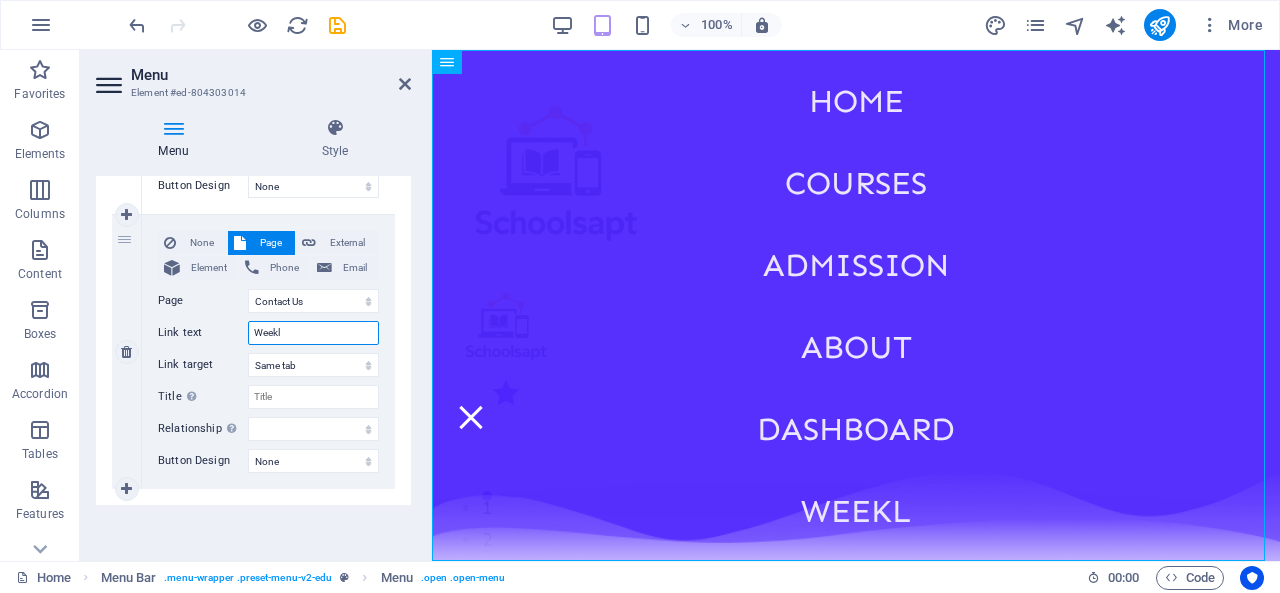 type on "Weekly" 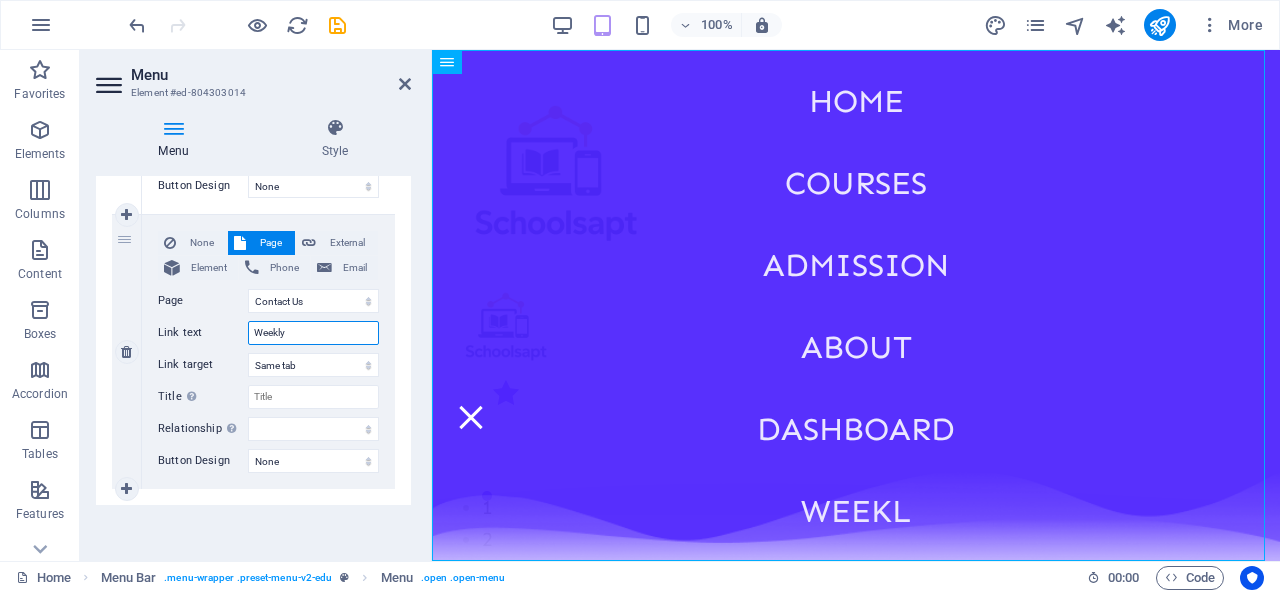 select 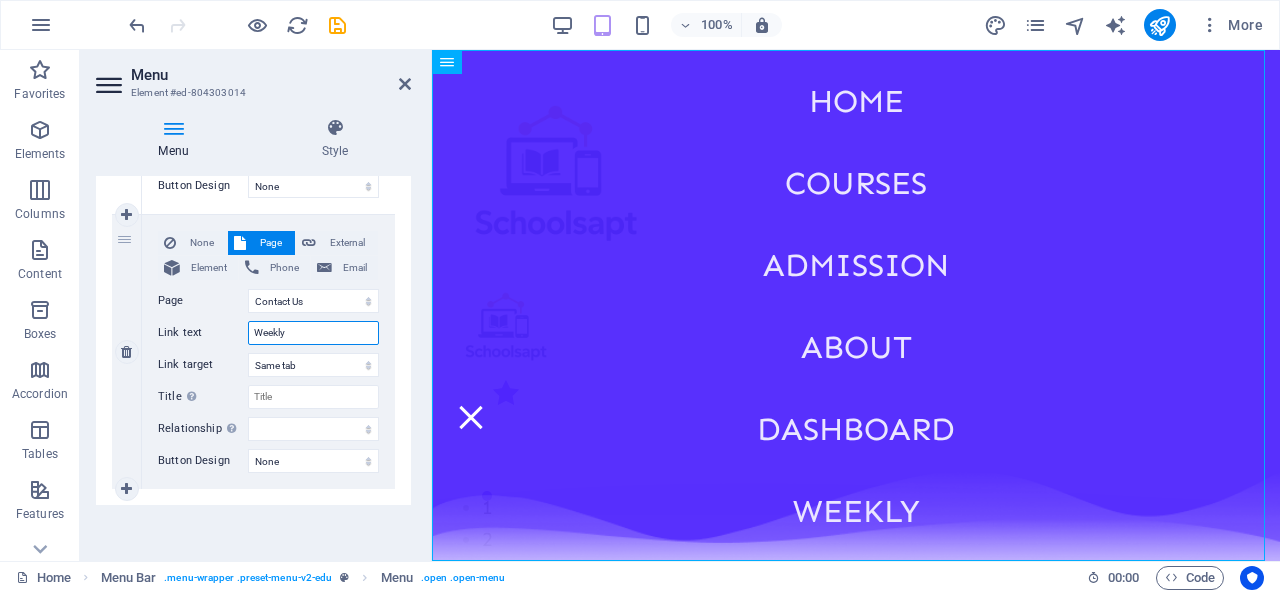 type on "Weekly" 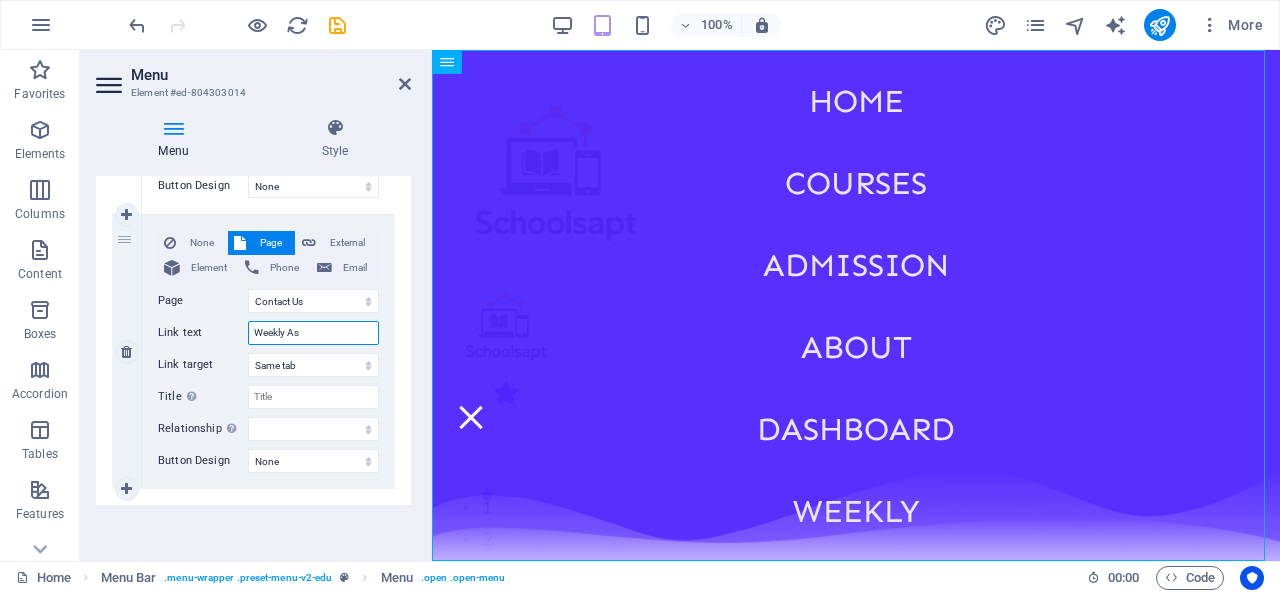 type on "Weekly Ass" 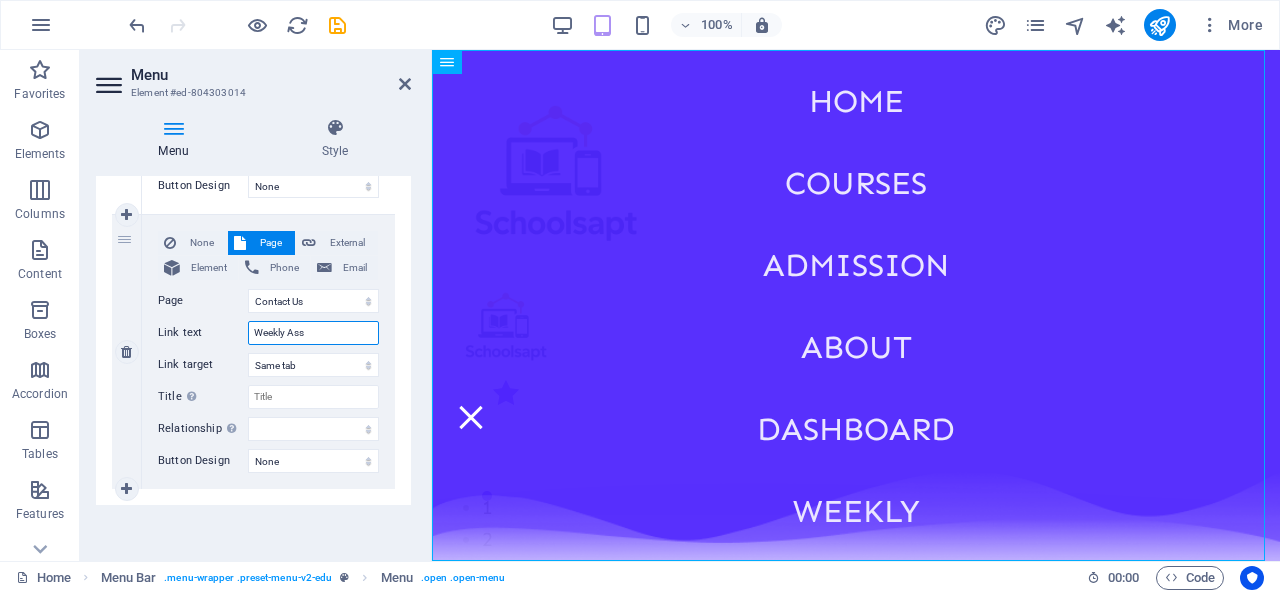 select 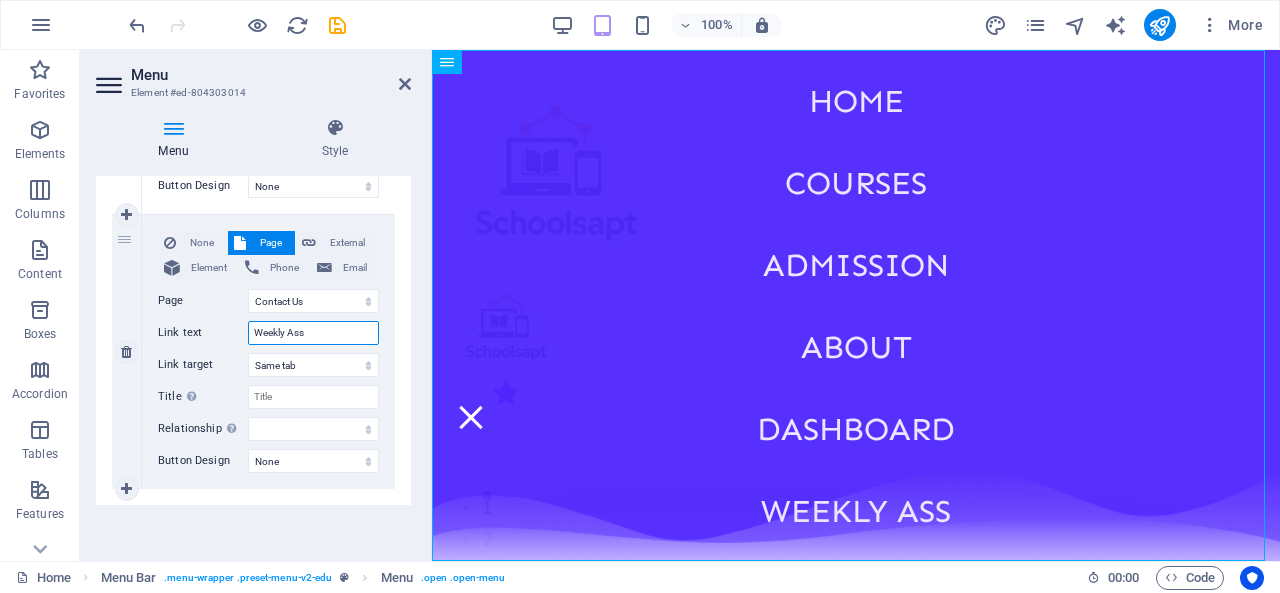 type on "Weekly Asse" 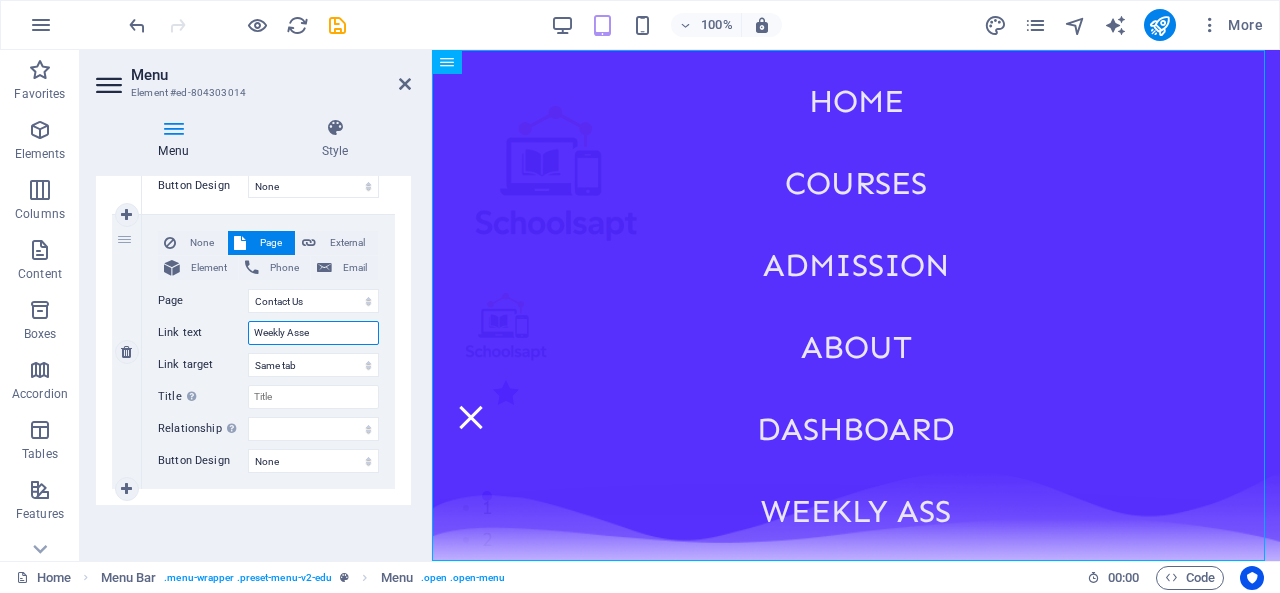 select 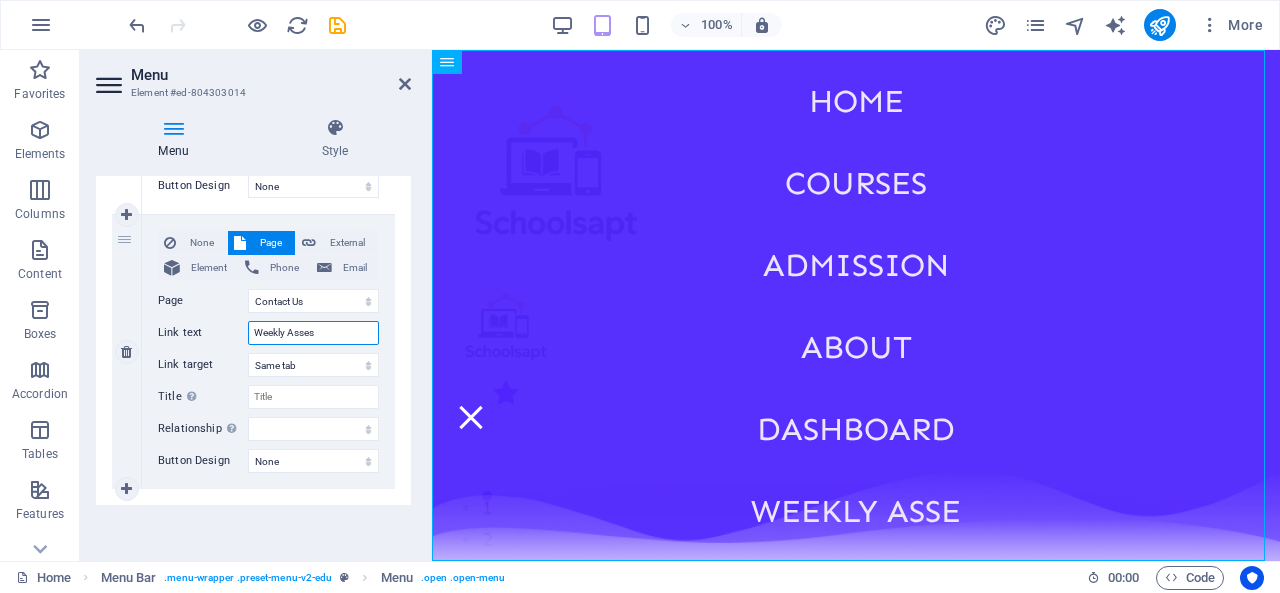 type on "Weekly Assess" 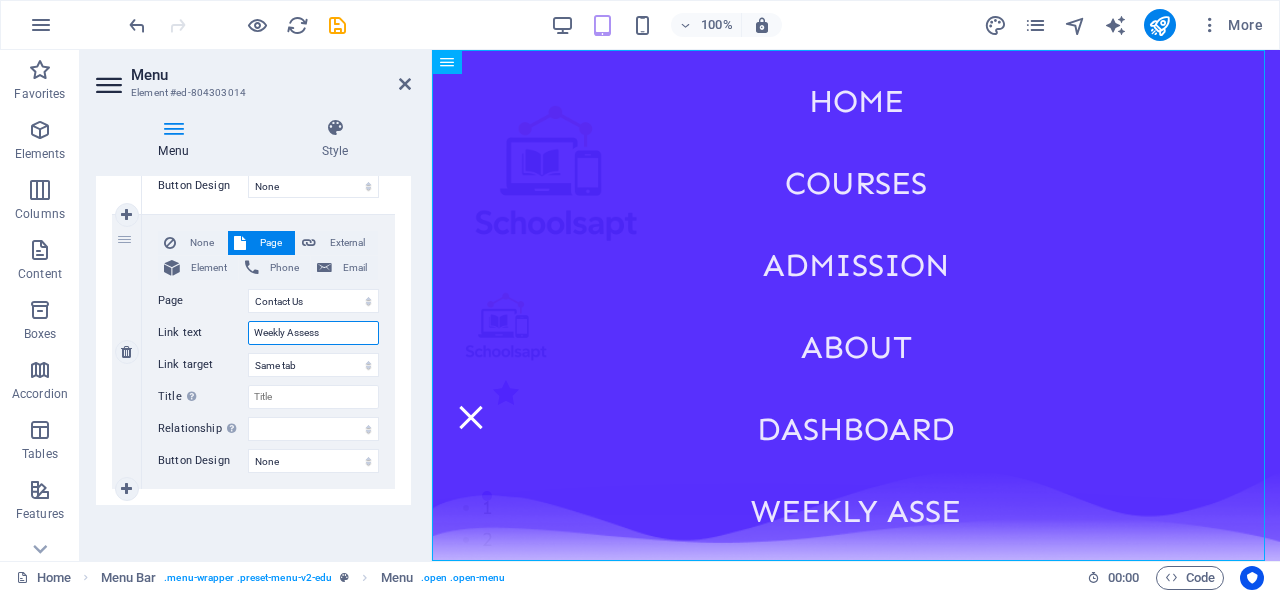 select 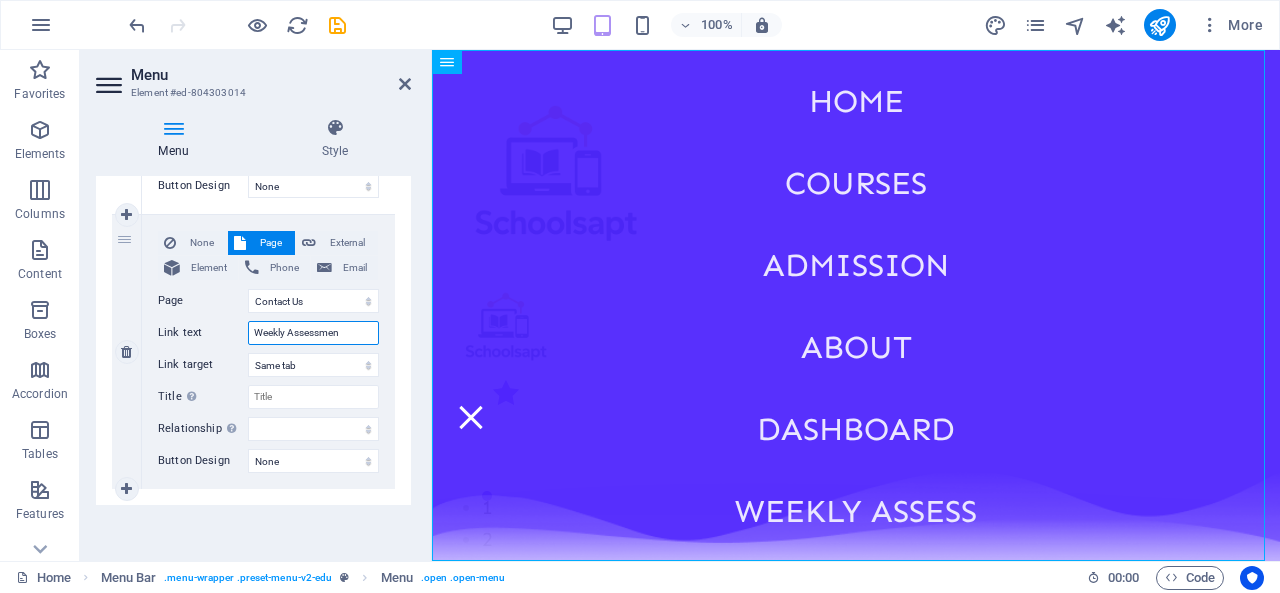 type on "Weekly Assessment" 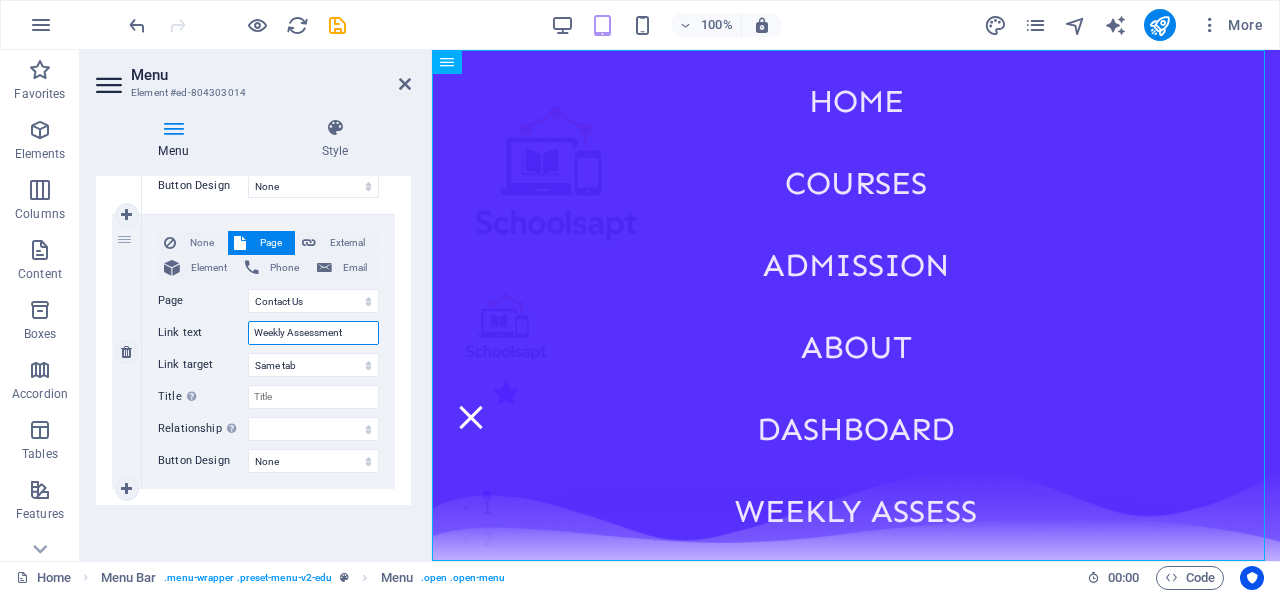 select 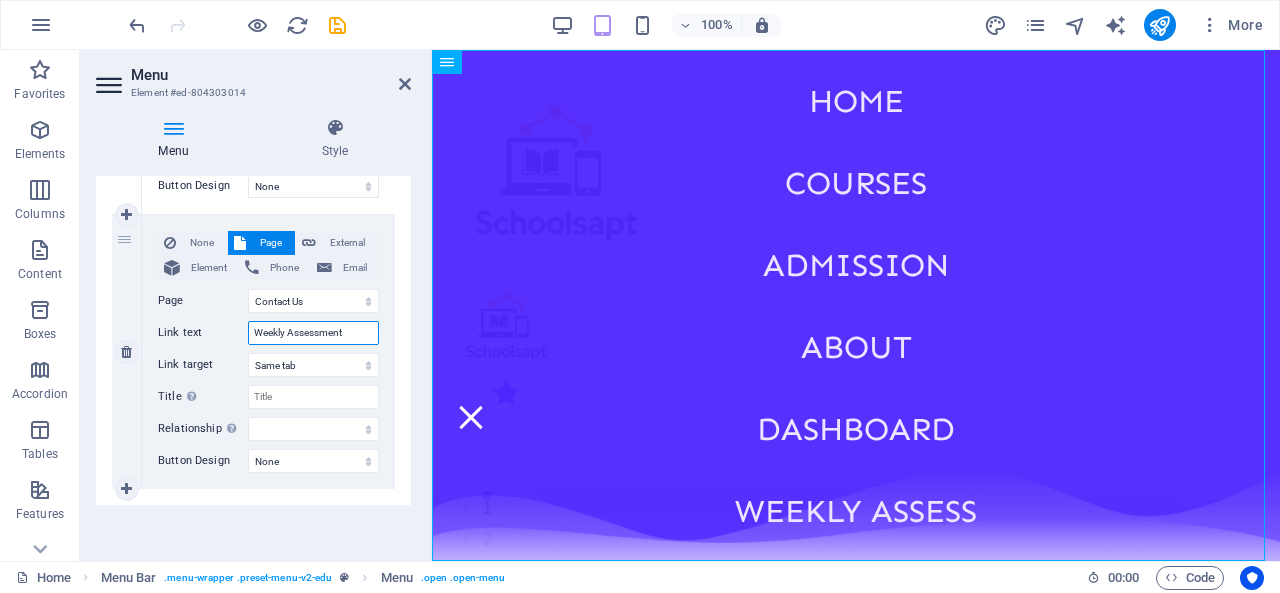 select 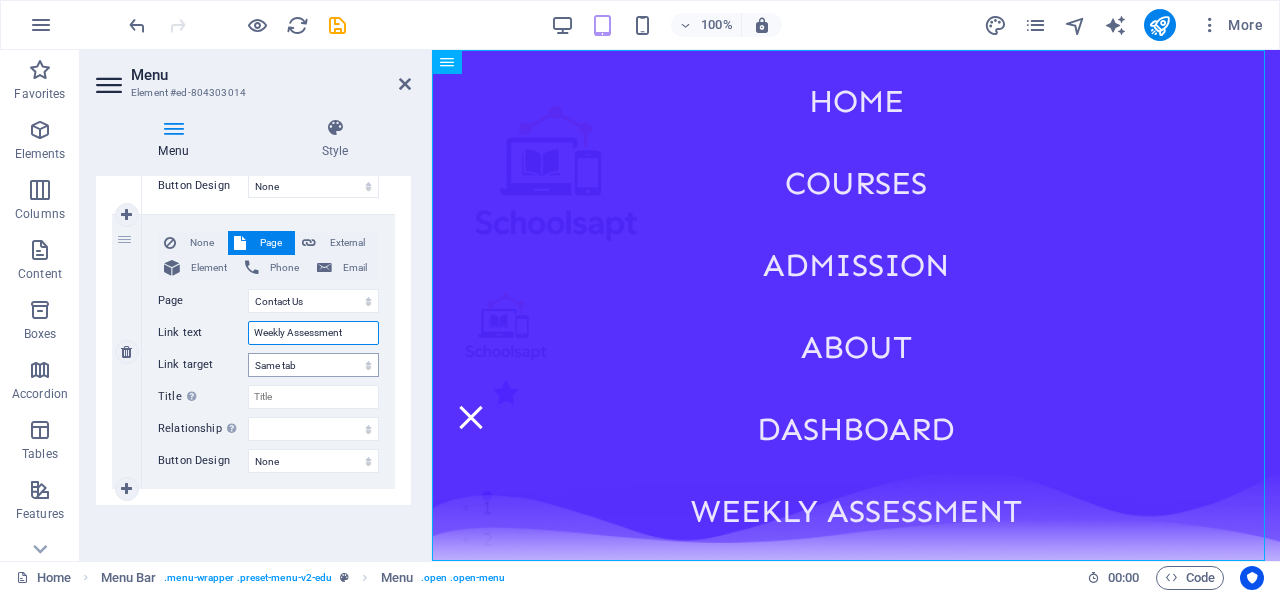 type on "Weekly Assessment" 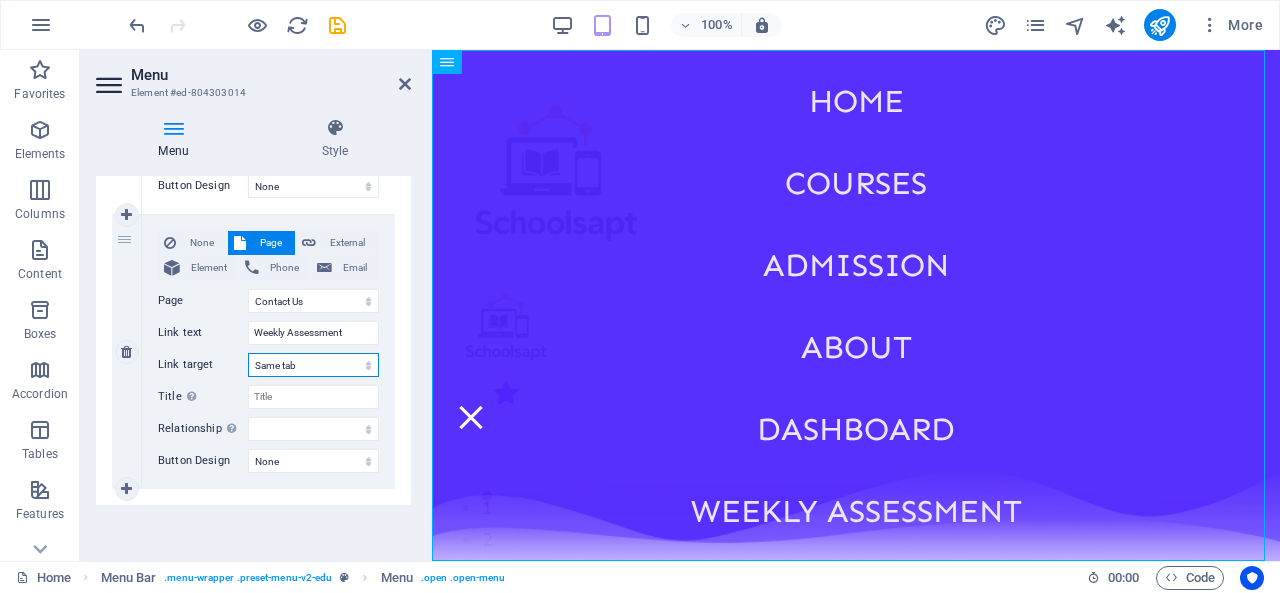 click on "New tab Same tab Overlay" at bounding box center (313, 365) 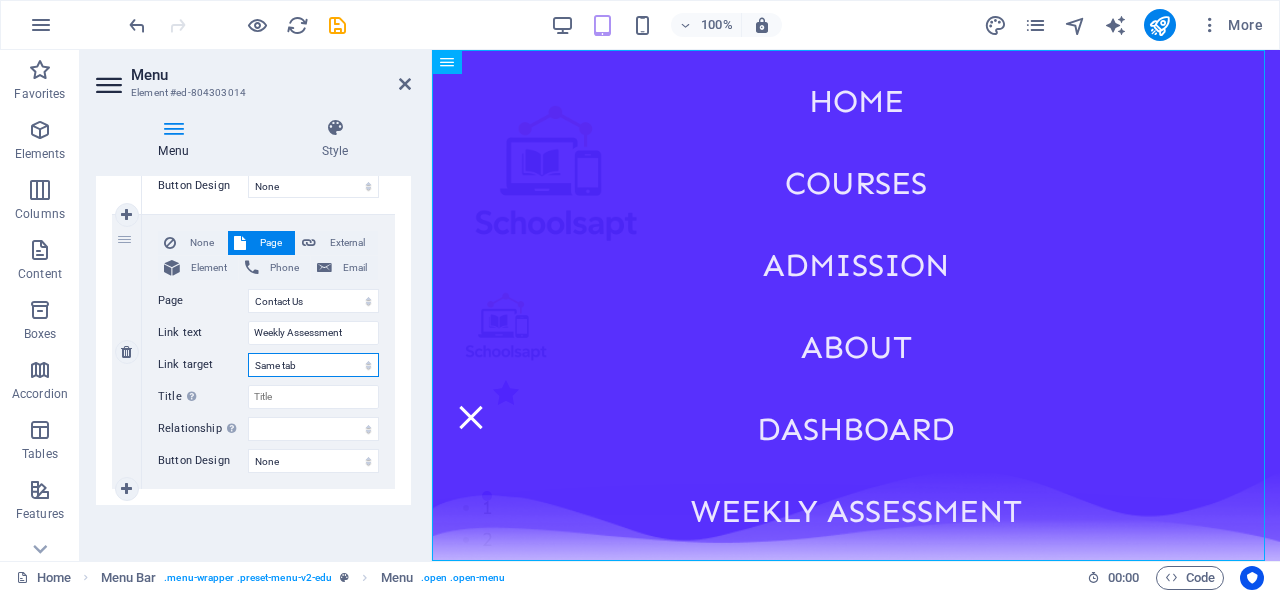 click on "New tab Same tab Overlay" at bounding box center [313, 365] 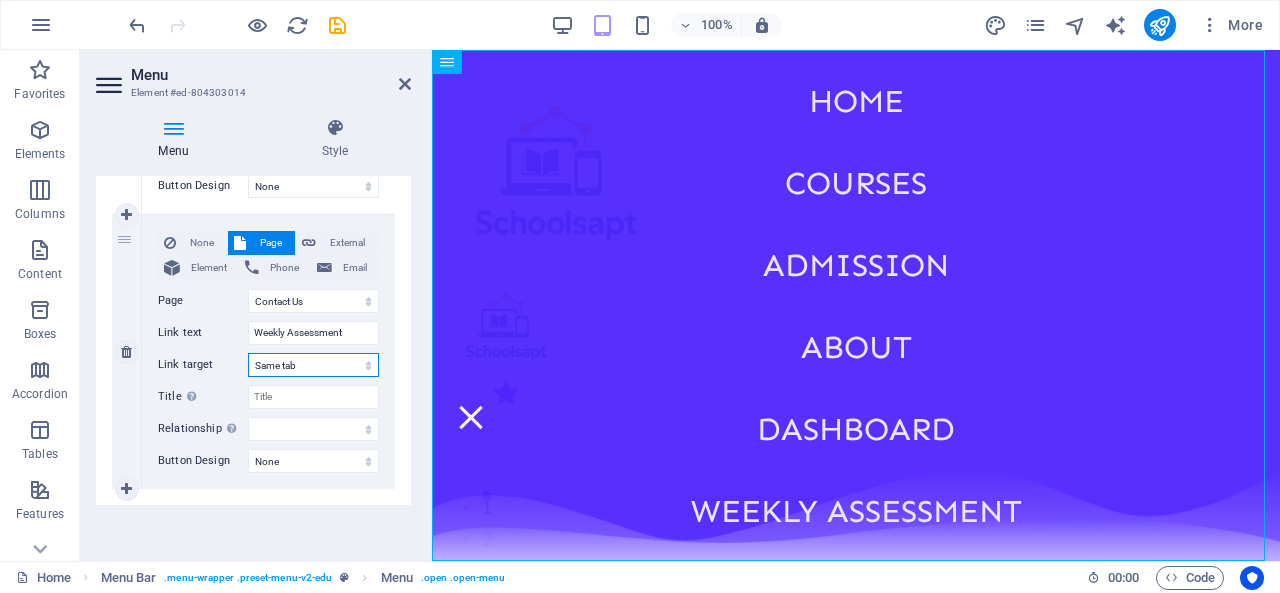 click on "New tab Same tab Overlay" at bounding box center [313, 365] 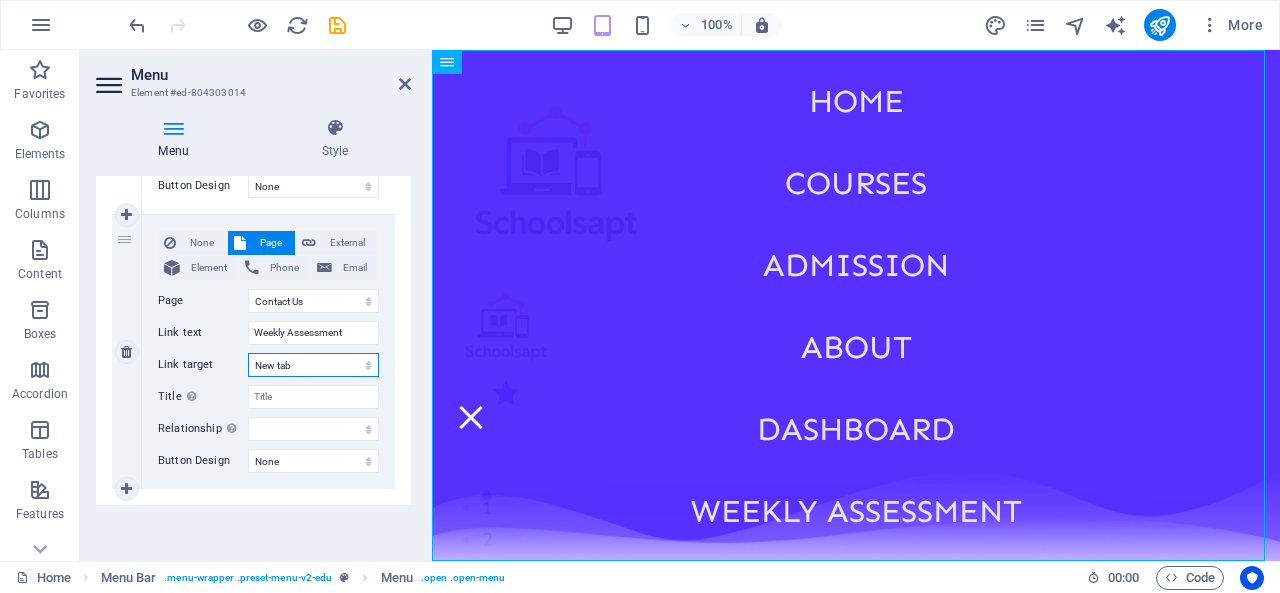 click on "New tab Same tab Overlay" at bounding box center [313, 365] 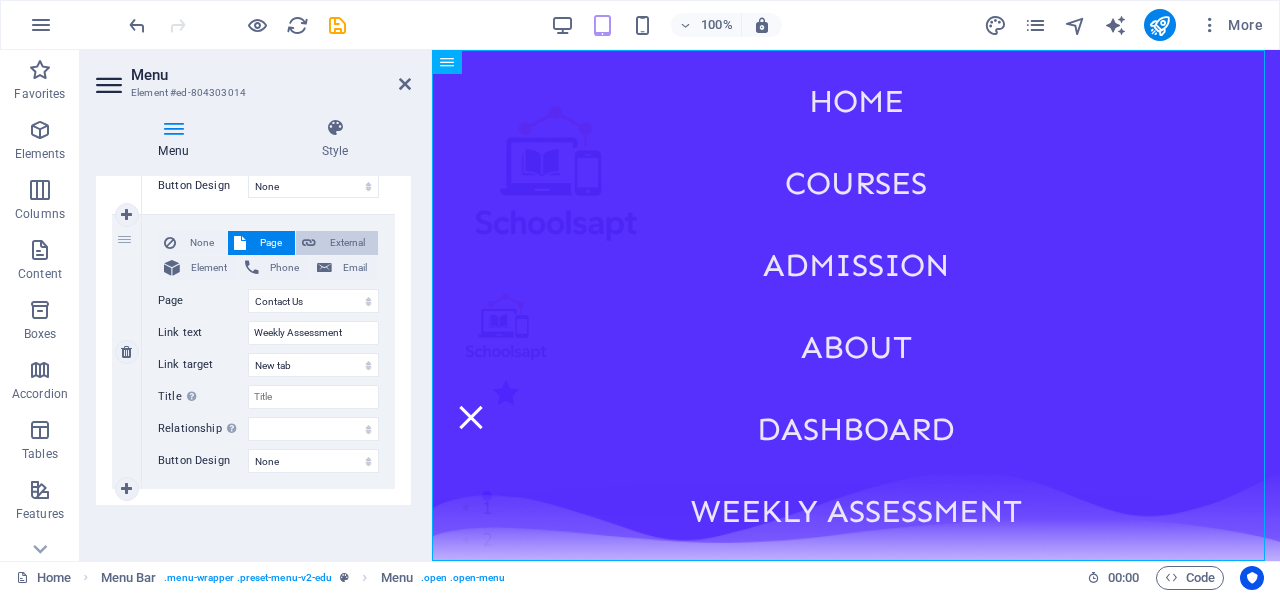 click on "External" at bounding box center (347, 243) 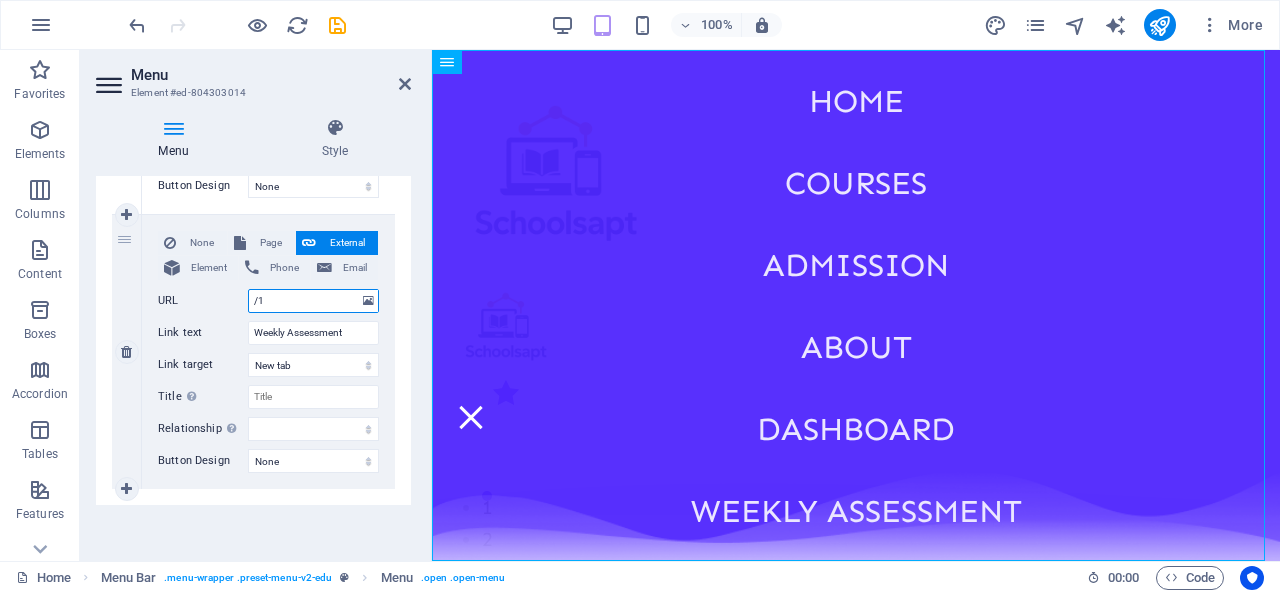 type on "/" 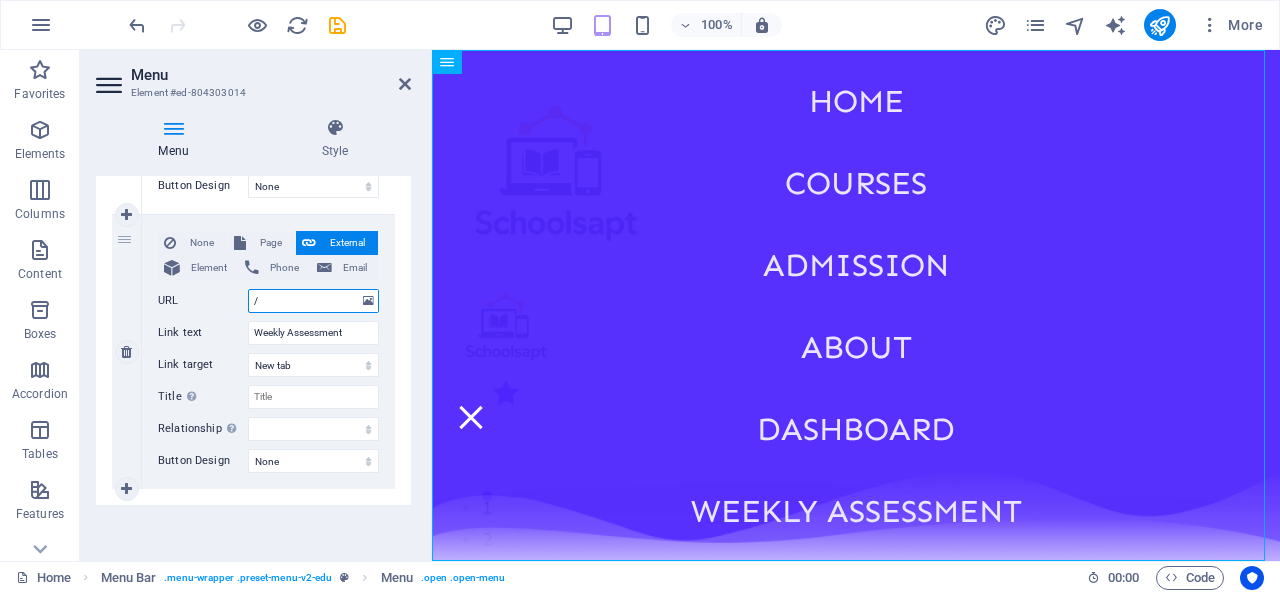 type 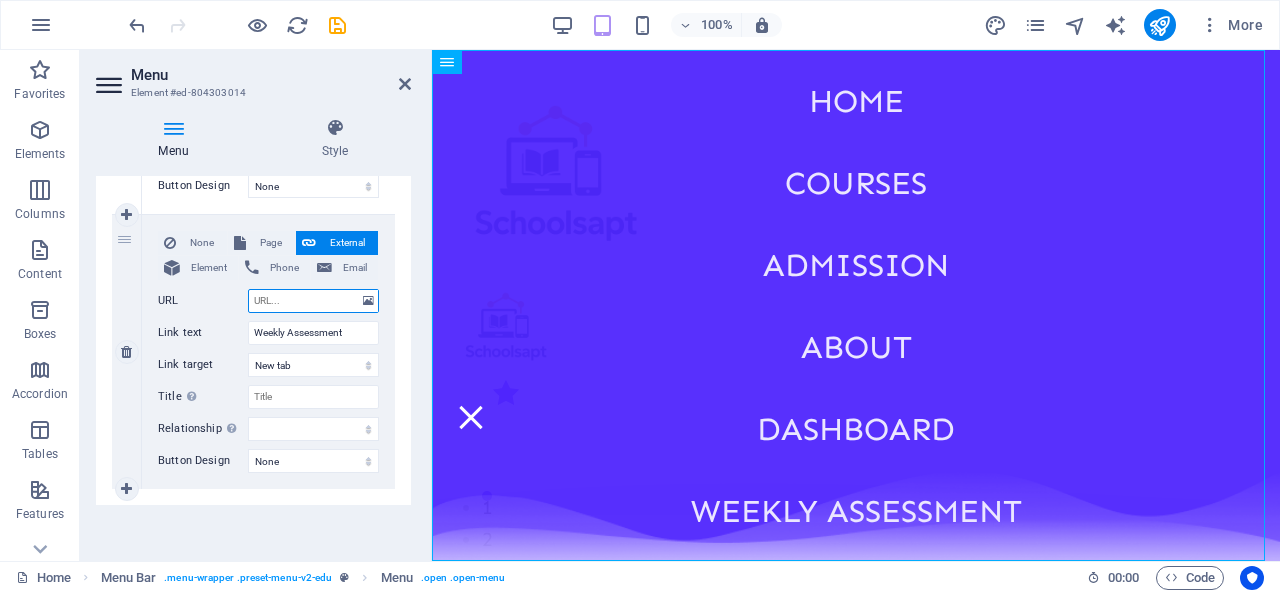 select 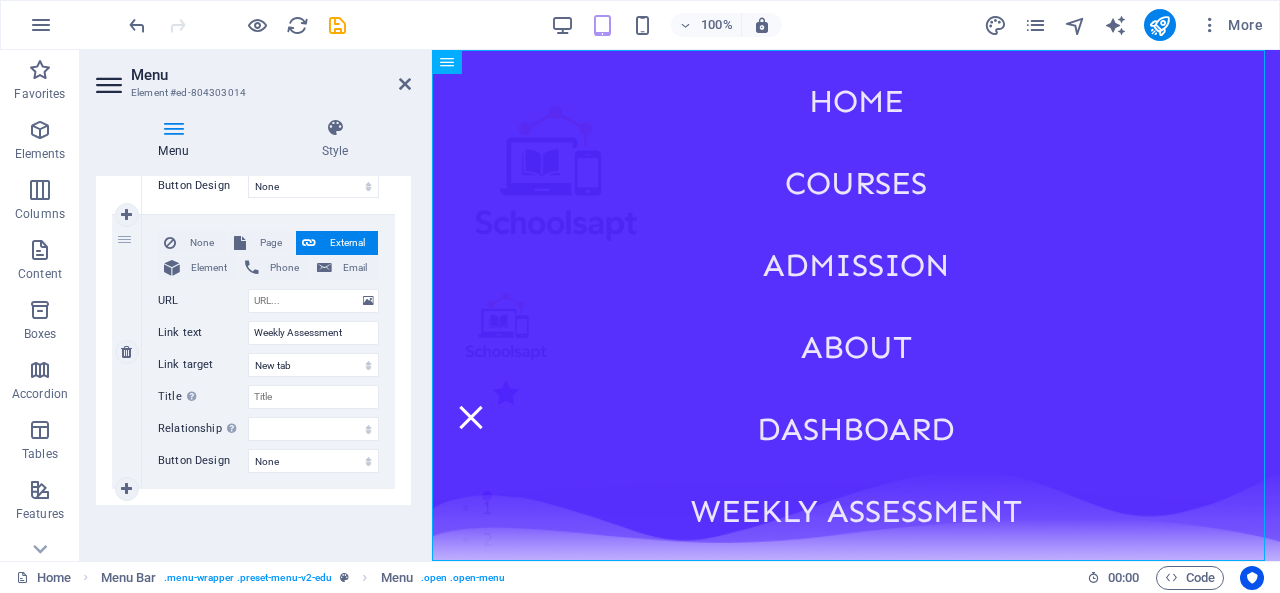 scroll, scrollTop: 1440, scrollLeft: 0, axis: vertical 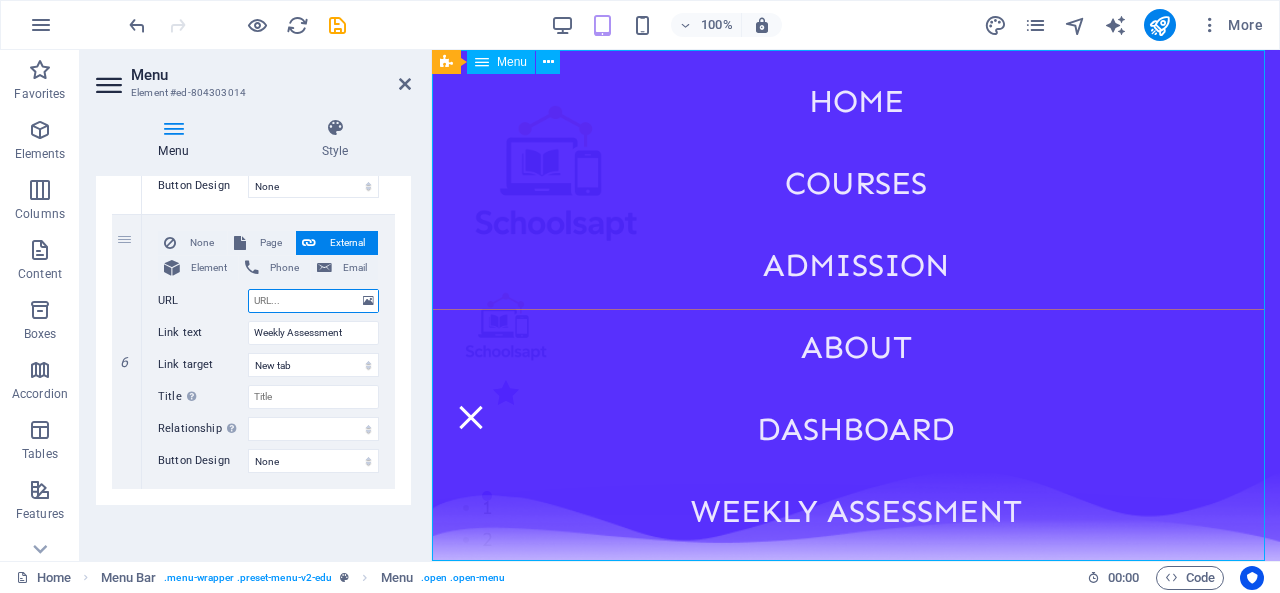 paste on "https://forms.gle/JDum9C21UgDUvdb69" 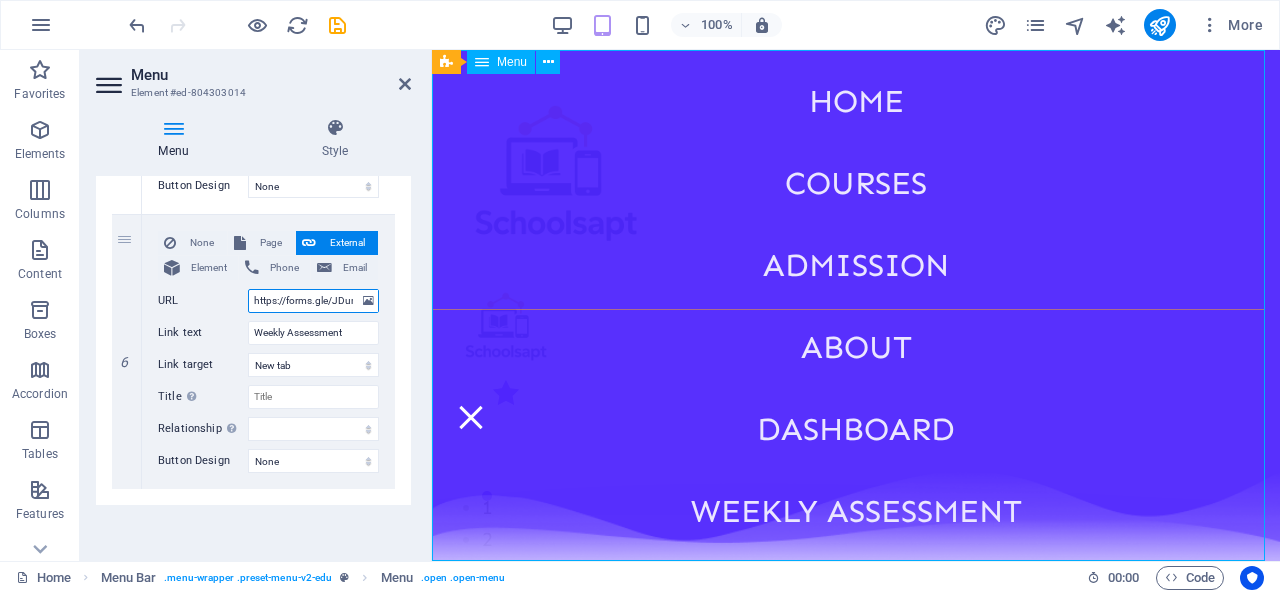 scroll, scrollTop: 0, scrollLeft: 86, axis: horizontal 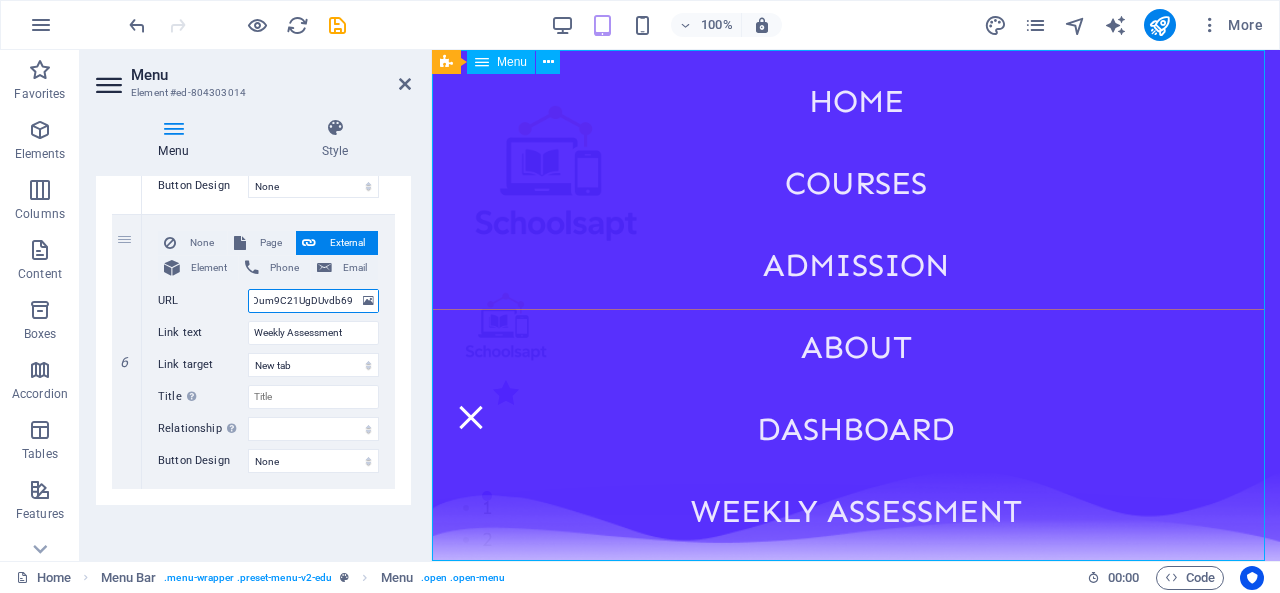 select 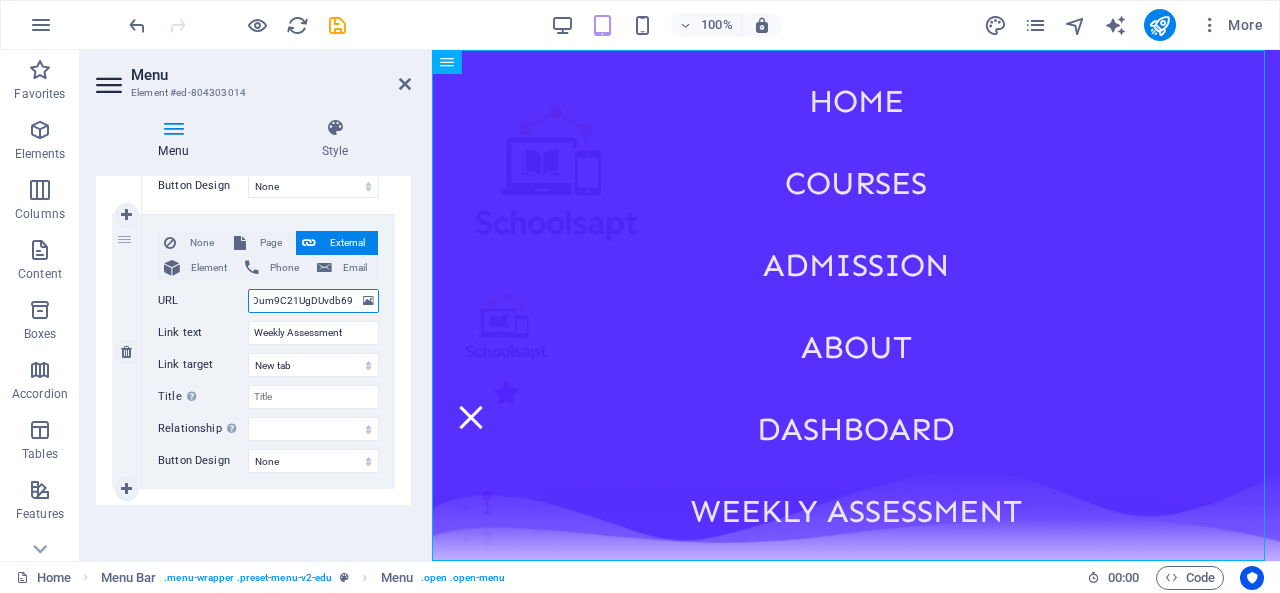 type on "https://forms.gle/JDum9C21UgDUvdb69" 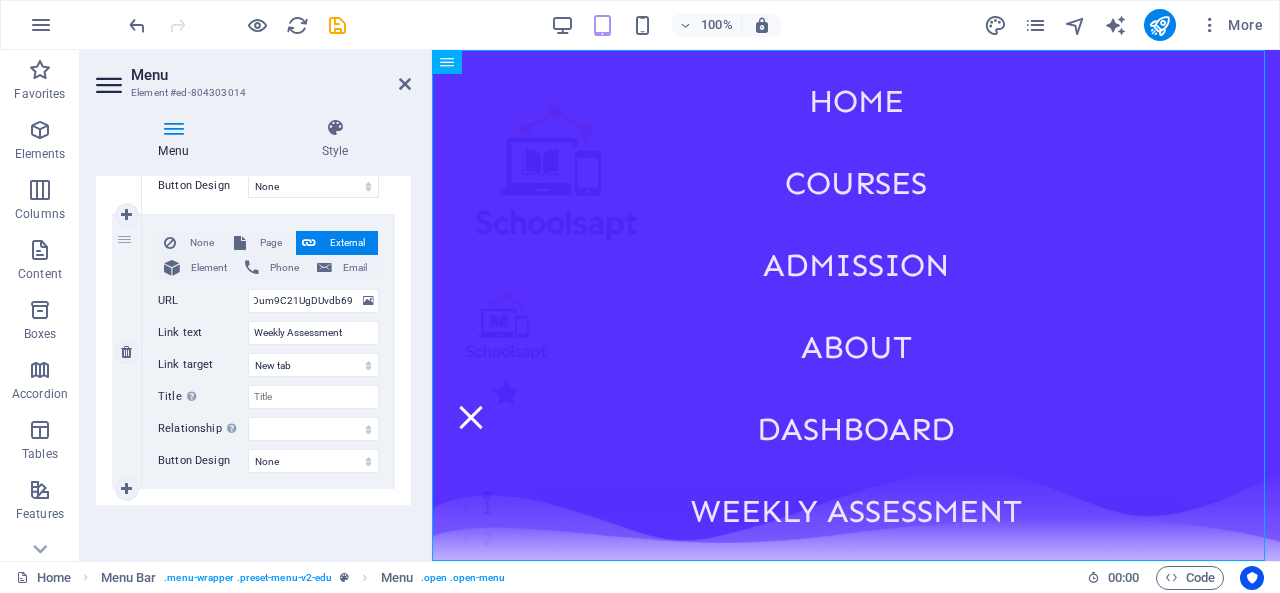 scroll, scrollTop: 0, scrollLeft: 0, axis: both 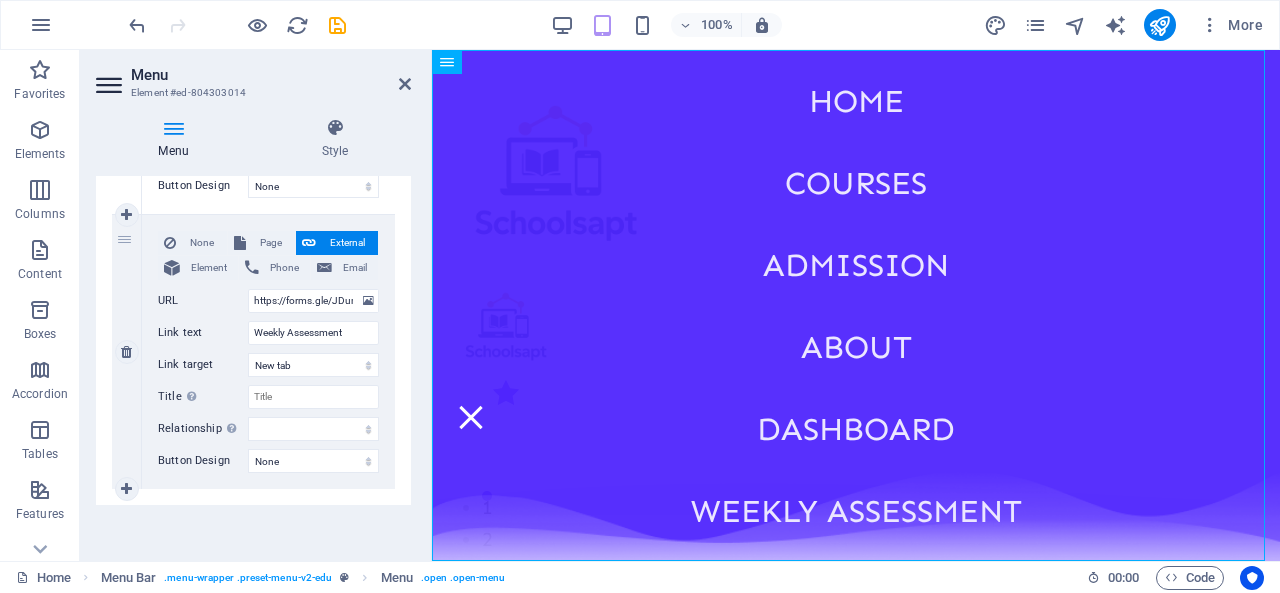 drag, startPoint x: 354, startPoint y: 443, endPoint x: 375, endPoint y: 482, distance: 44.294468 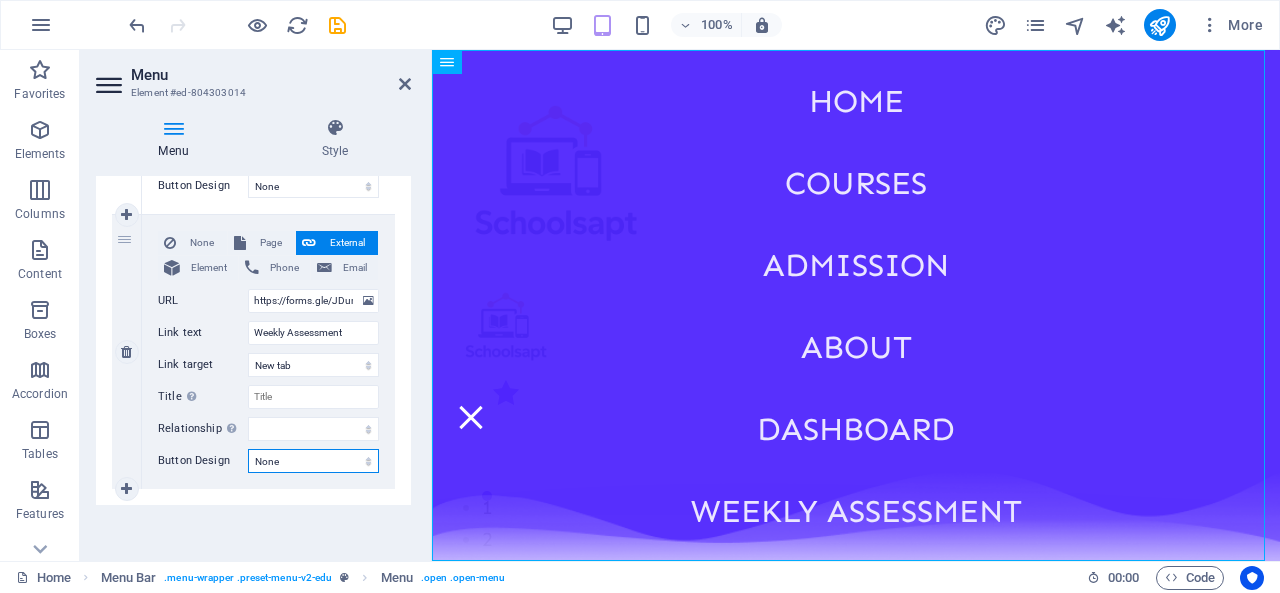 click on "None Default Primary Secondary" at bounding box center (313, 461) 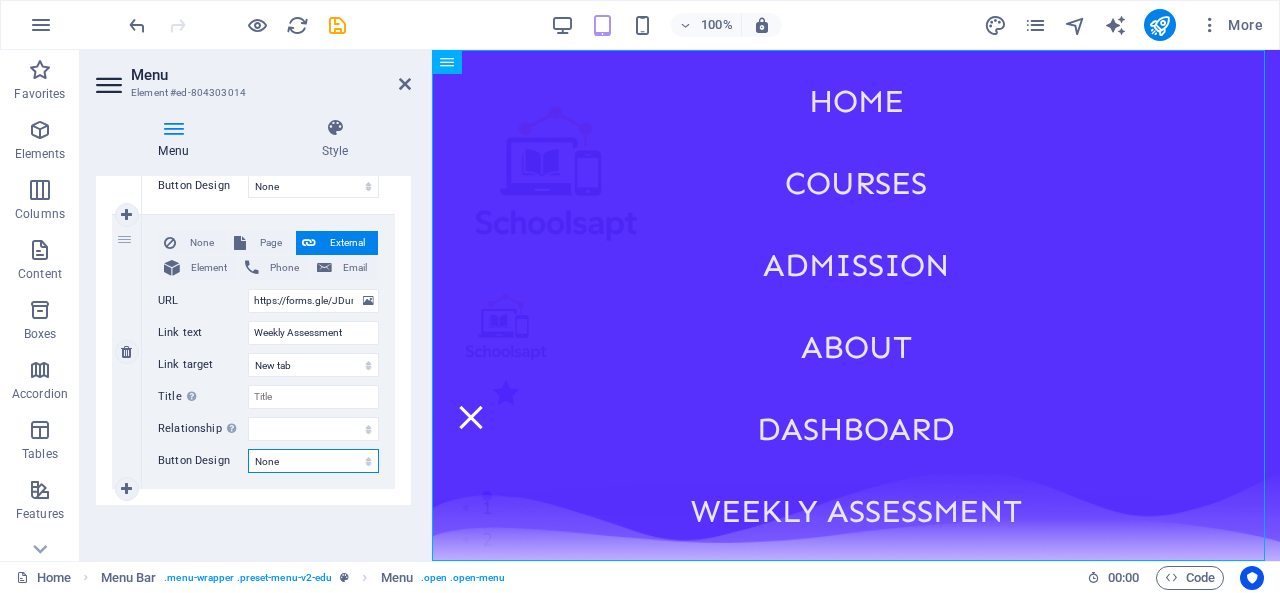click on "None Default Primary Secondary" at bounding box center [313, 461] 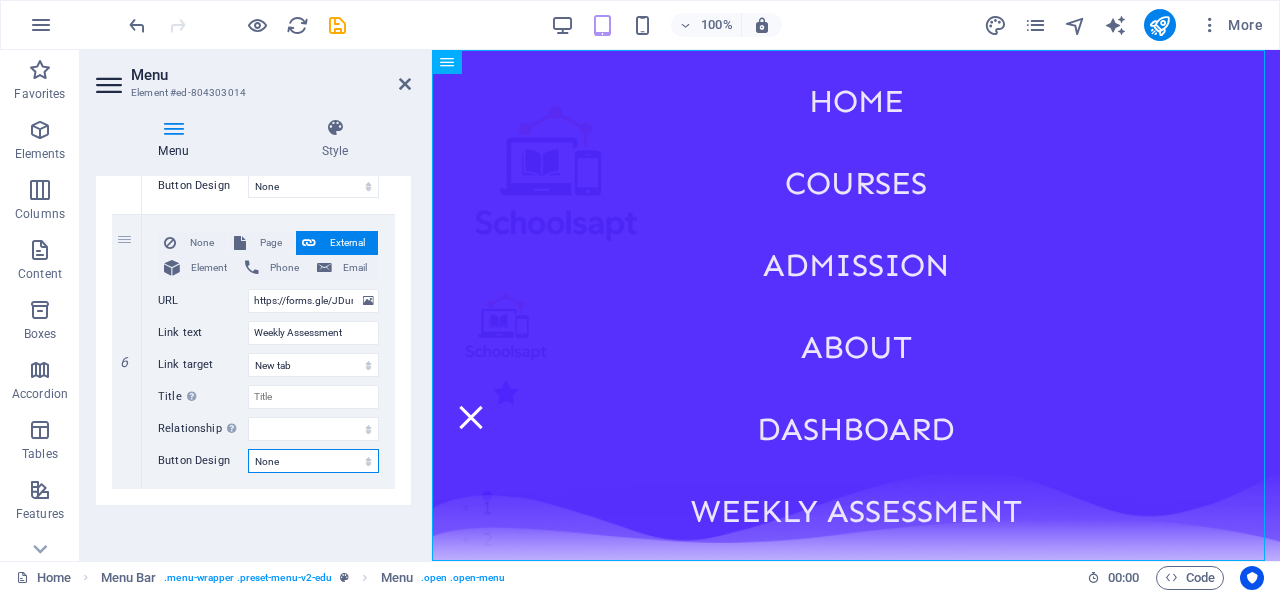 click on "None Default Primary Secondary" at bounding box center [313, 461] 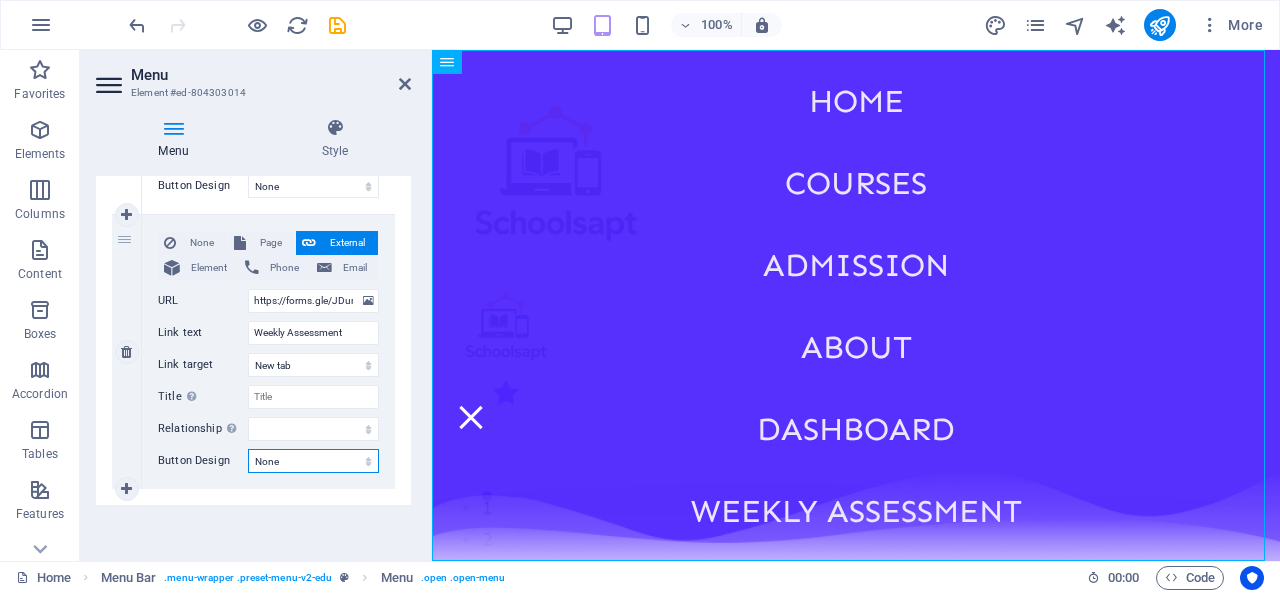 click on "None Default Primary Secondary" at bounding box center [313, 461] 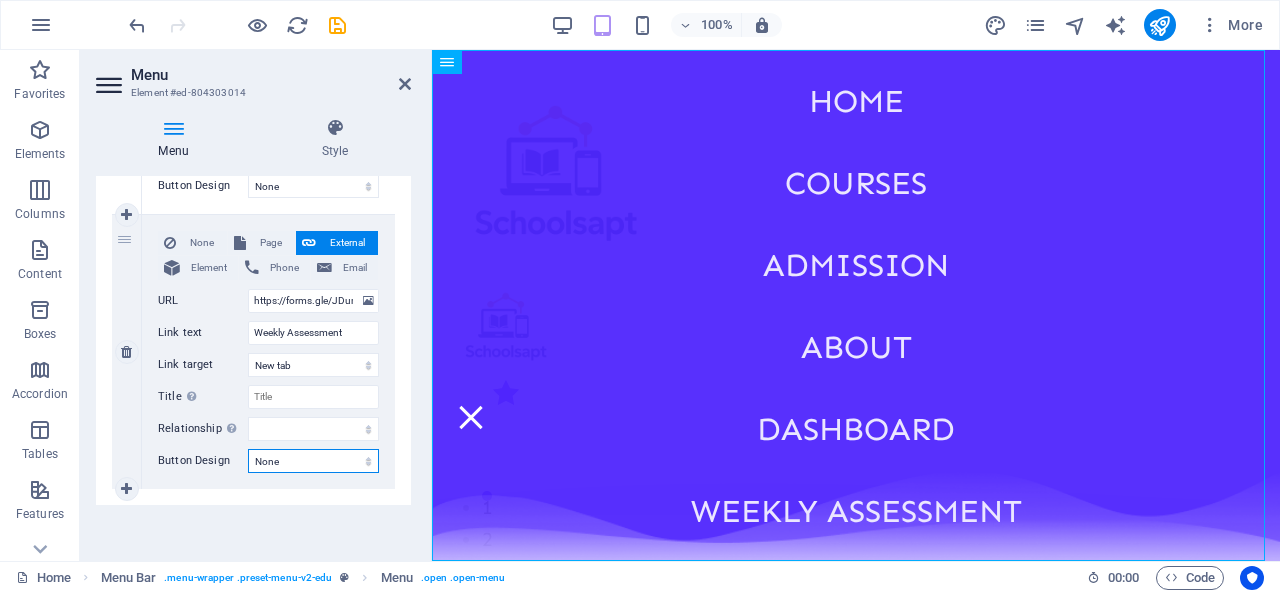 select on "secondary" 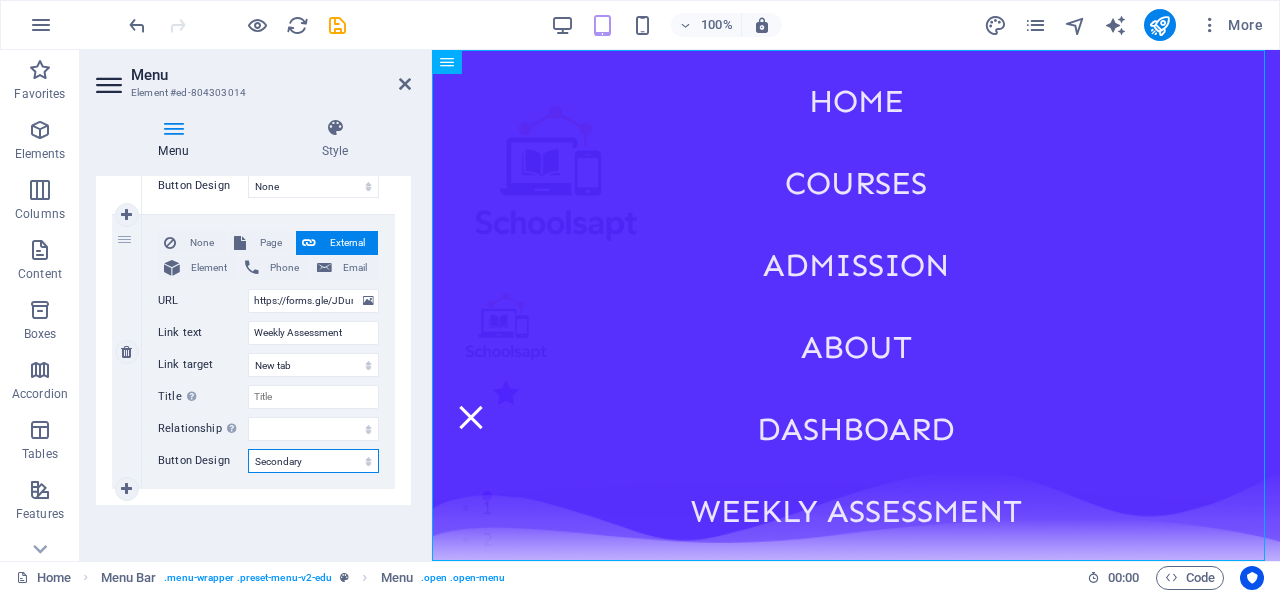 click on "None Default Primary Secondary" at bounding box center [313, 461] 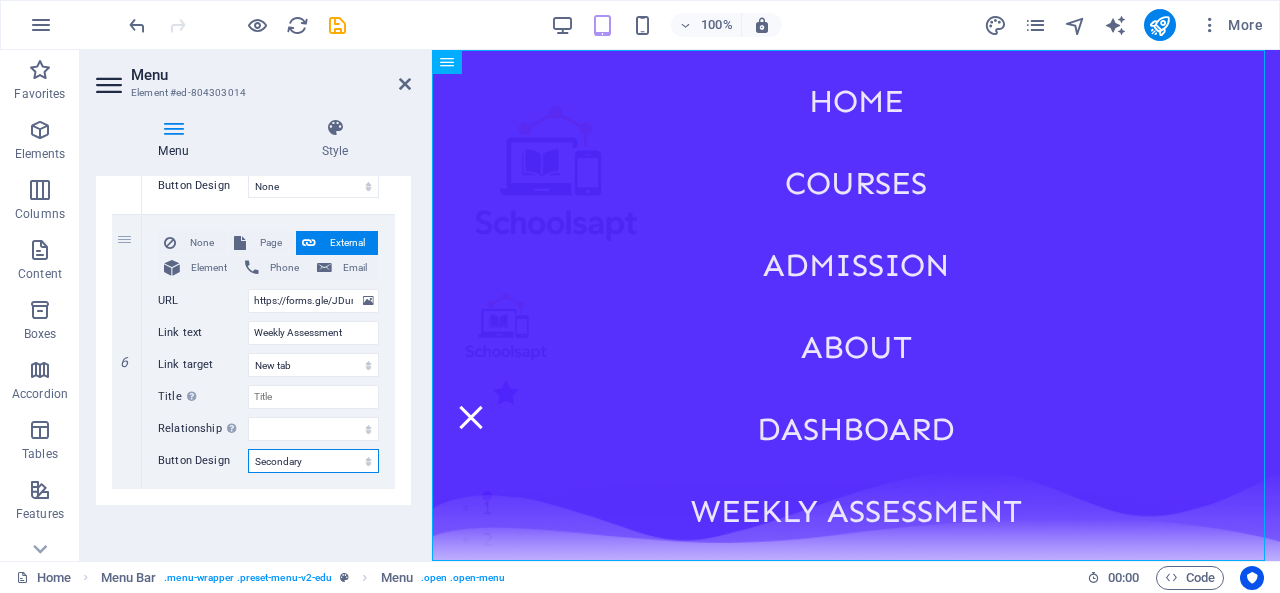 select 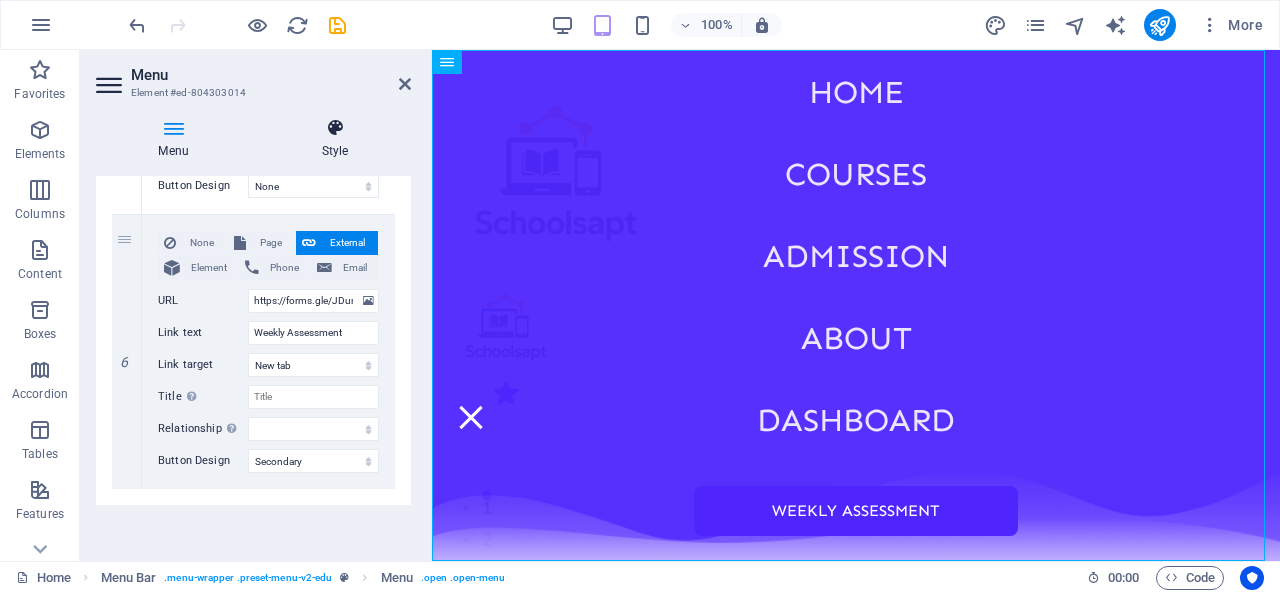 click at bounding box center [335, 128] 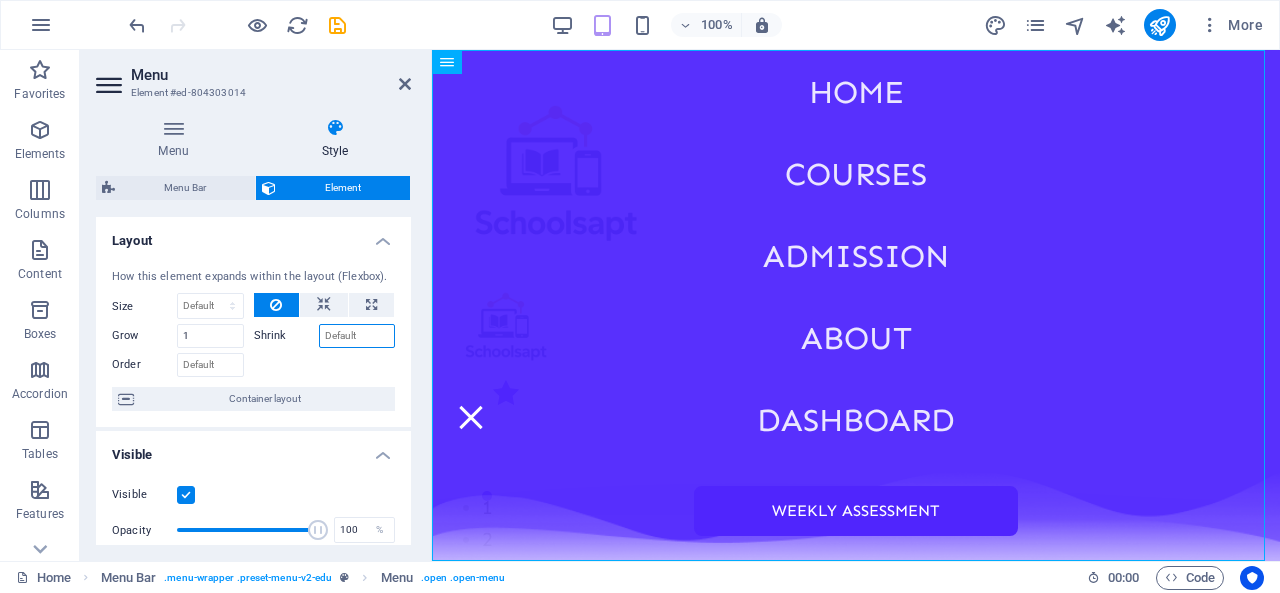 click on "Shrink" at bounding box center (357, 336) 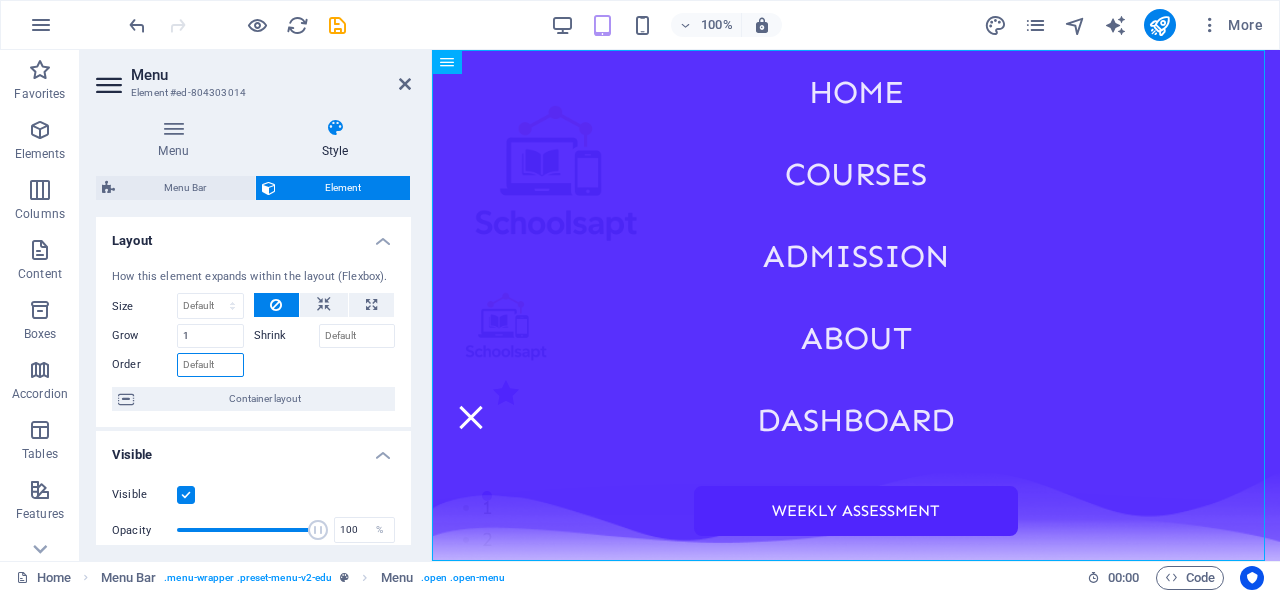 click on "Order" at bounding box center (210, 365) 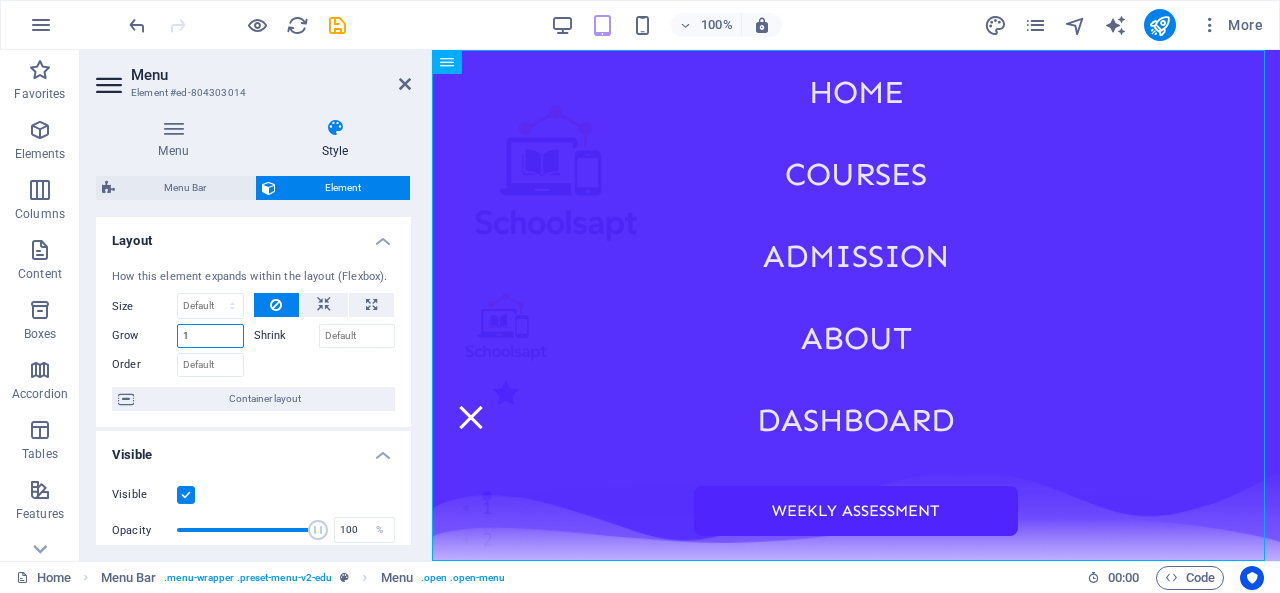 click on "1" at bounding box center (210, 336) 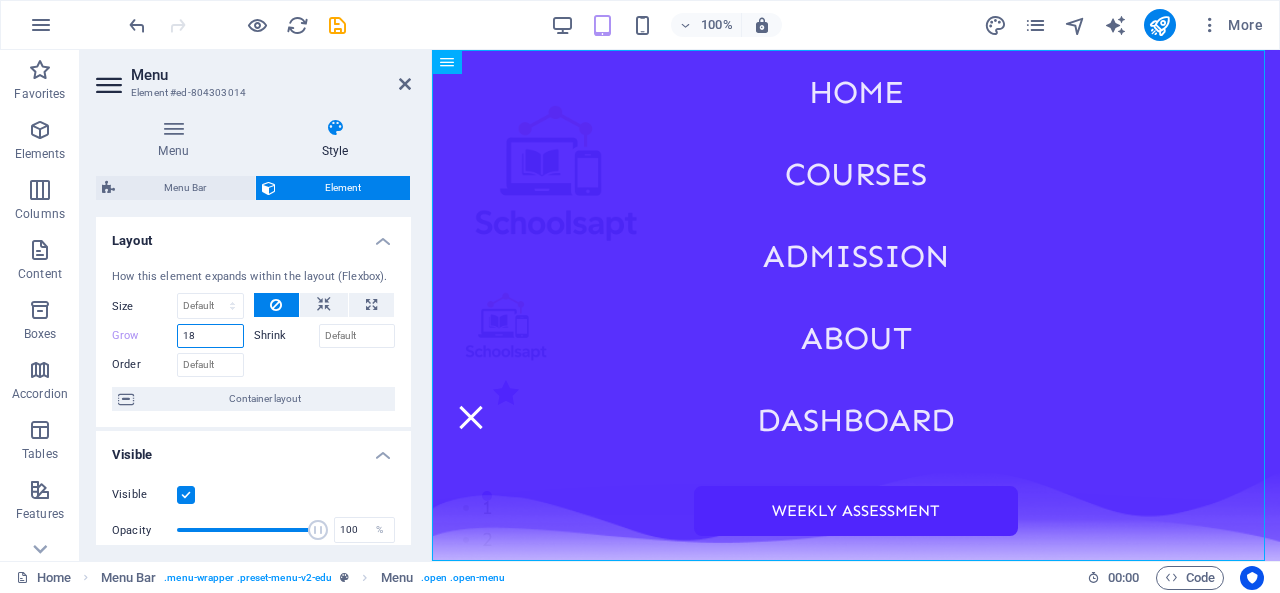 type on "1" 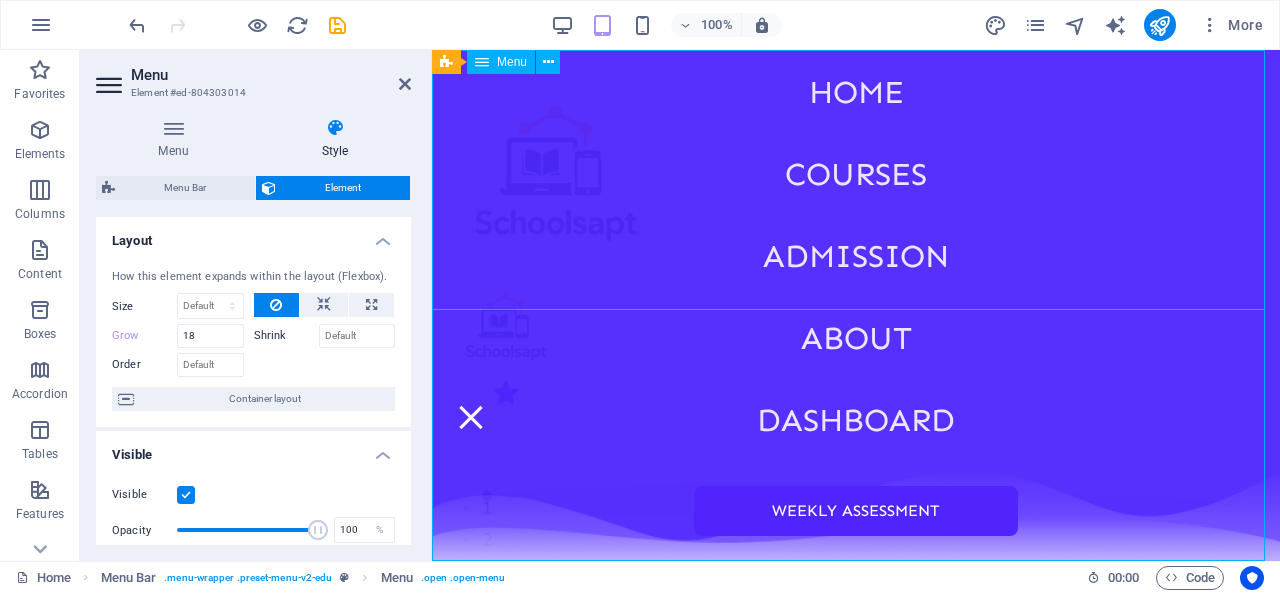 drag, startPoint x: 660, startPoint y: 384, endPoint x: 664, endPoint y: 335, distance: 49.162994 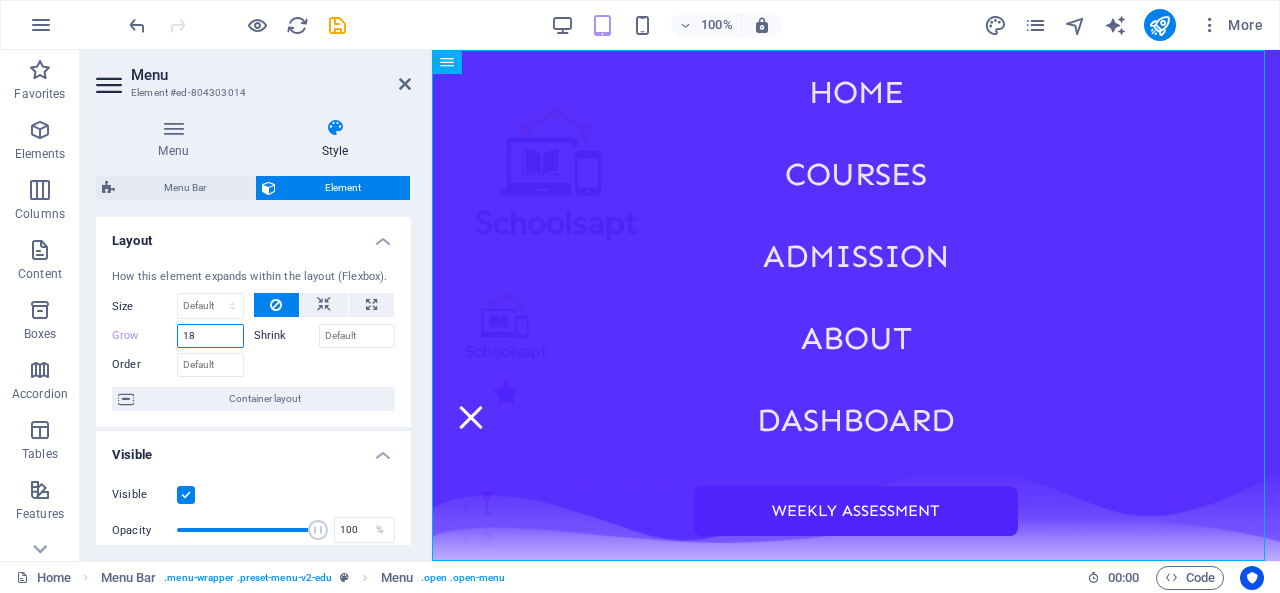 drag, startPoint x: 445, startPoint y: 397, endPoint x: 650, endPoint y: 391, distance: 205.08778 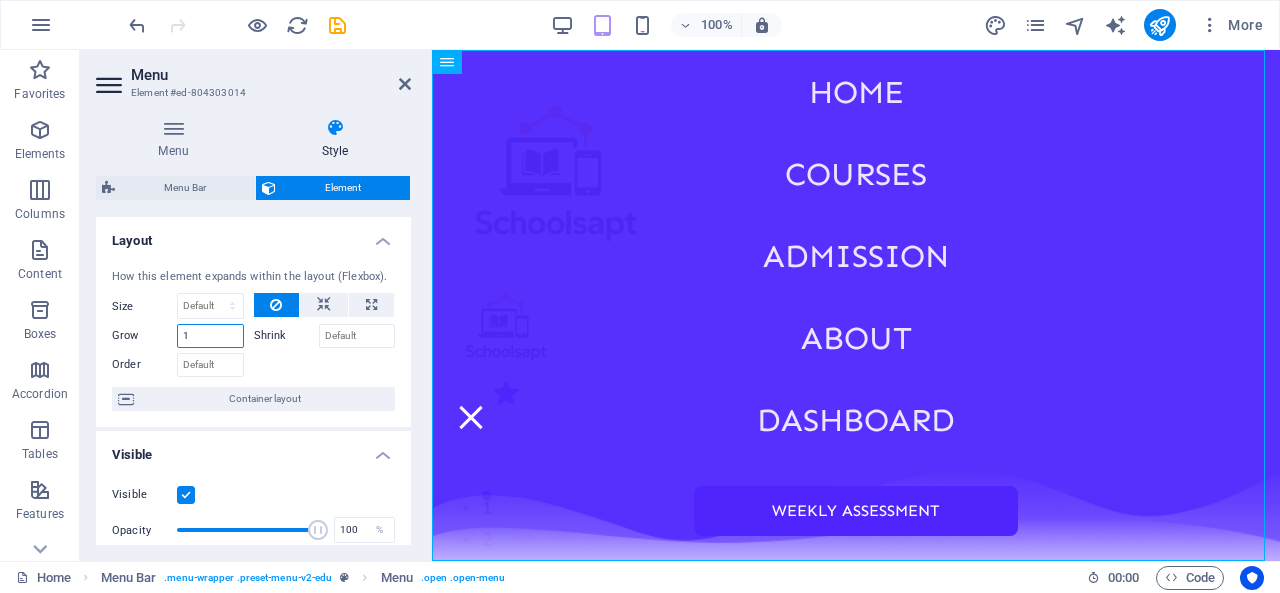 type on "15" 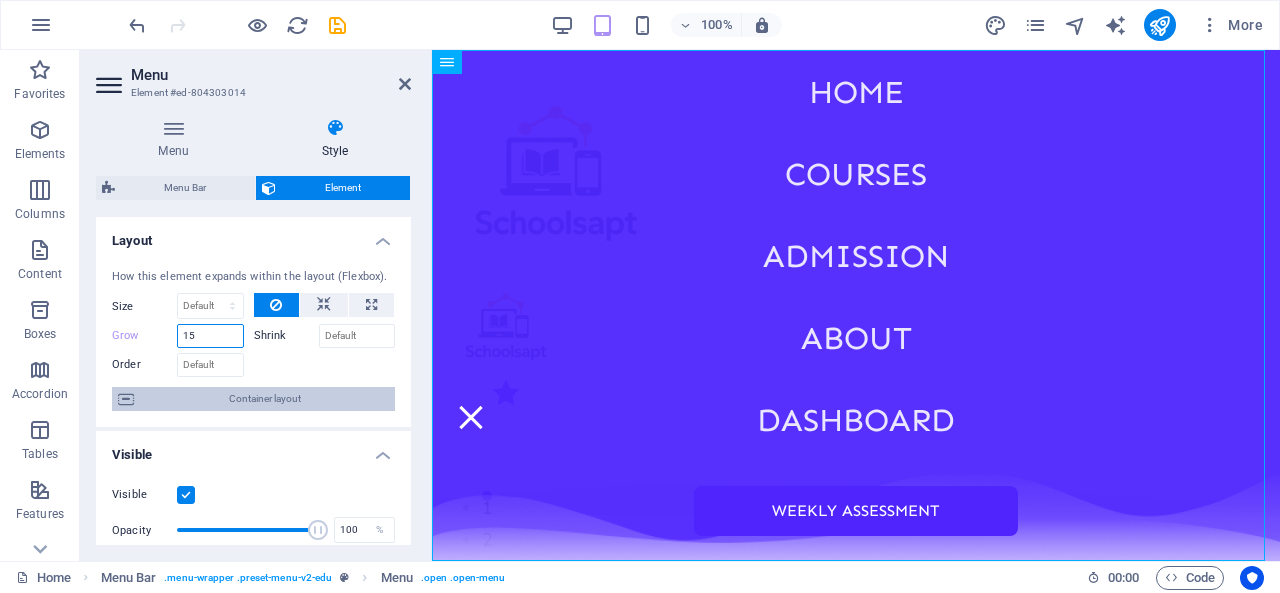 click on "How this element expands within the layout (Flexbox). Size Default auto px % 1/1 1/2 1/3 1/4 1/5 1/6 1/7 1/8 1/9 1/10 Grow 15 Shrink Order Container layout" at bounding box center (253, 340) 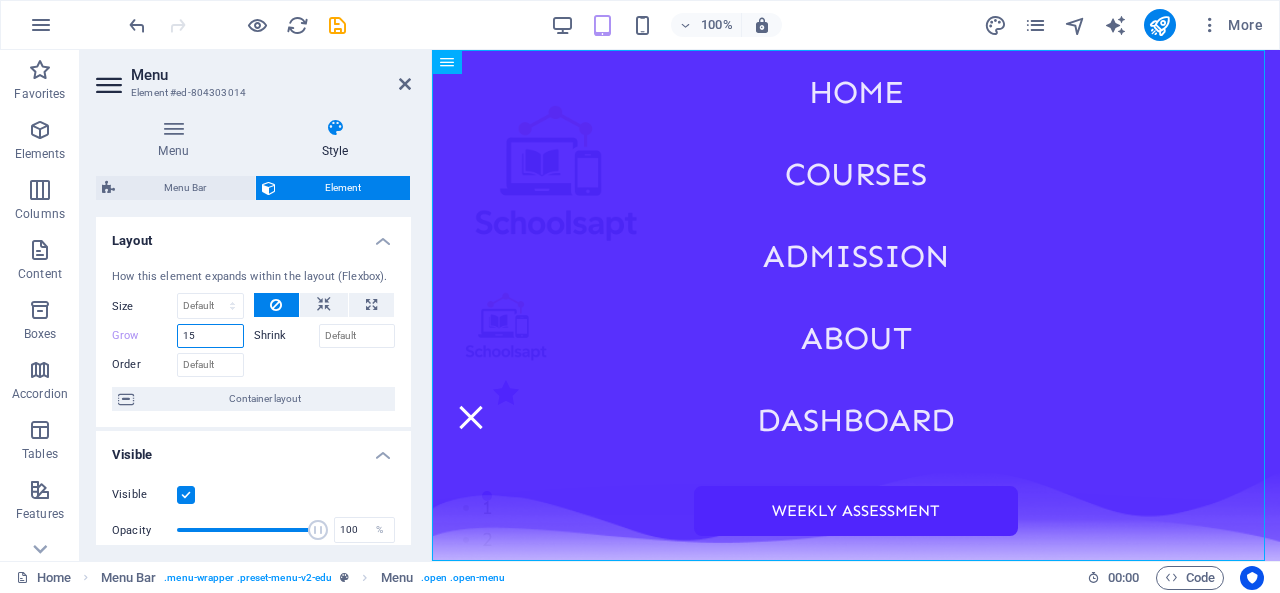 scroll, scrollTop: 517, scrollLeft: 0, axis: vertical 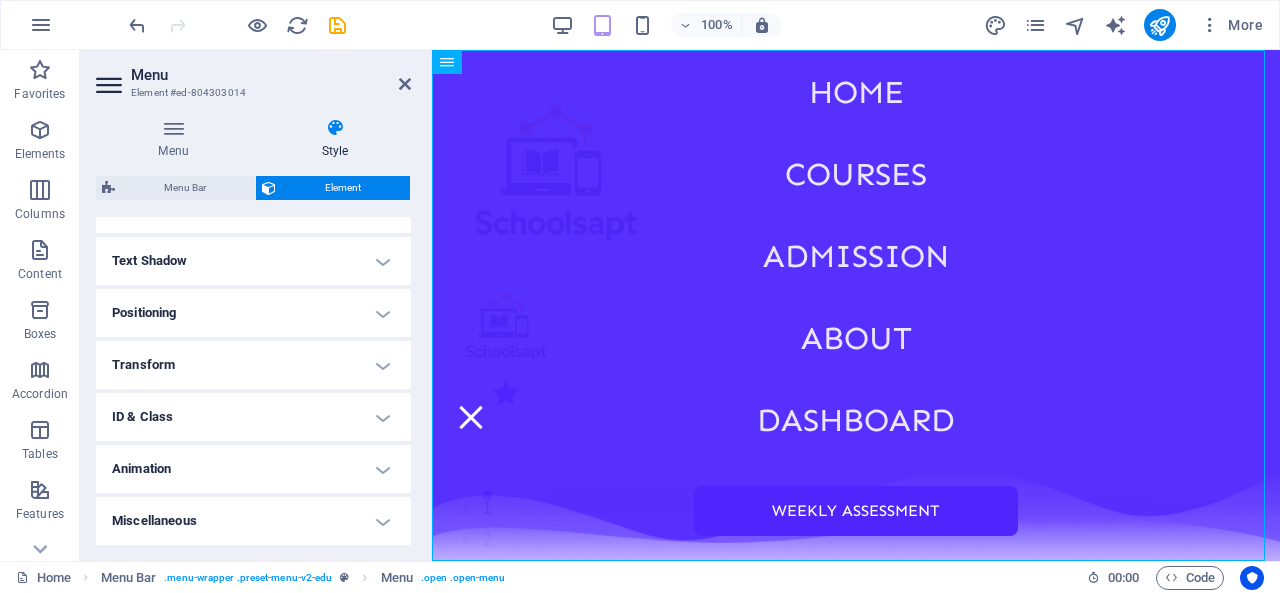 click on "Animation" at bounding box center (253, 469) 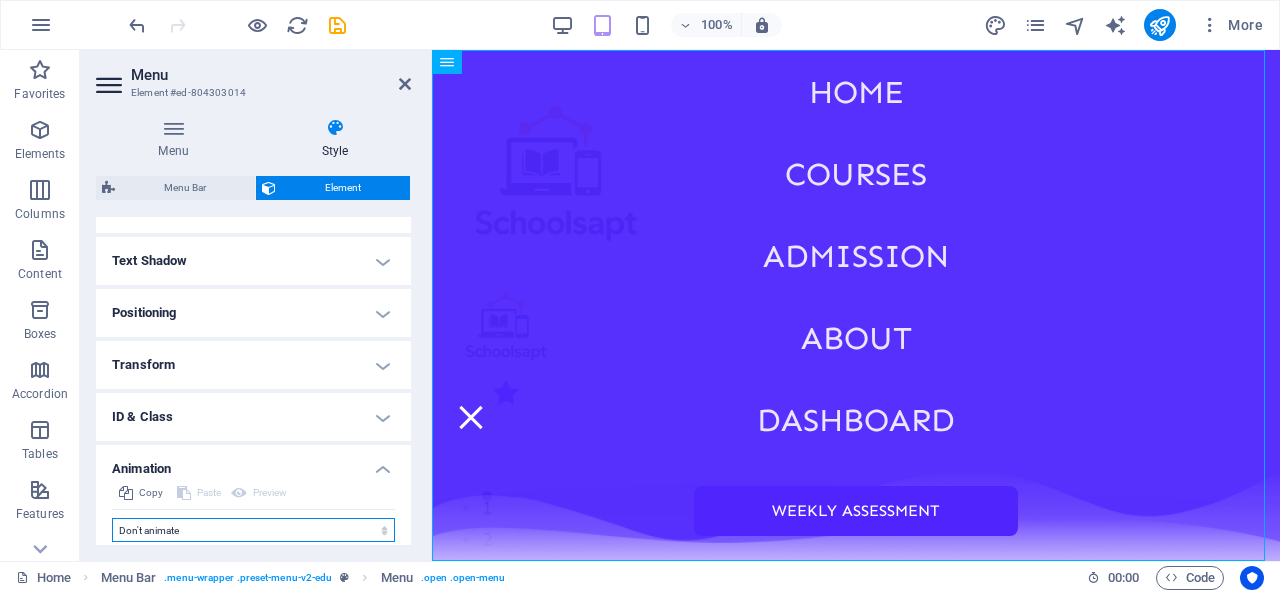 click on "Don't animate Show / Hide Slide up/down Zoom in/out Slide left to right Slide right to left Slide top to bottom Slide bottom to top Pulse Blink Open as overlay" at bounding box center (253, 530) 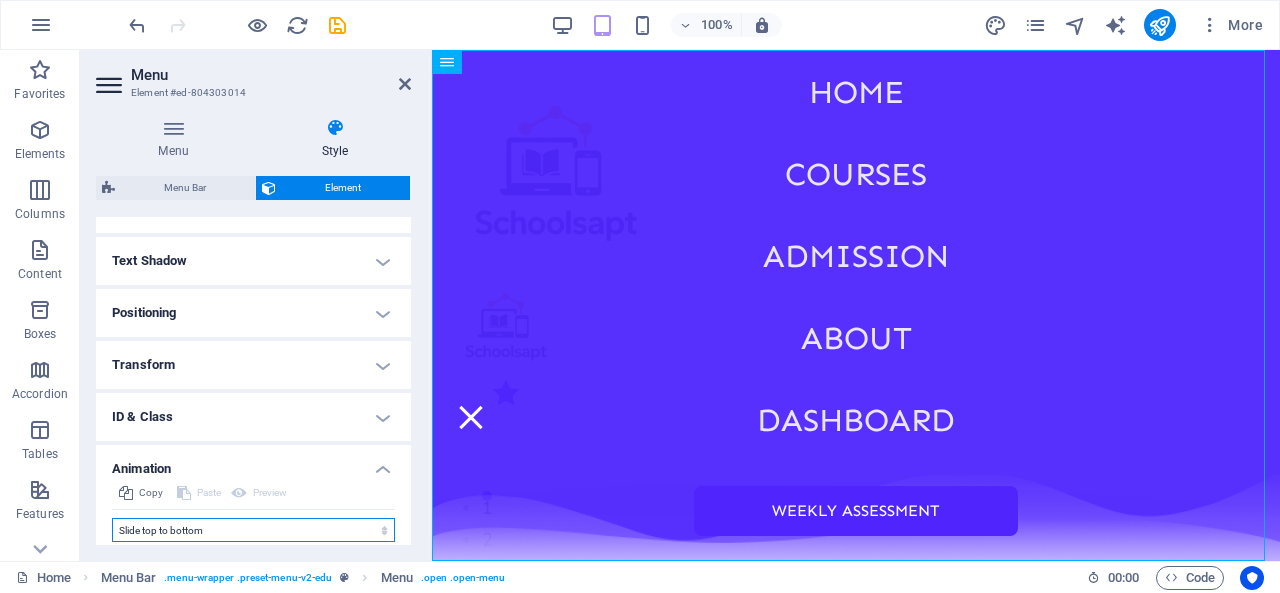 click on "Don't animate Show / Hide Slide up/down Zoom in/out Slide left to right Slide right to left Slide top to bottom Slide bottom to top Pulse Blink Open as overlay" at bounding box center (253, 530) 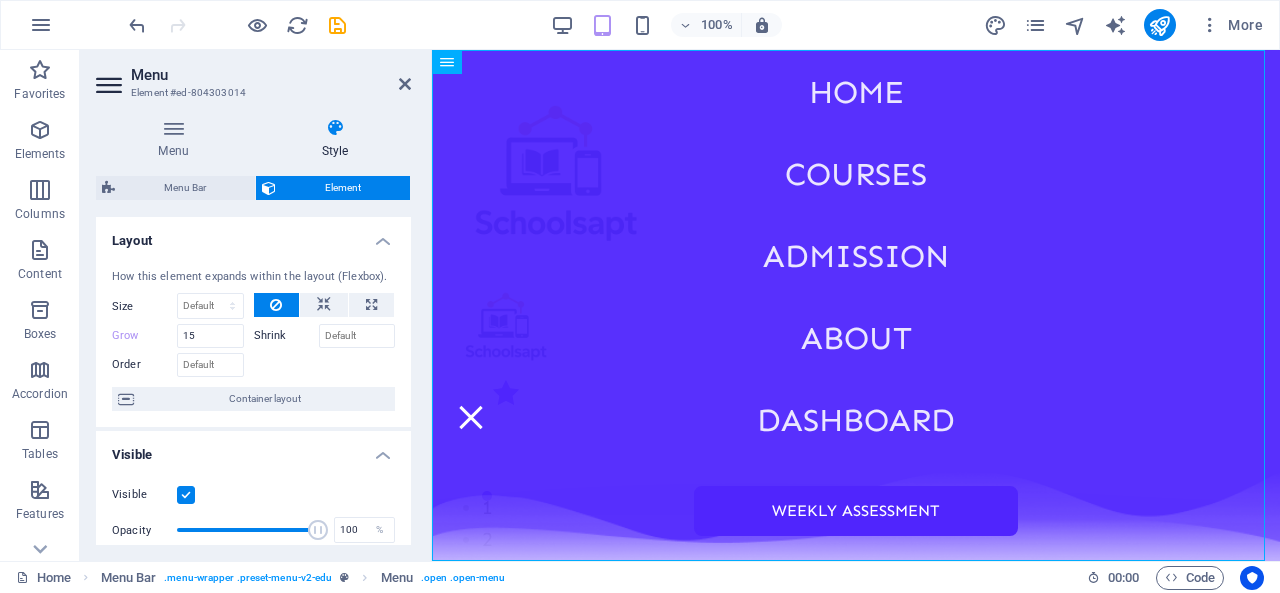 scroll, scrollTop: 723, scrollLeft: 0, axis: vertical 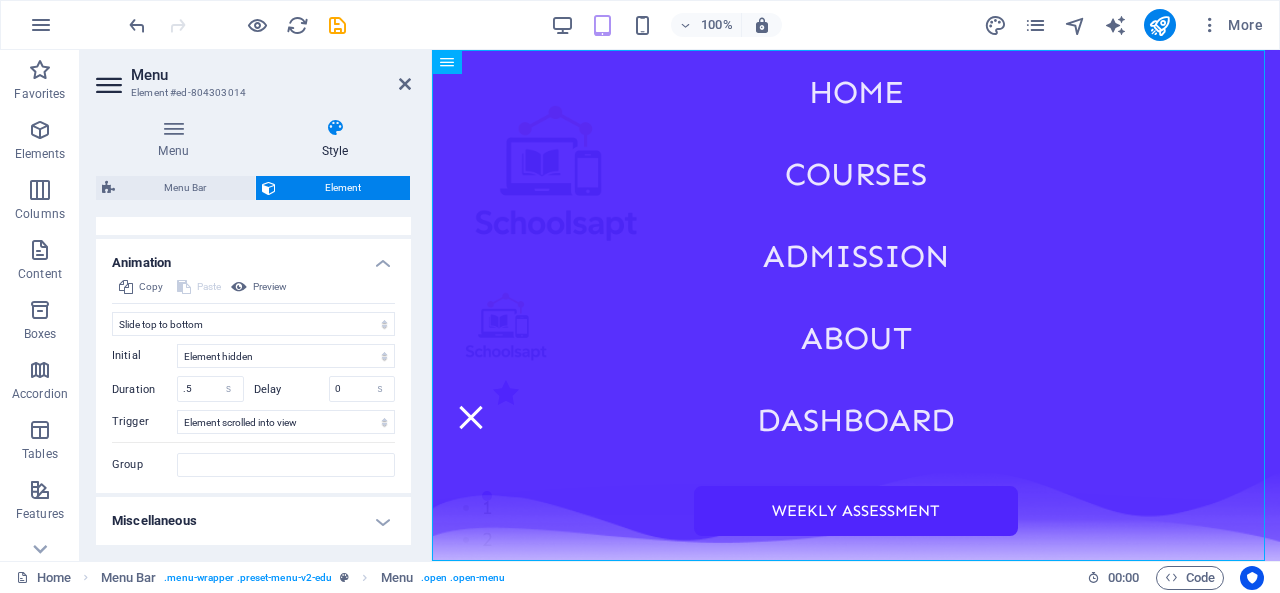 click on "Miscellaneous" at bounding box center (253, 521) 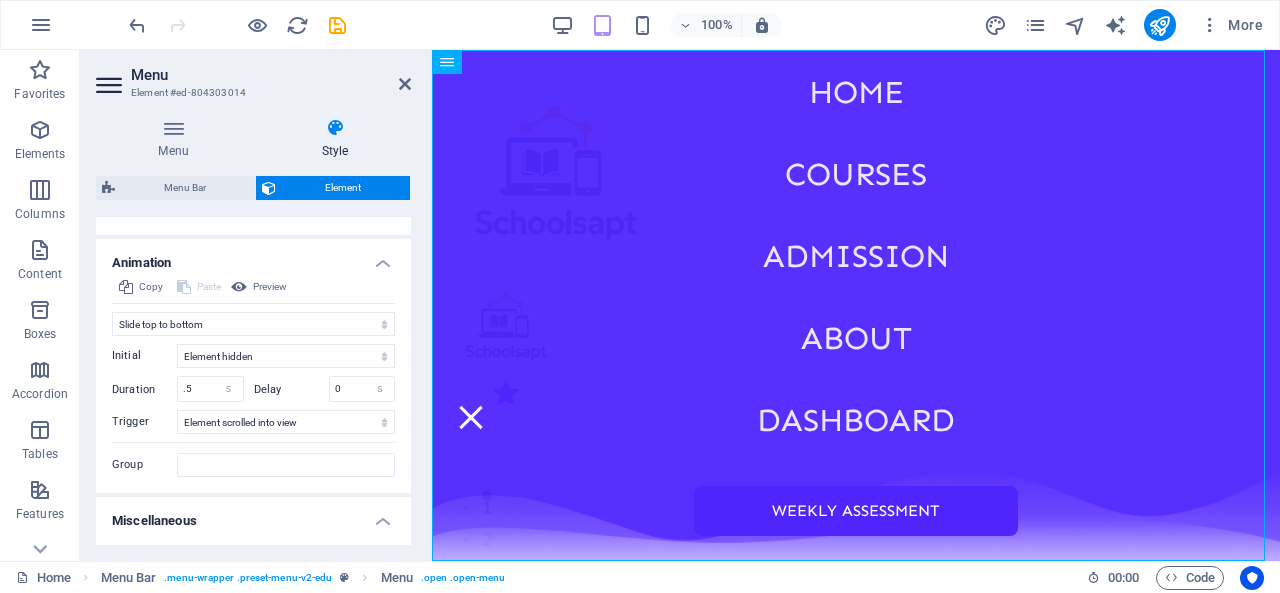 scroll, scrollTop: 847, scrollLeft: 0, axis: vertical 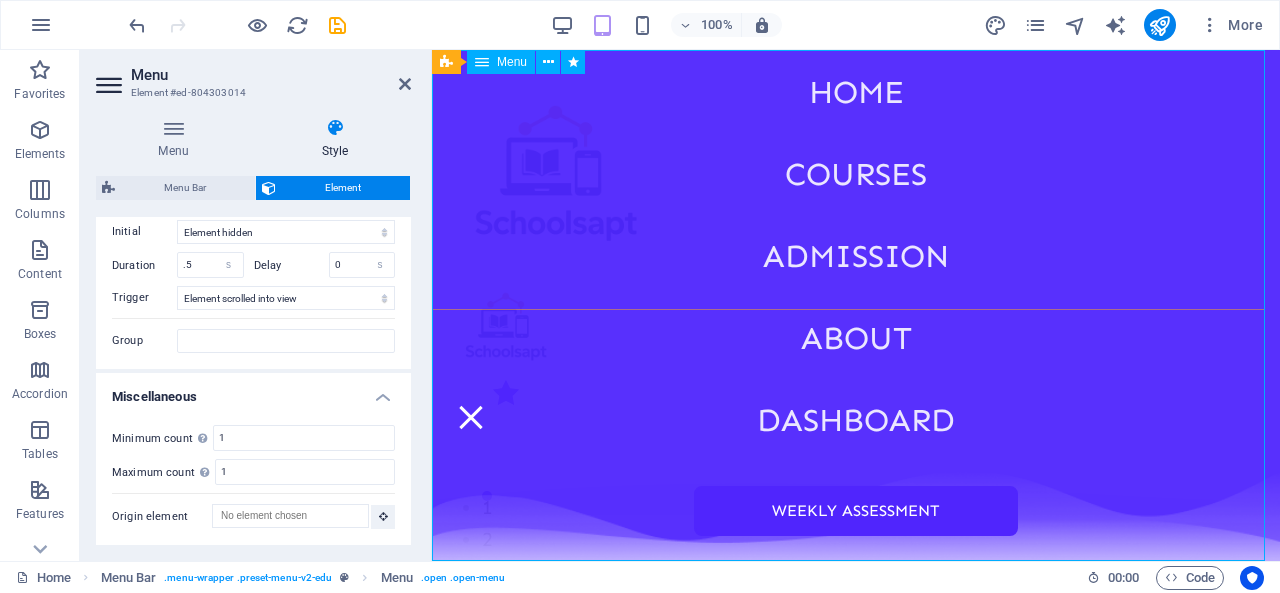 click on "Home Courses Admission About Dashboard Weekly Assessment" at bounding box center [856, 305] 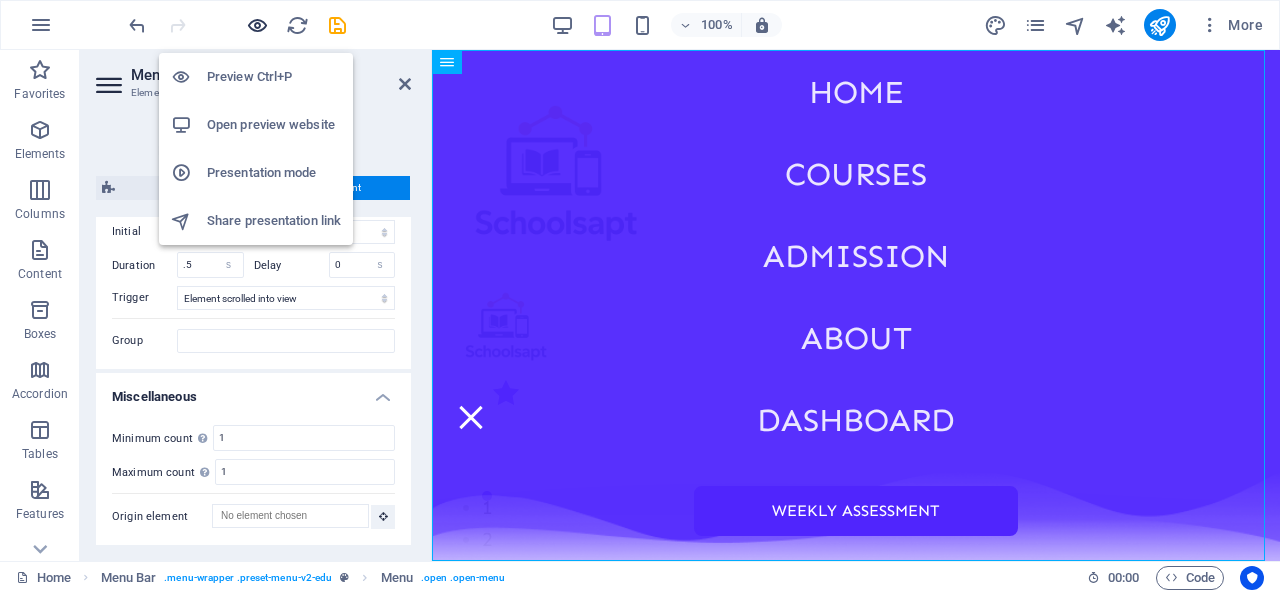 click at bounding box center [257, 25] 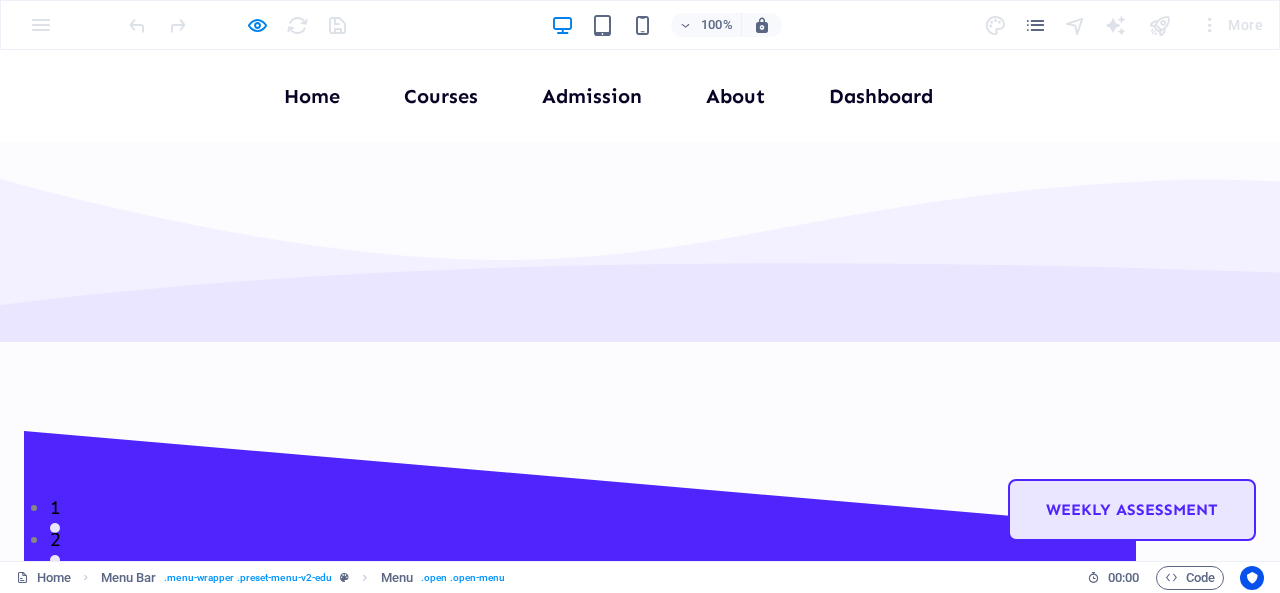 click on "Weekly Assessment" at bounding box center (1132, 510) 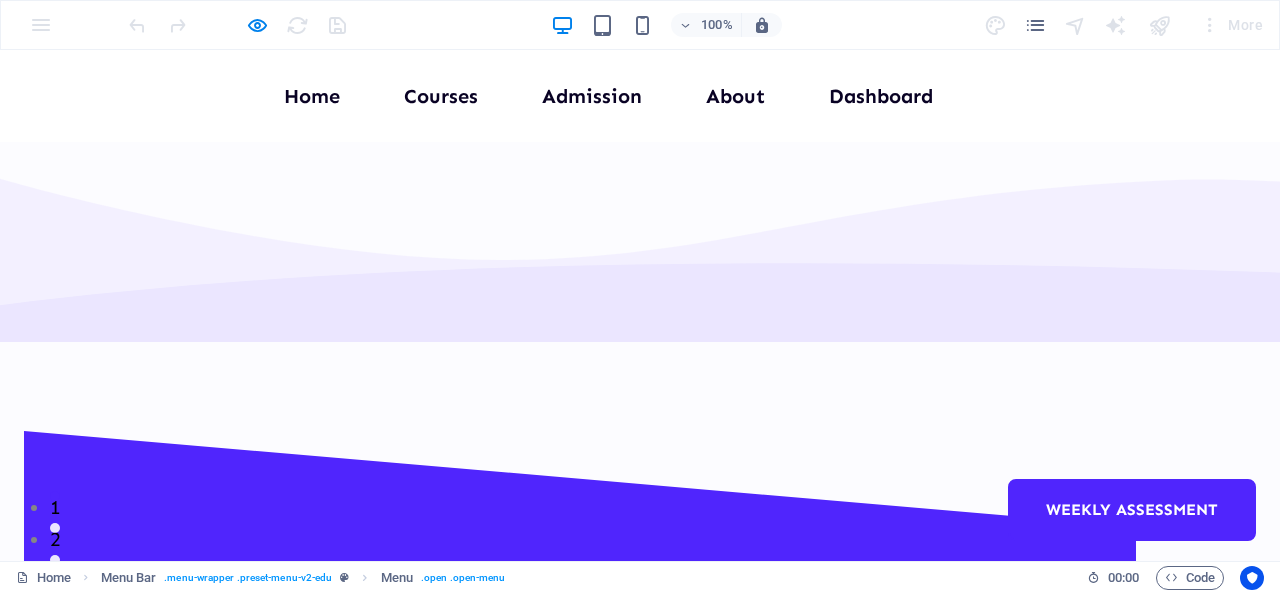 click on "Welcome to your learning hub-SchoolsApt We are committed to providing you with the highest quality educational courses, designed to help you achieve your academics, personal and professional goals. Courses About Us" at bounding box center [640, 890] 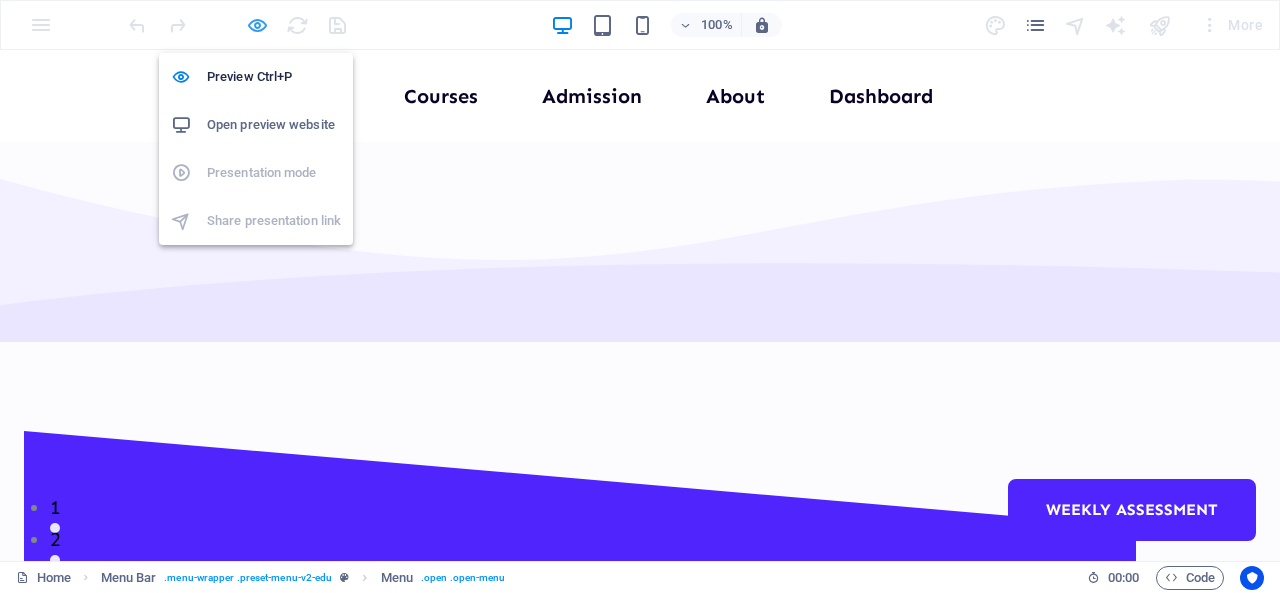 click at bounding box center (257, 25) 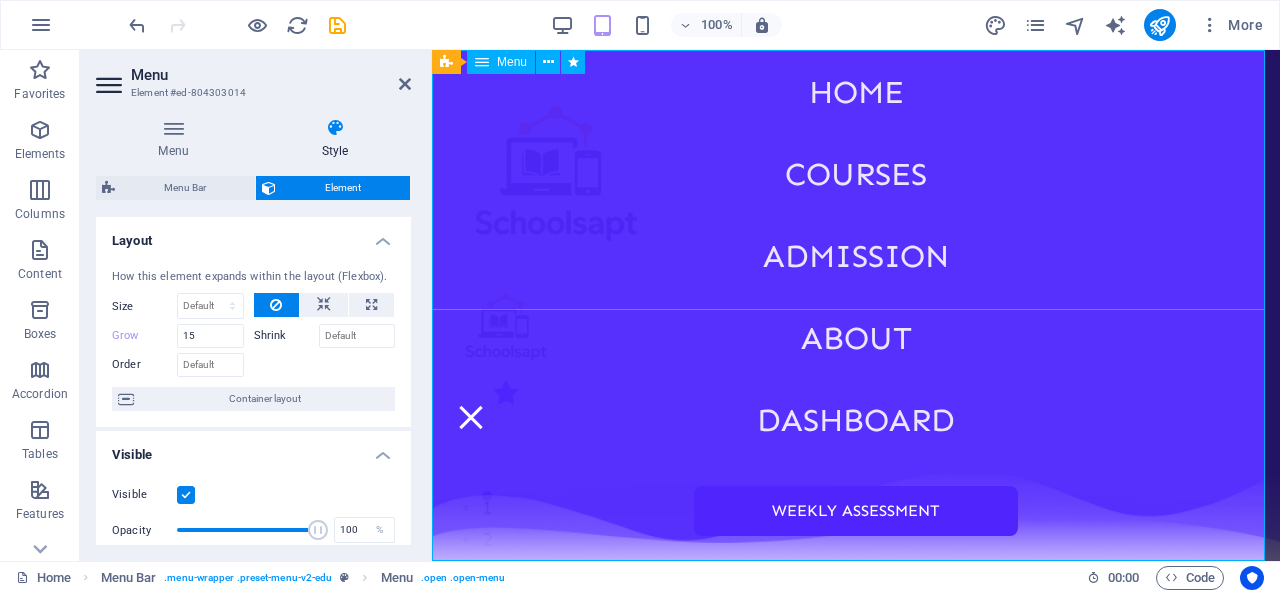 click on "Home Courses Admission About Dashboard Weekly Assessment" at bounding box center [856, 305] 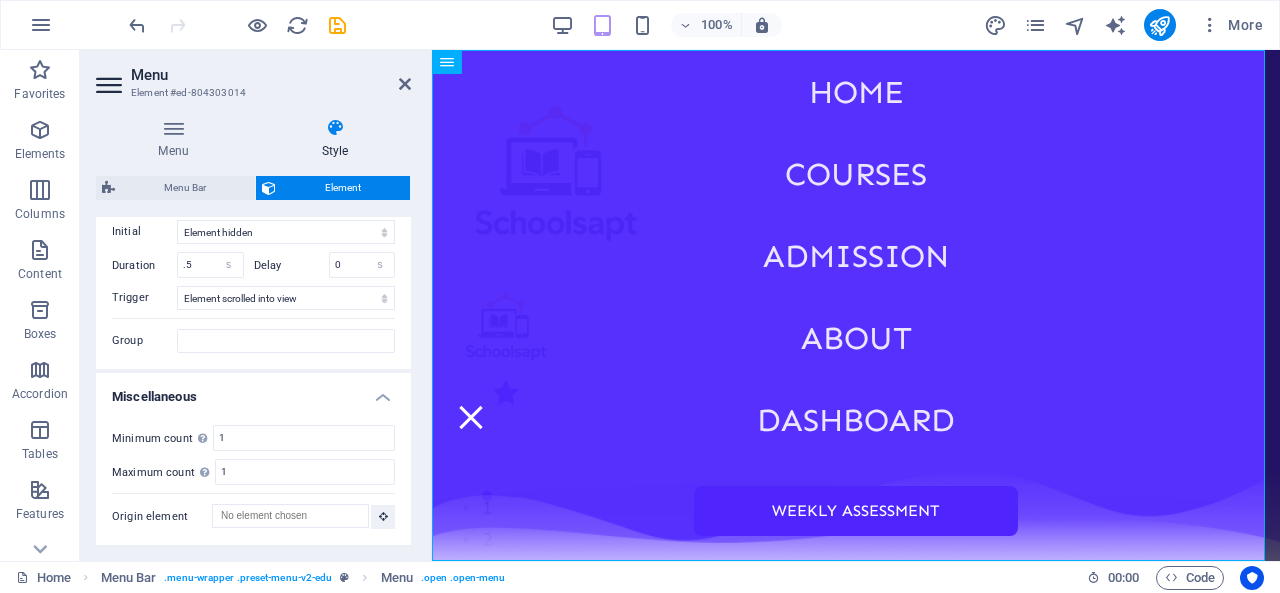 scroll, scrollTop: 0, scrollLeft: 0, axis: both 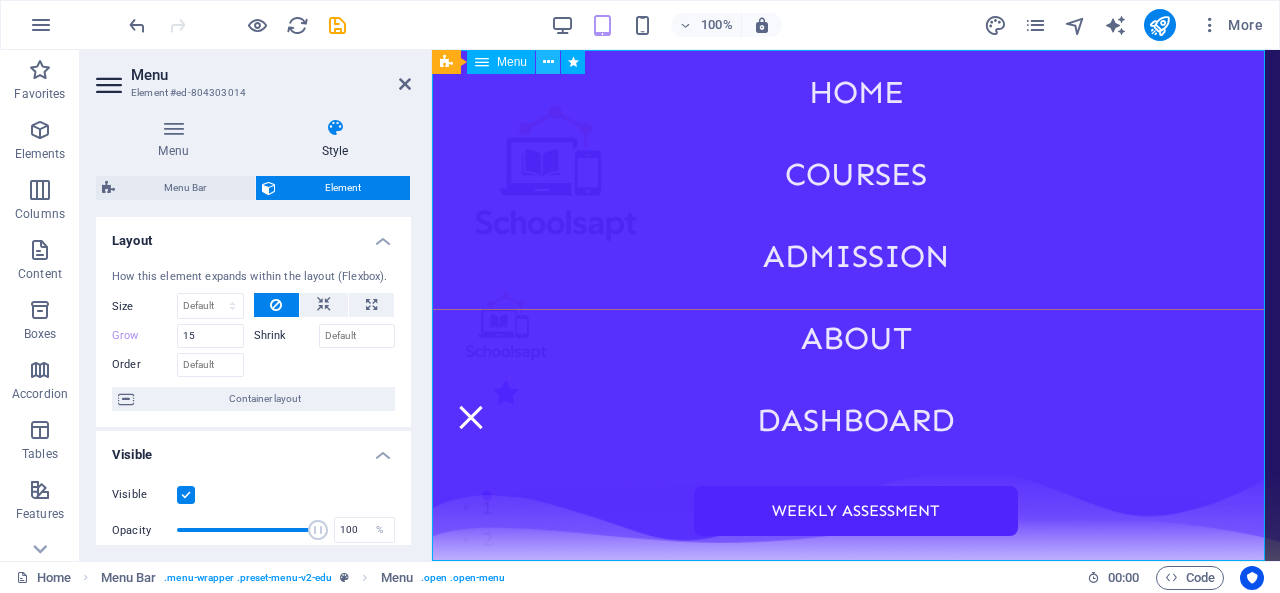 click at bounding box center (548, 62) 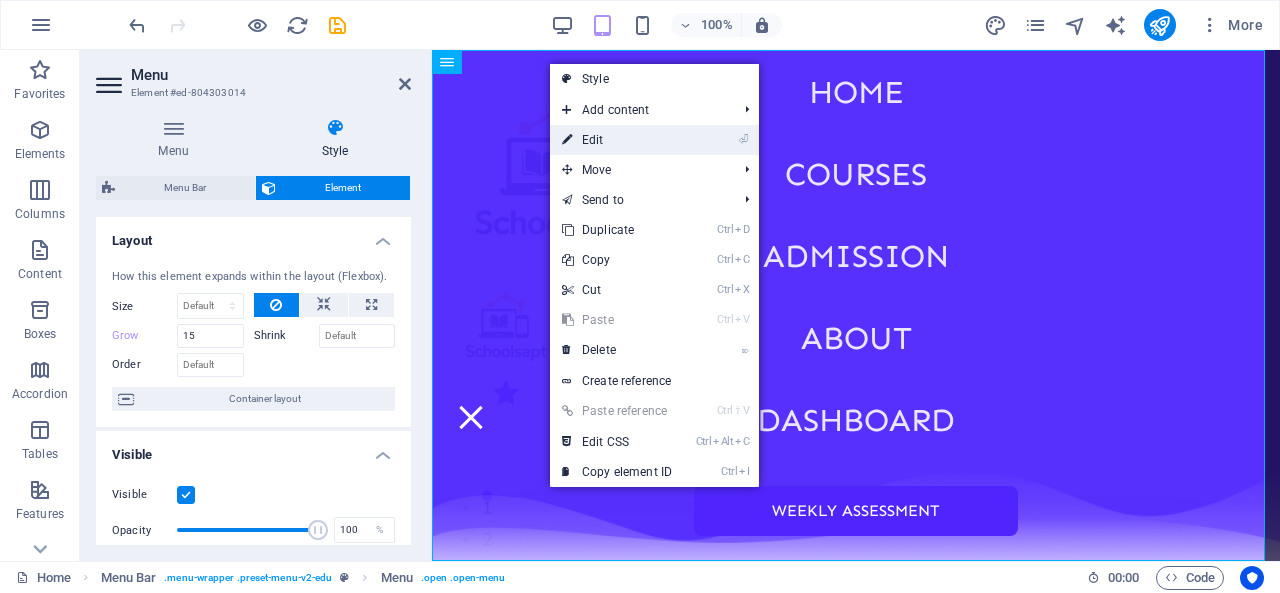 click on "⏎  Edit" at bounding box center [617, 140] 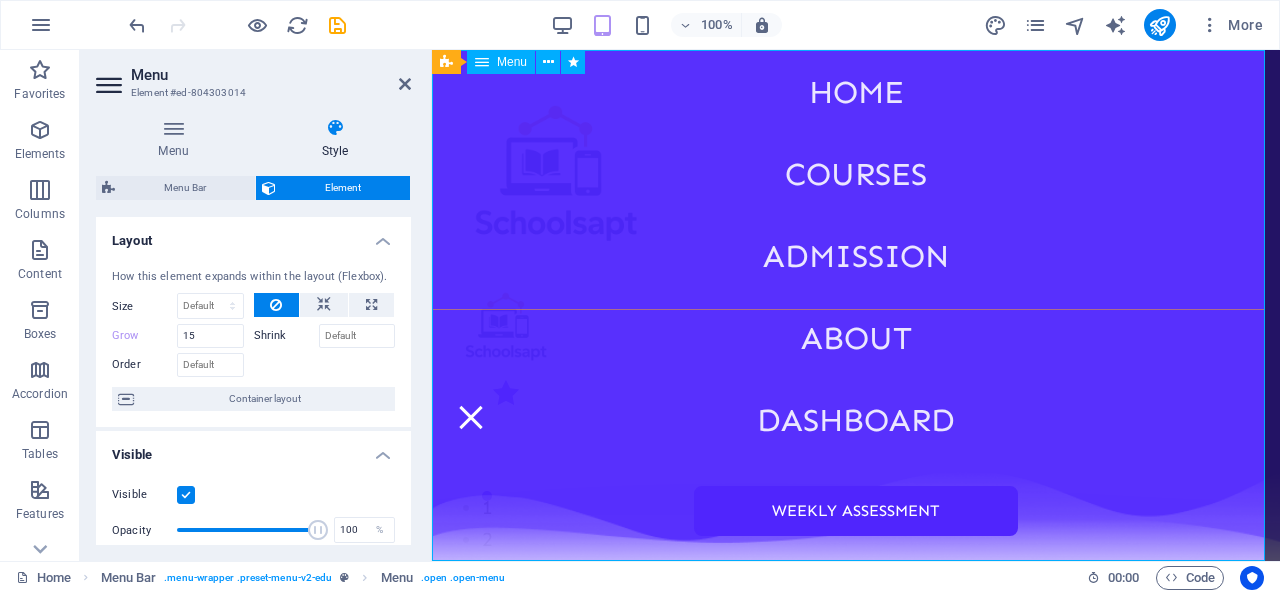 click on "Home Courses Admission About Dashboard Weekly Assessment" at bounding box center (856, 305) 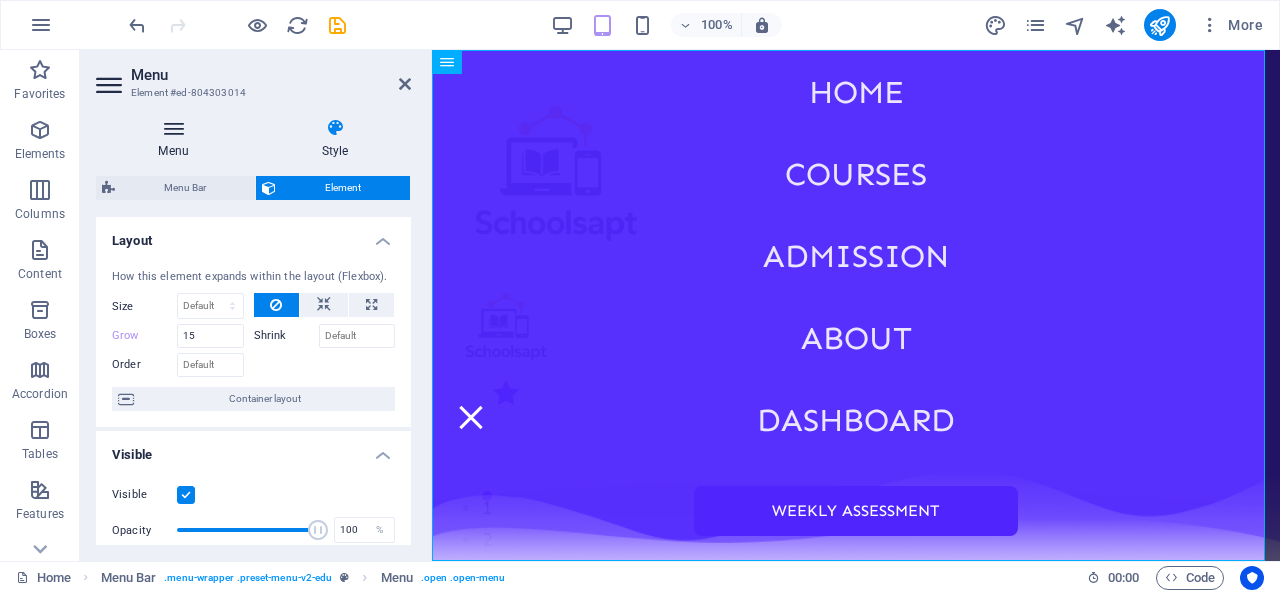 click at bounding box center [173, 128] 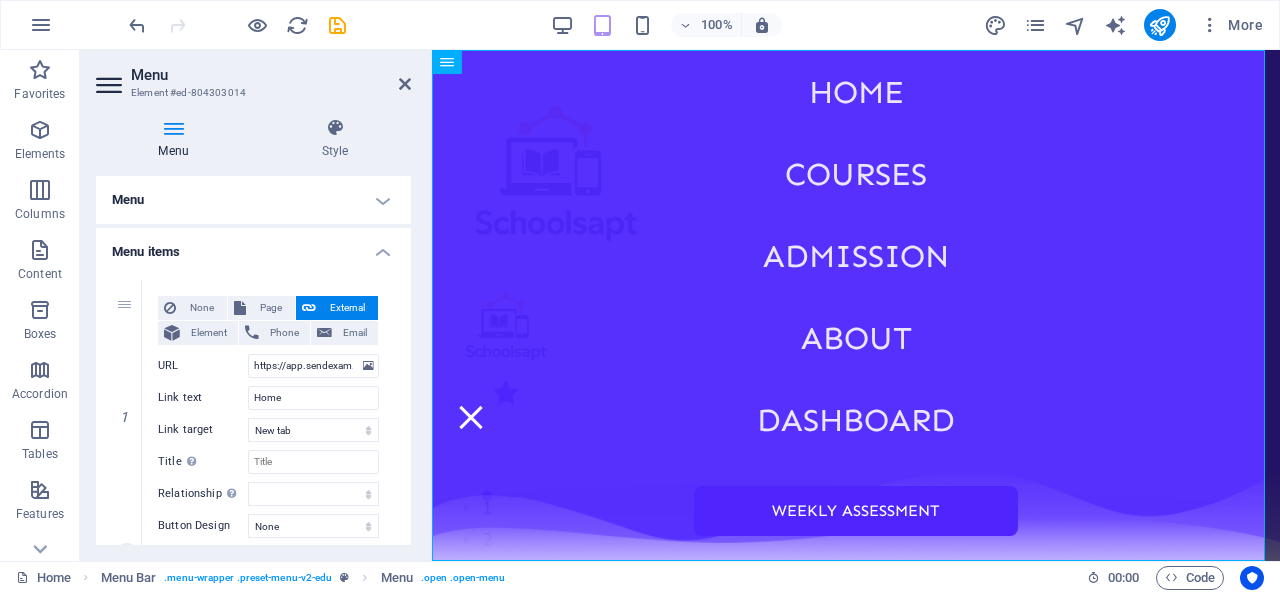scroll, scrollTop: 1440, scrollLeft: 0, axis: vertical 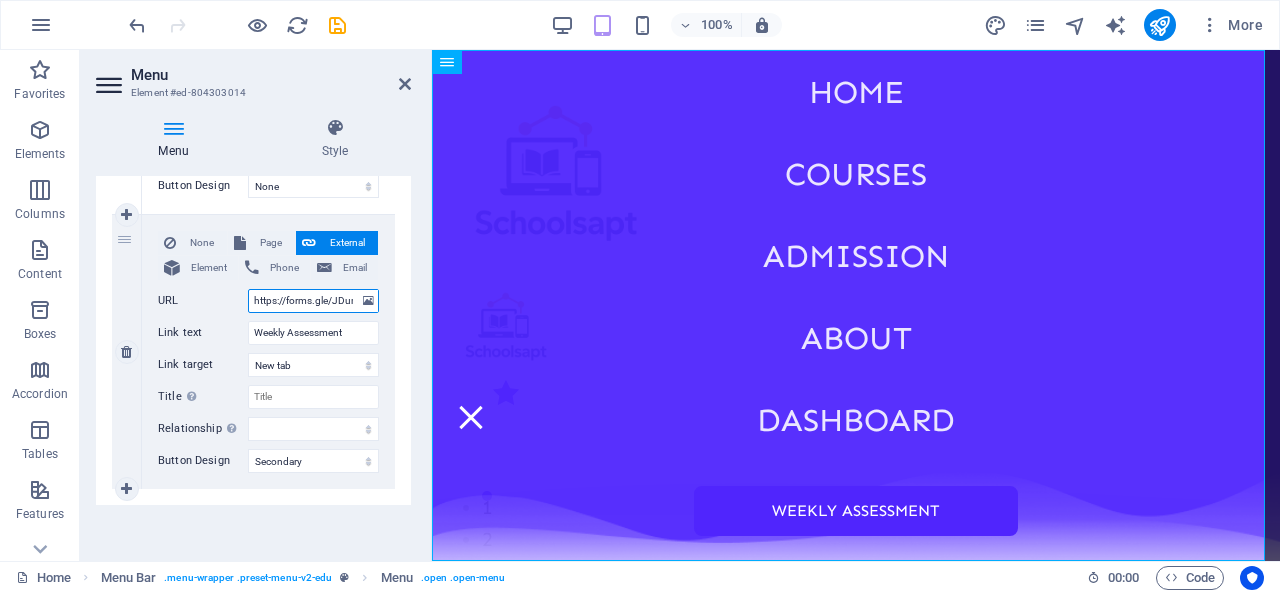 click on "https://forms.gle/JDum9C21UgDUvdb69" at bounding box center (313, 301) 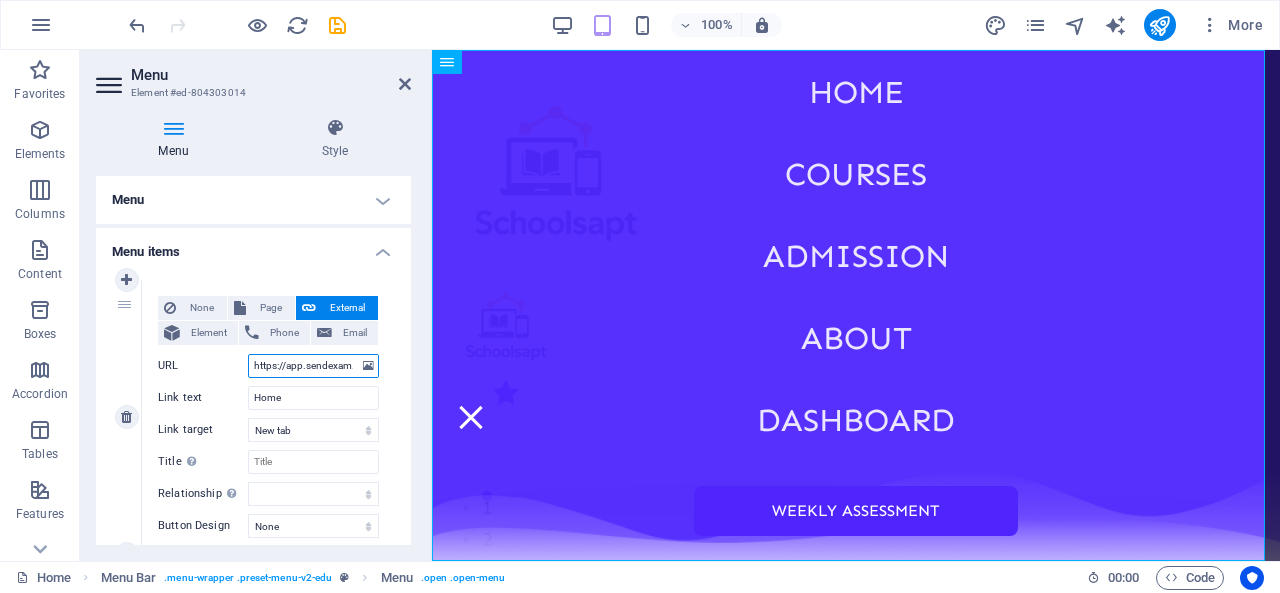 click on "https://app.sendexam.com/exam/4p9eeh03kq" at bounding box center [313, 366] 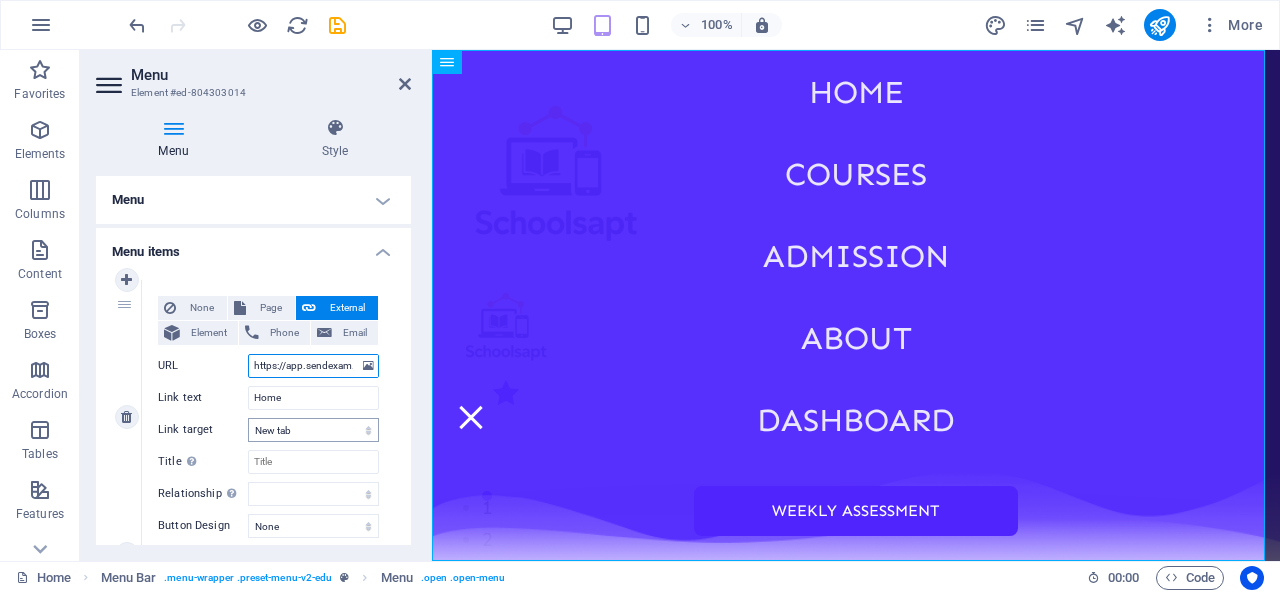scroll, scrollTop: 1440, scrollLeft: 0, axis: vertical 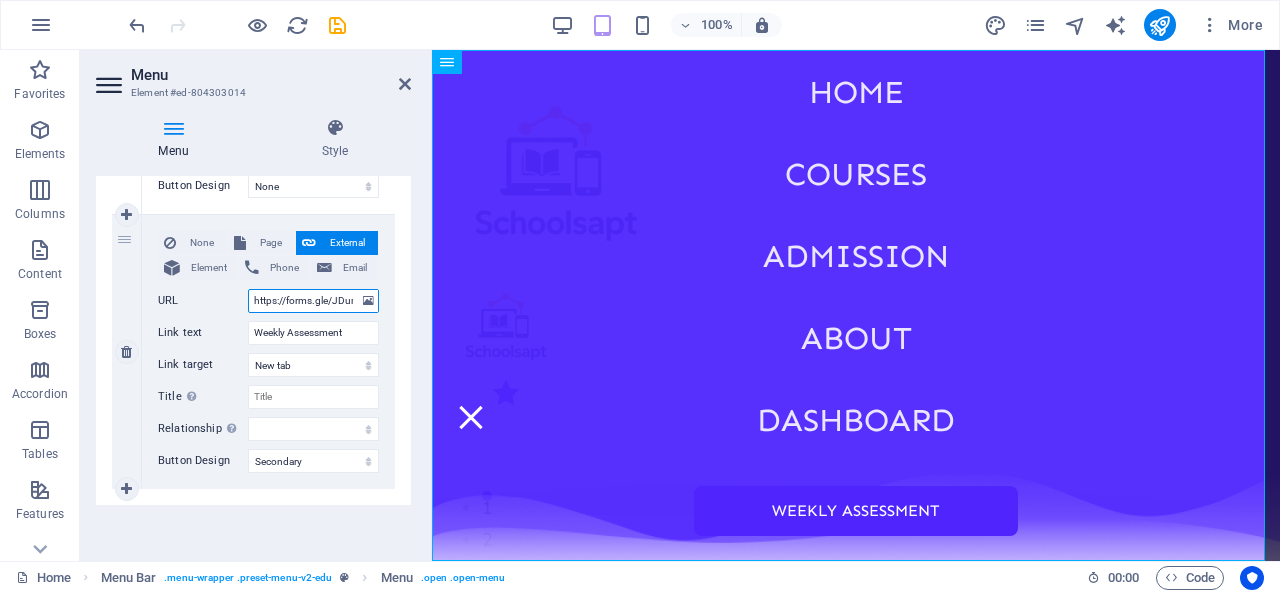 click on "https://forms.gle/JDum9C21UgDUvdb69" at bounding box center (313, 301) 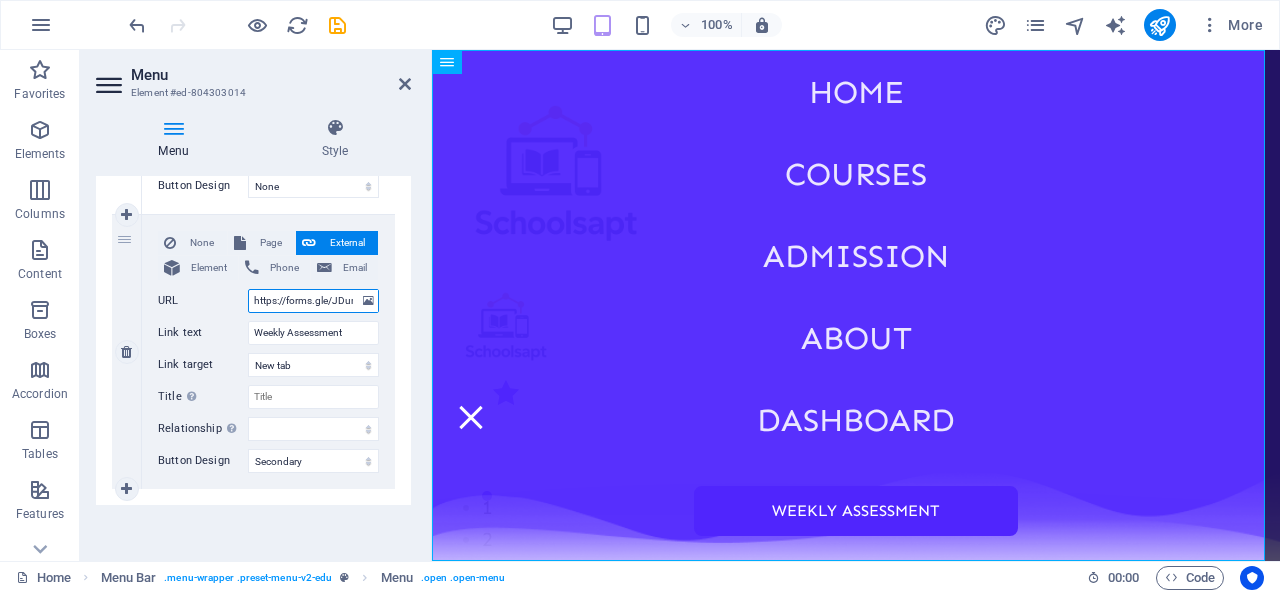paste on "[URL]" 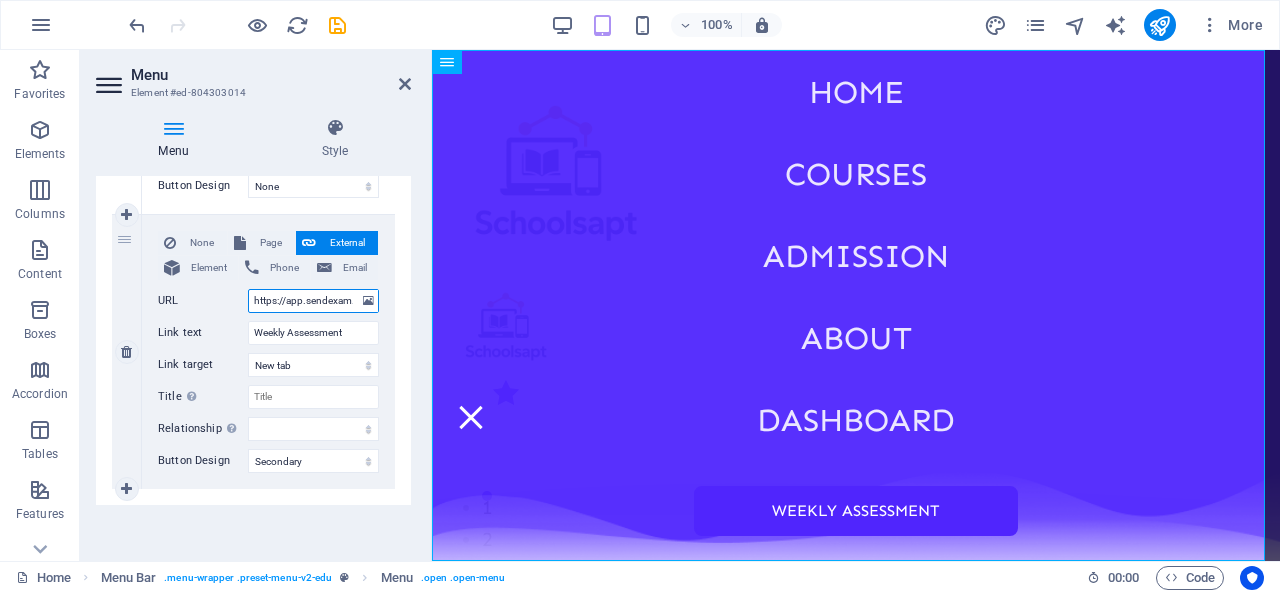 scroll, scrollTop: 0, scrollLeft: 112, axis: horizontal 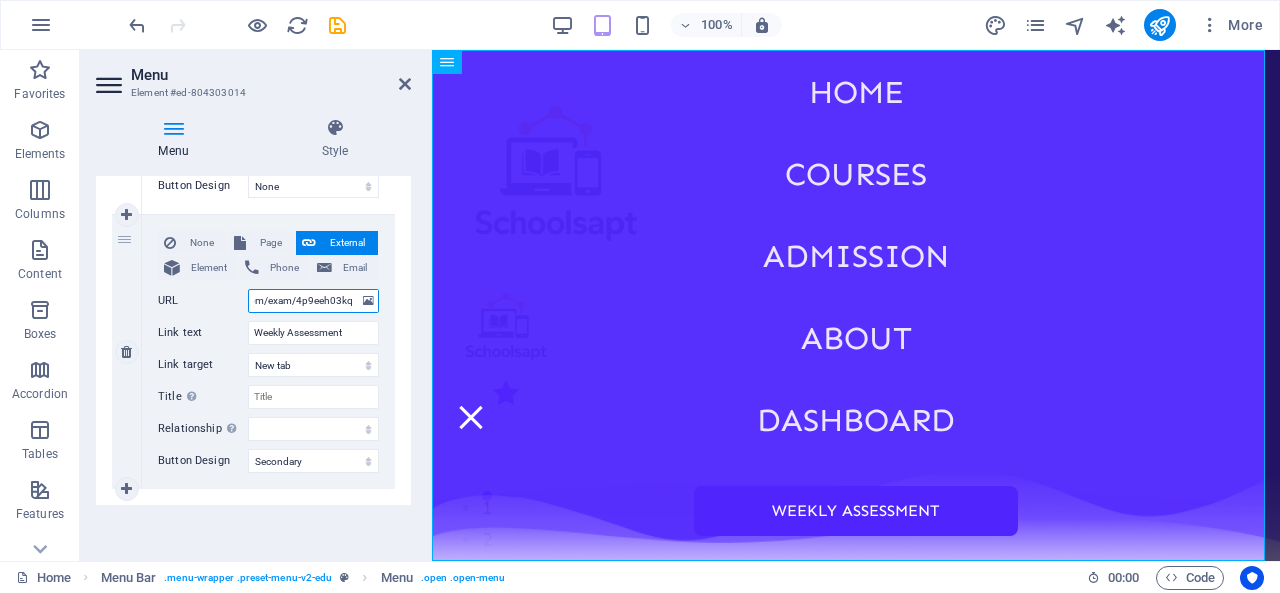 select 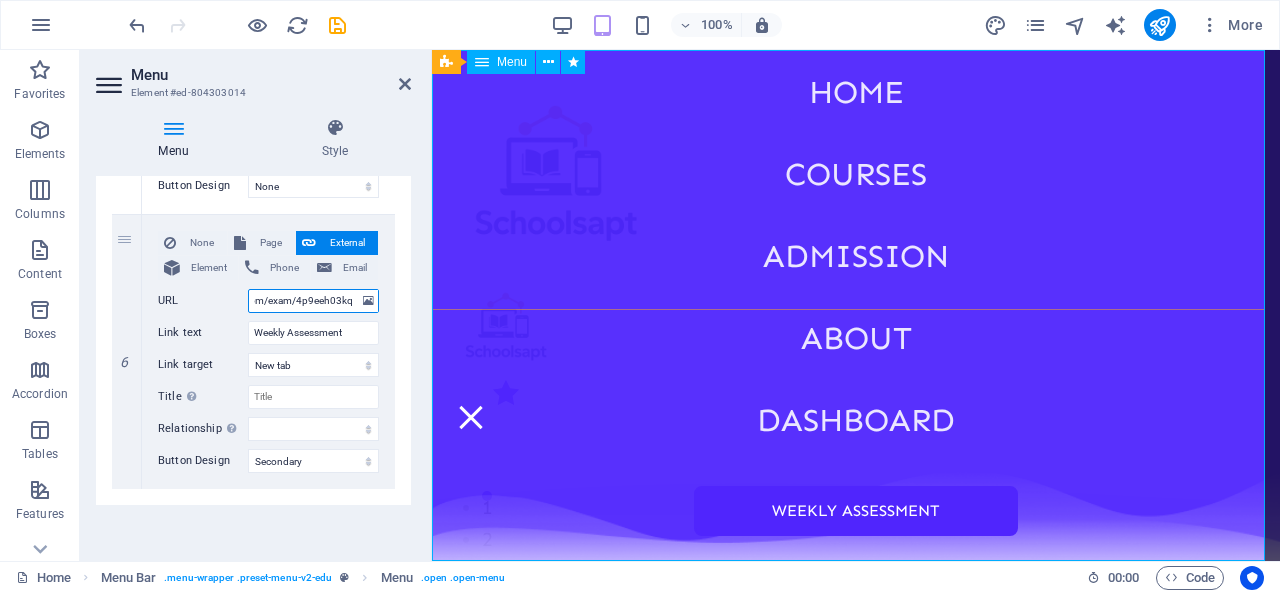 type on "https://app.sendexam.com/exam/4p9eeh03kq" 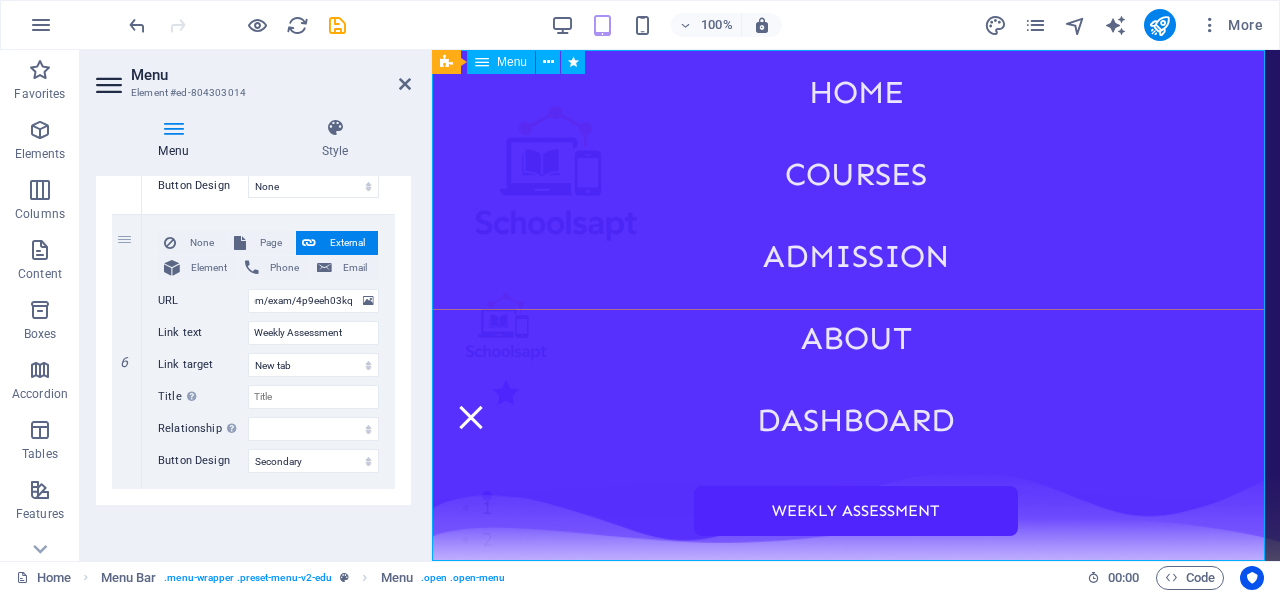 scroll, scrollTop: 0, scrollLeft: 0, axis: both 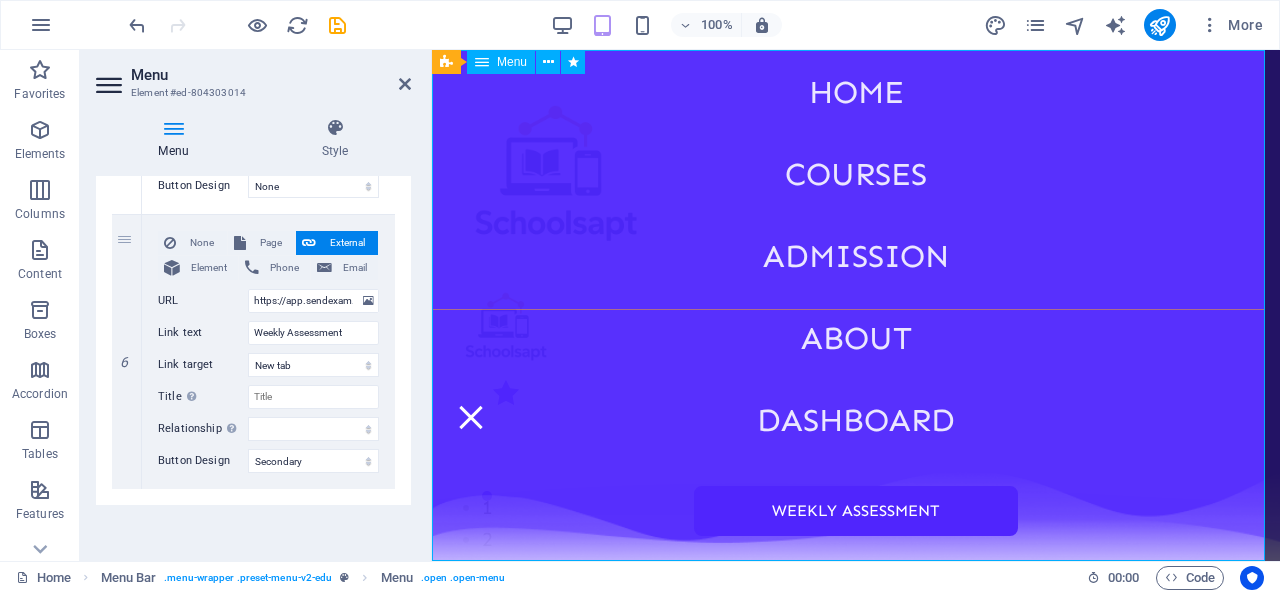 click on "Home Courses Admission About Dashboard Weekly Assessment" at bounding box center [856, 305] 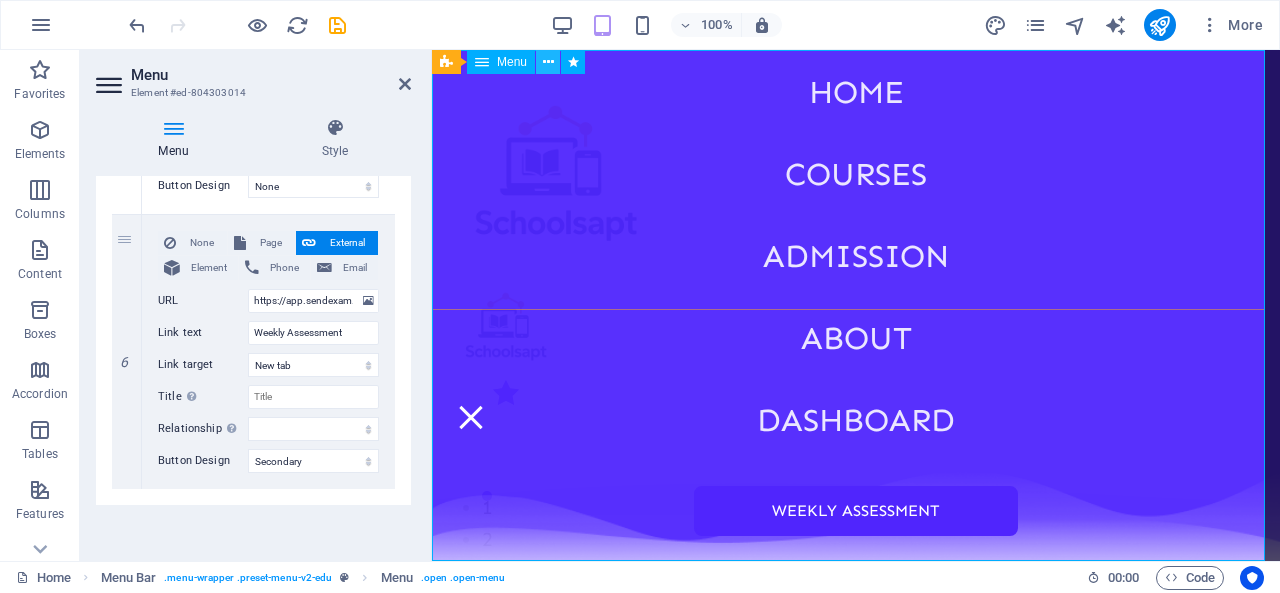 click at bounding box center (548, 62) 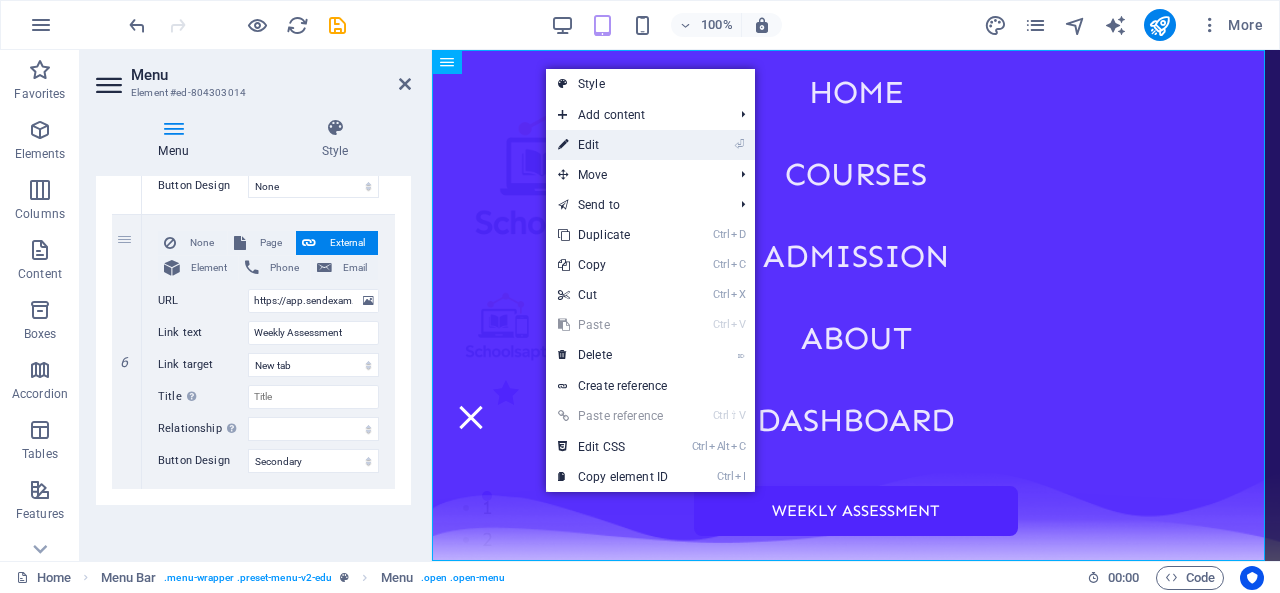 click on "⏎  Edit" at bounding box center [613, 145] 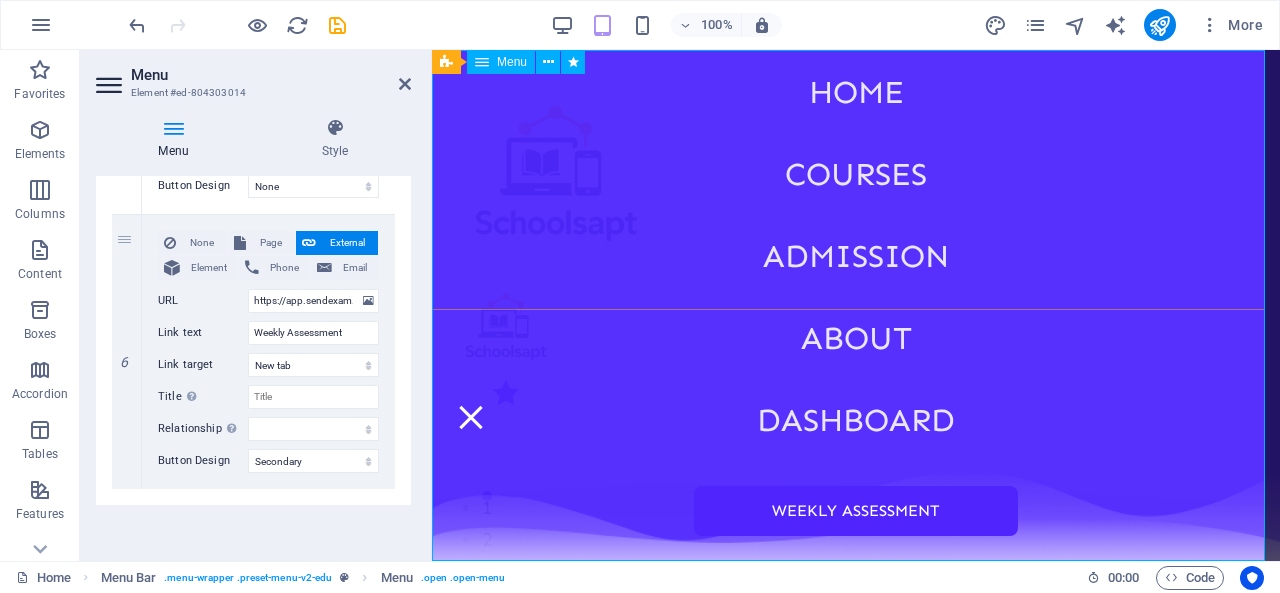click on "Home Courses Admission About Dashboard Weekly Assessment" at bounding box center (856, 305) 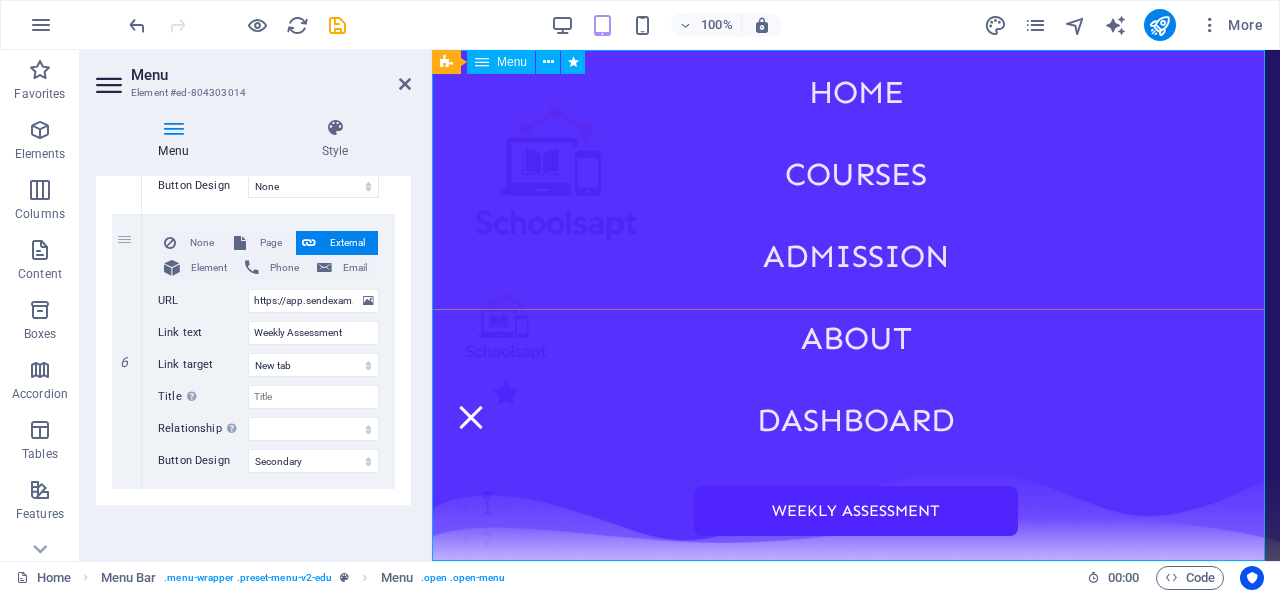 click on "Home Courses Admission About Dashboard Weekly Assessment" at bounding box center (856, 305) 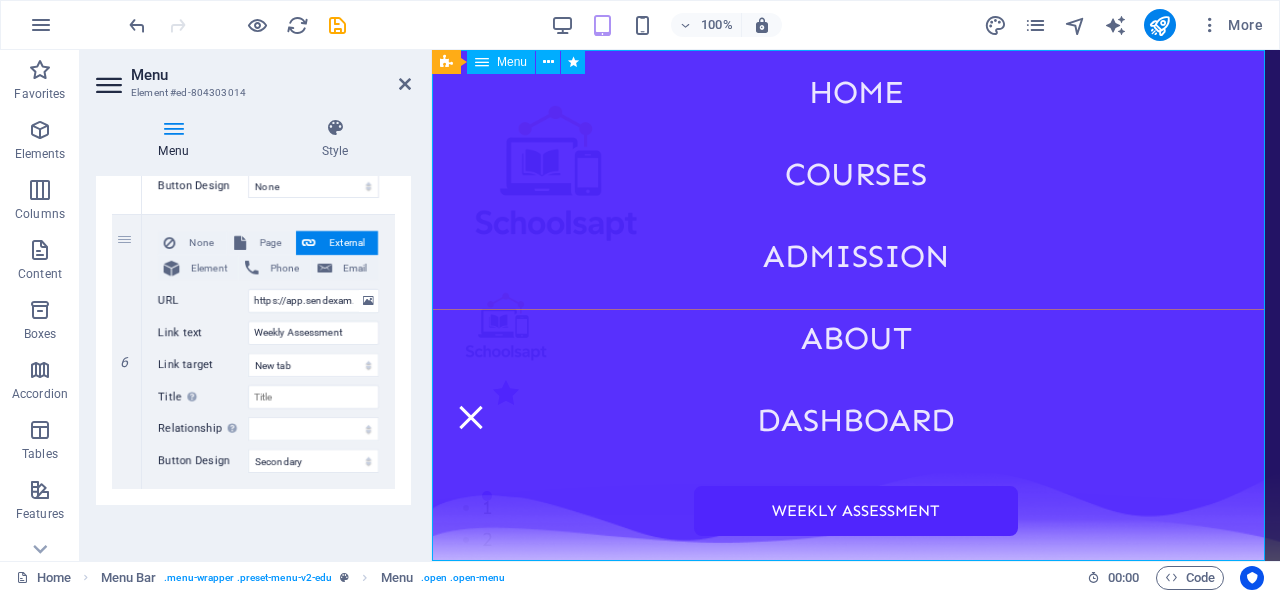 click on "Home Courses Admission About Dashboard Weekly Assessment" at bounding box center [856, 305] 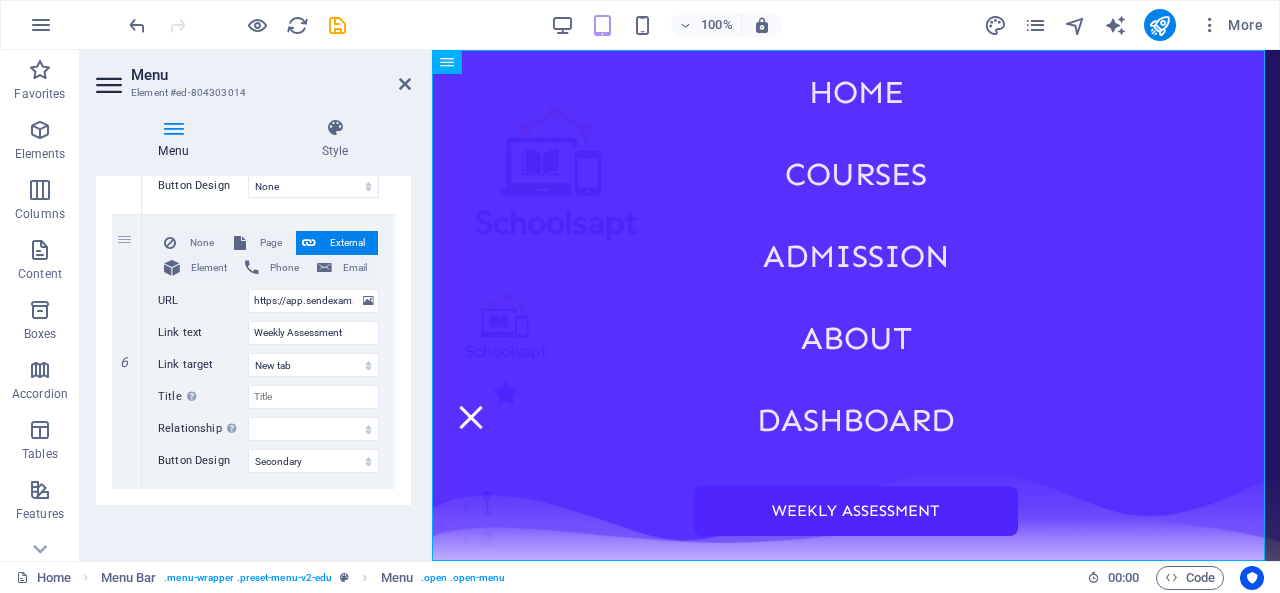 scroll, scrollTop: 0, scrollLeft: 0, axis: both 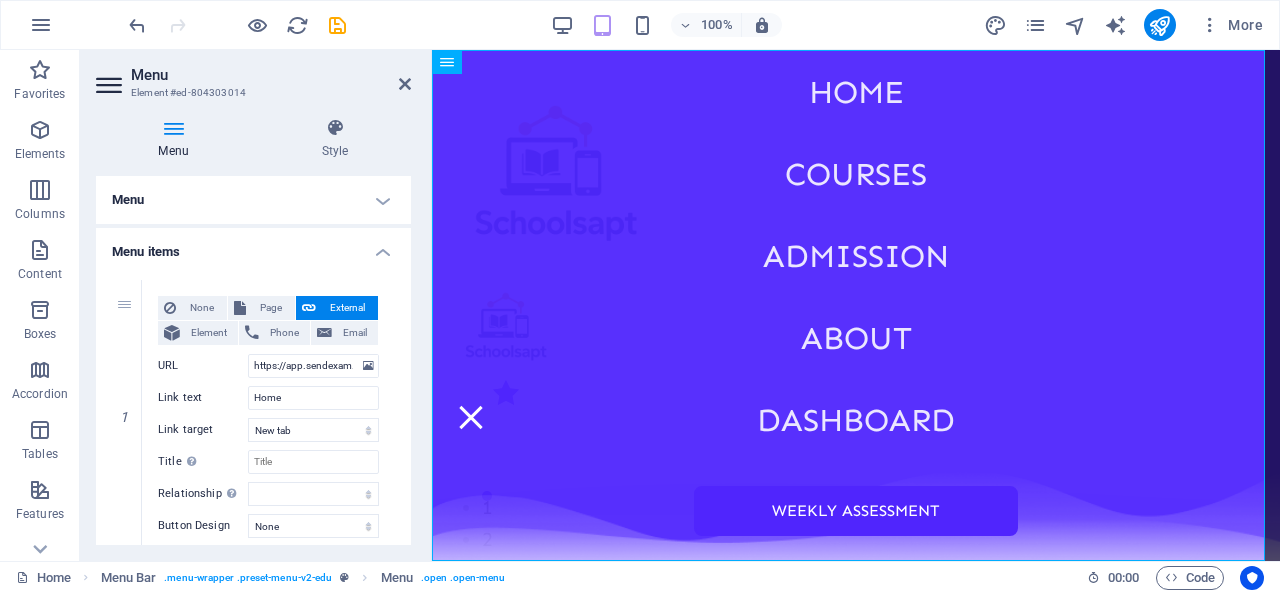 click on "Menu items" at bounding box center (253, 246) 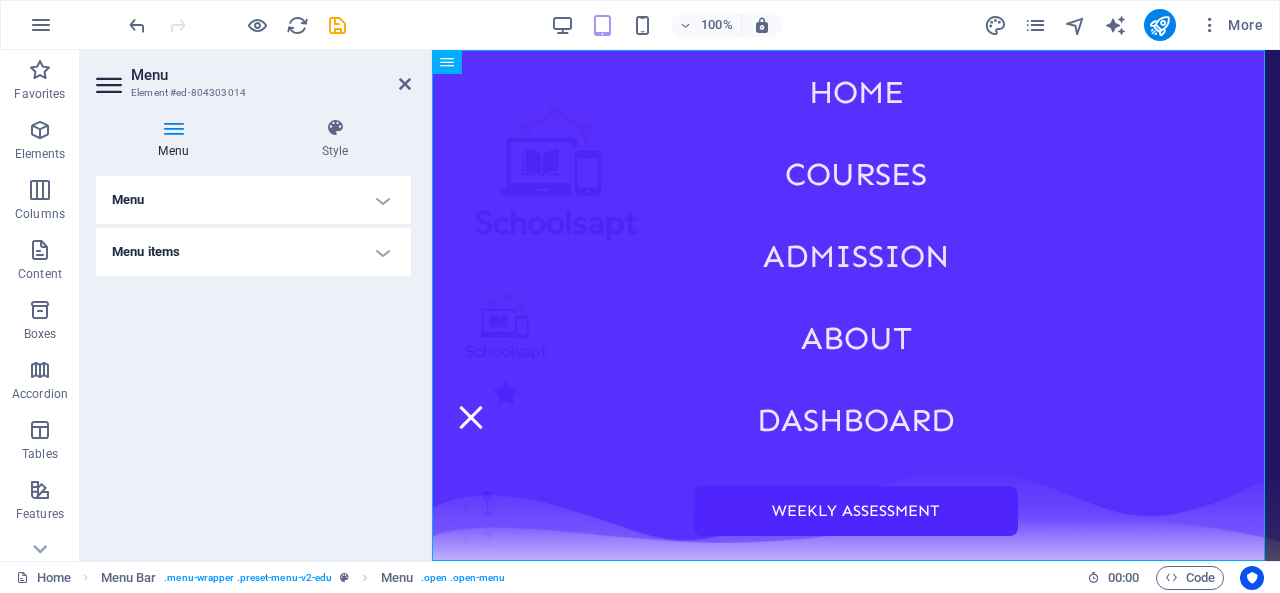 click on "Menu" at bounding box center (253, 200) 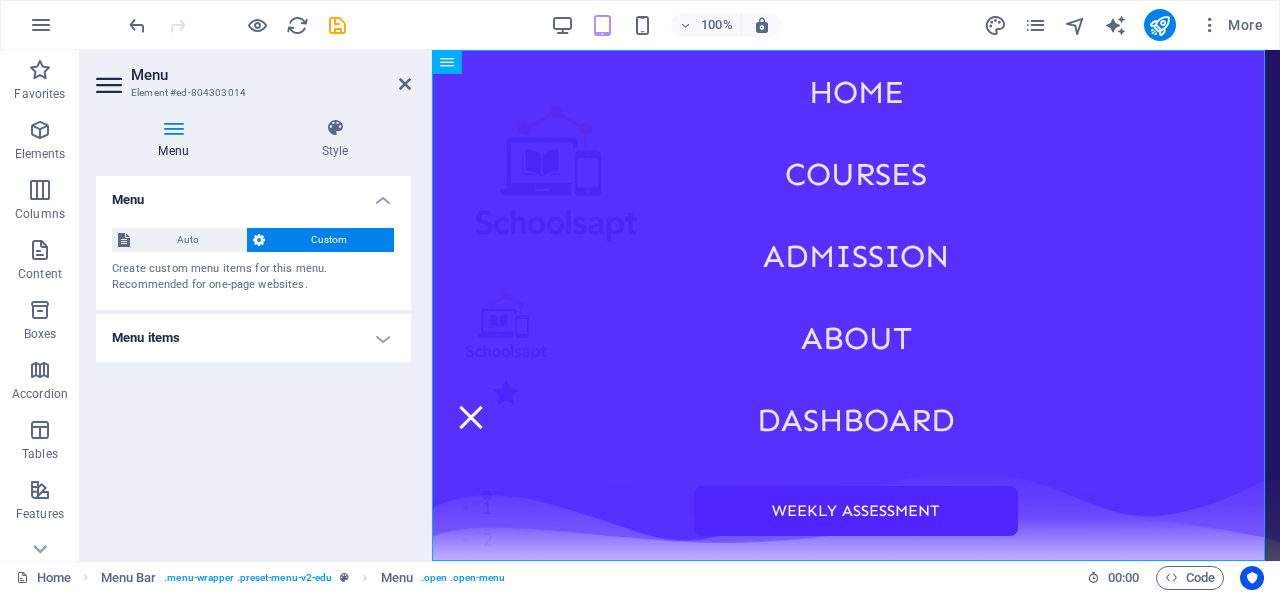 click on "Custom" at bounding box center (330, 240) 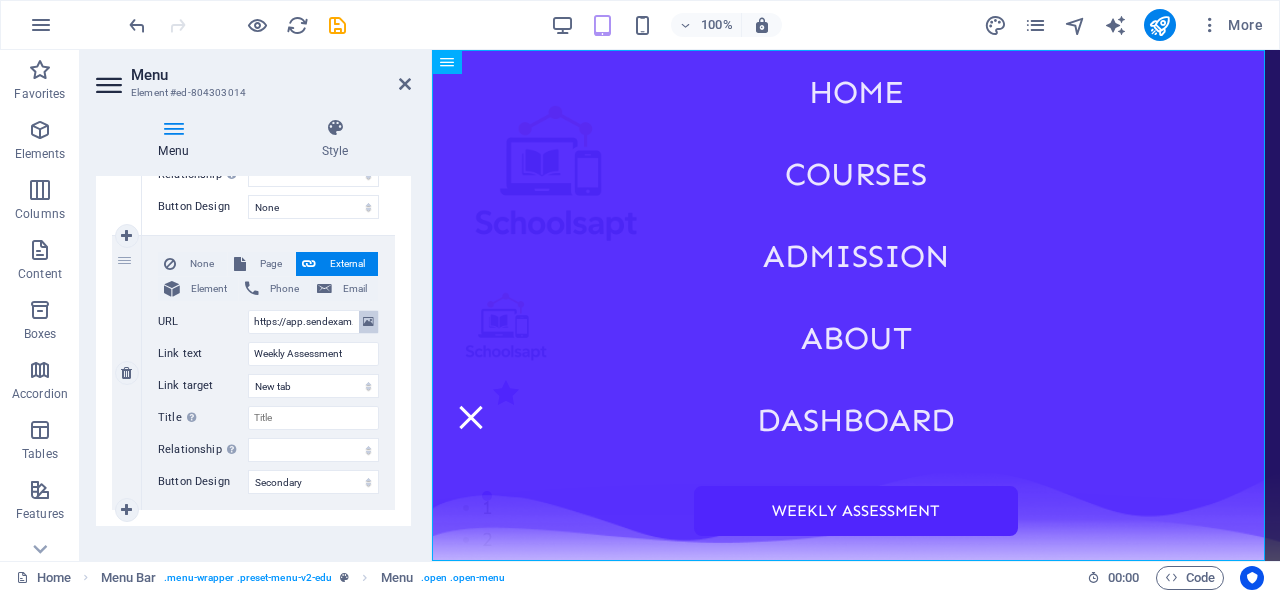 scroll, scrollTop: 1526, scrollLeft: 0, axis: vertical 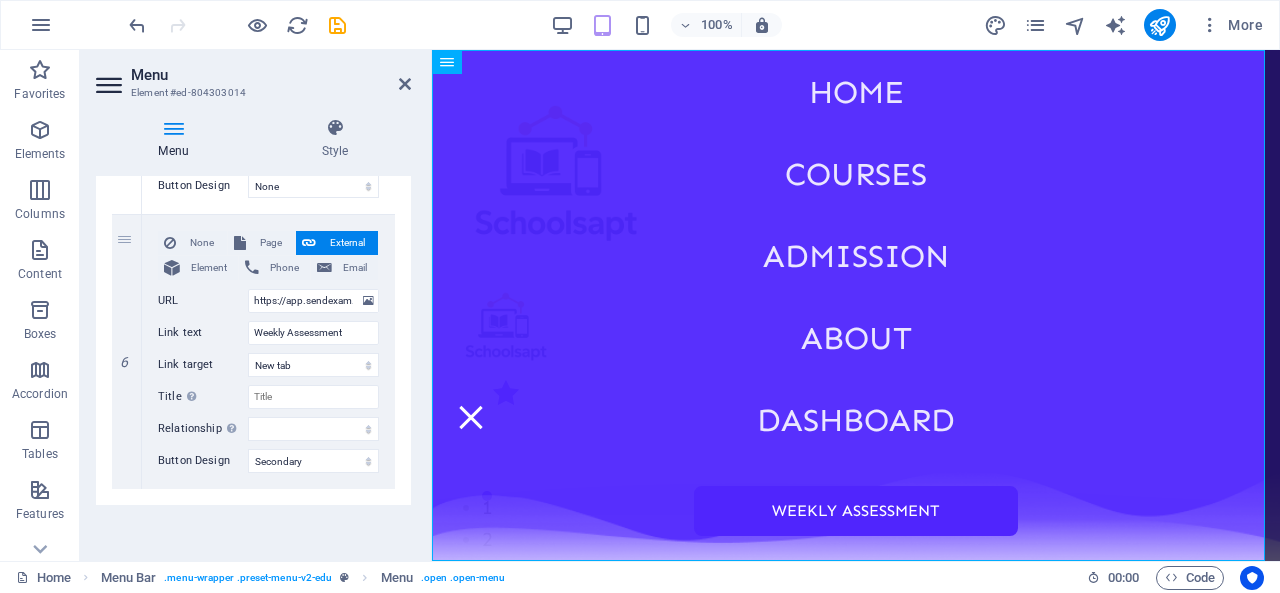 drag, startPoint x: 369, startPoint y: 351, endPoint x: 308, endPoint y: 540, distance: 198.6001 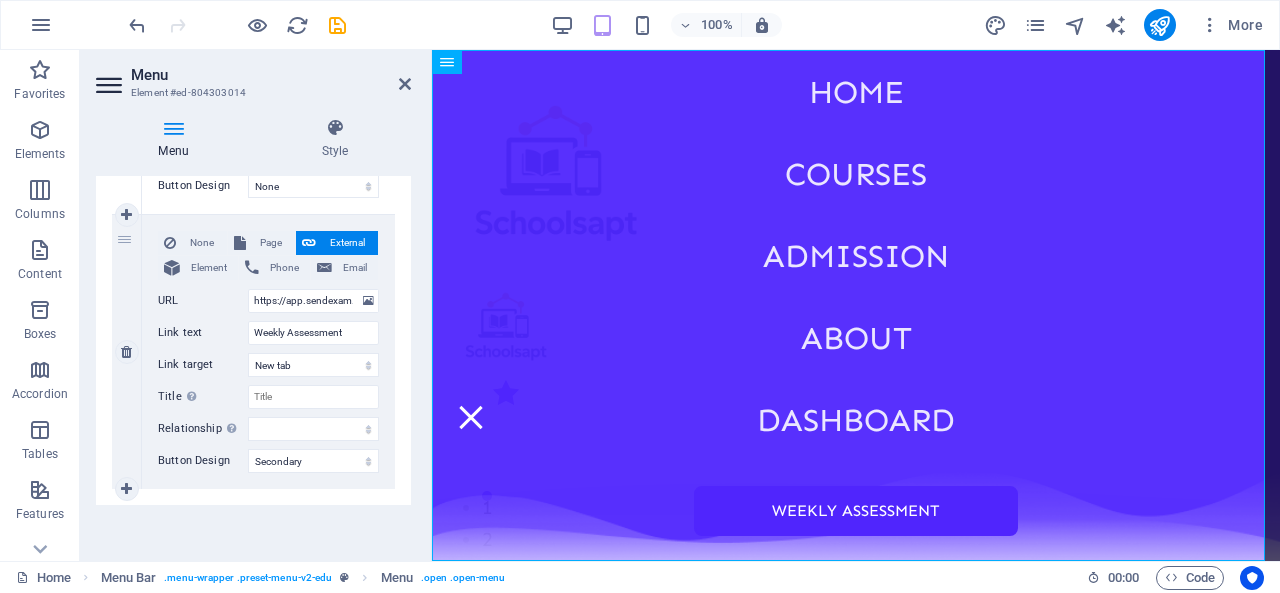 scroll, scrollTop: 0, scrollLeft: 0, axis: both 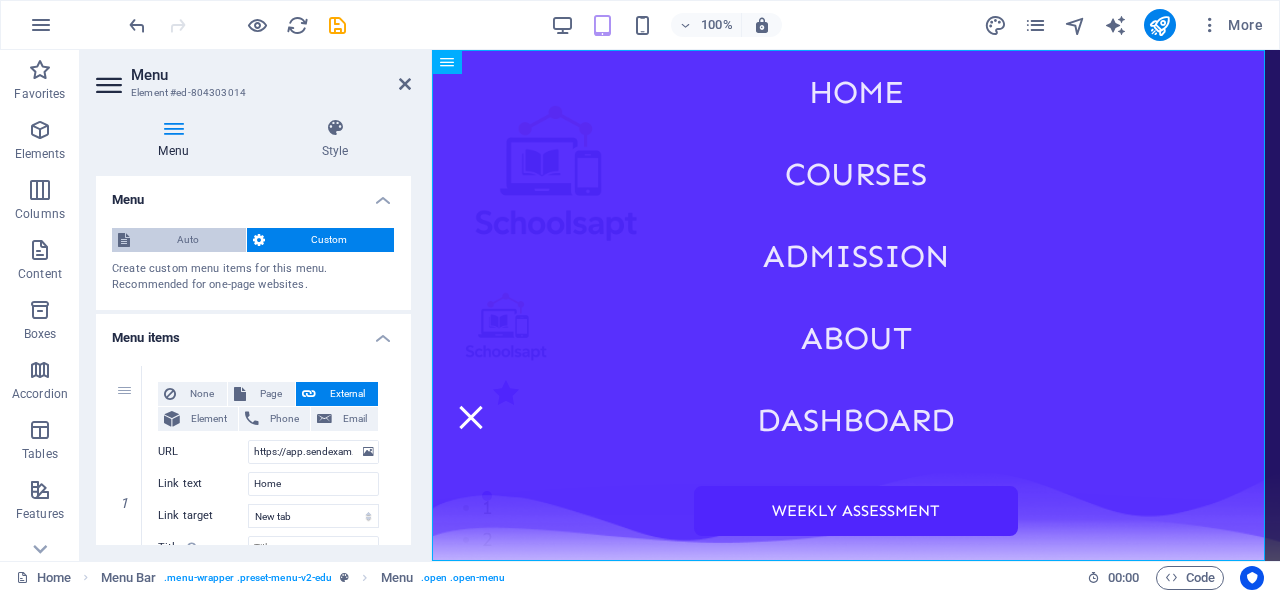 click on "Auto" at bounding box center (188, 240) 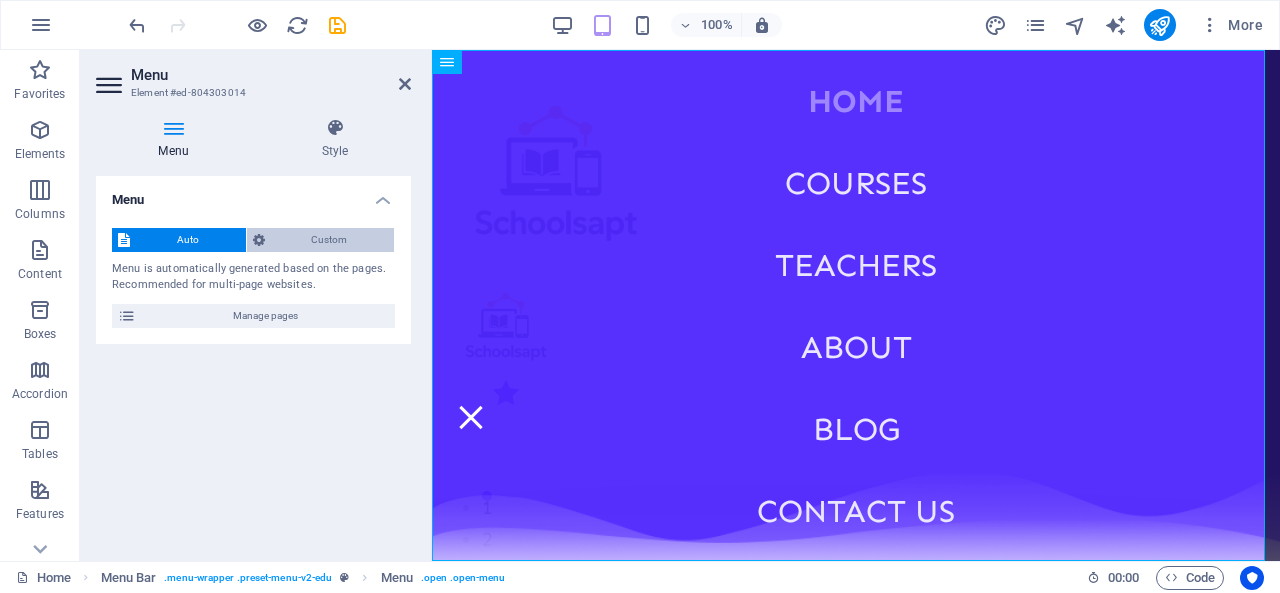 click on "Custom" at bounding box center (330, 240) 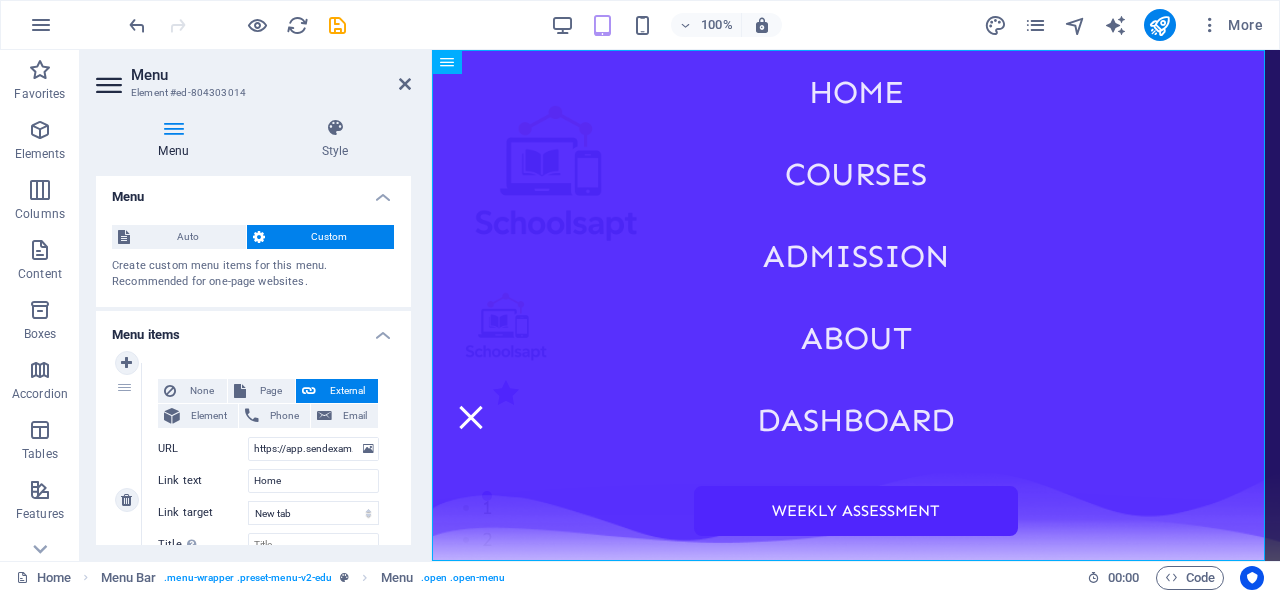 scroll, scrollTop: 0, scrollLeft: 0, axis: both 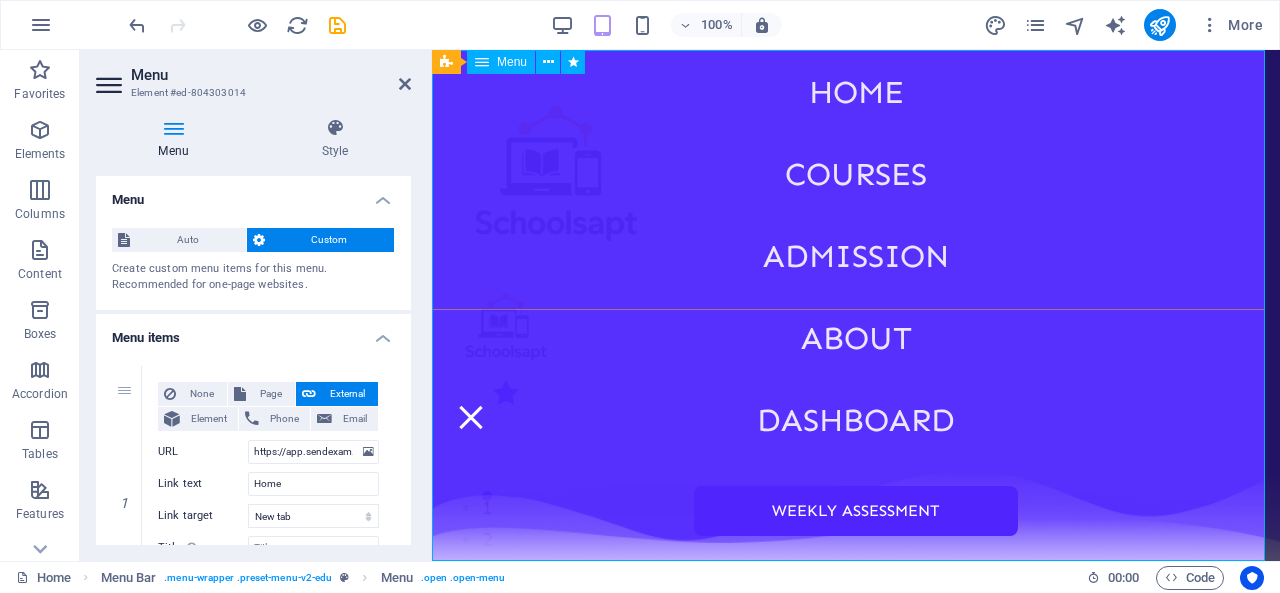 click on "Home Courses Admission About Dashboard Weekly Assessment" at bounding box center [856, 305] 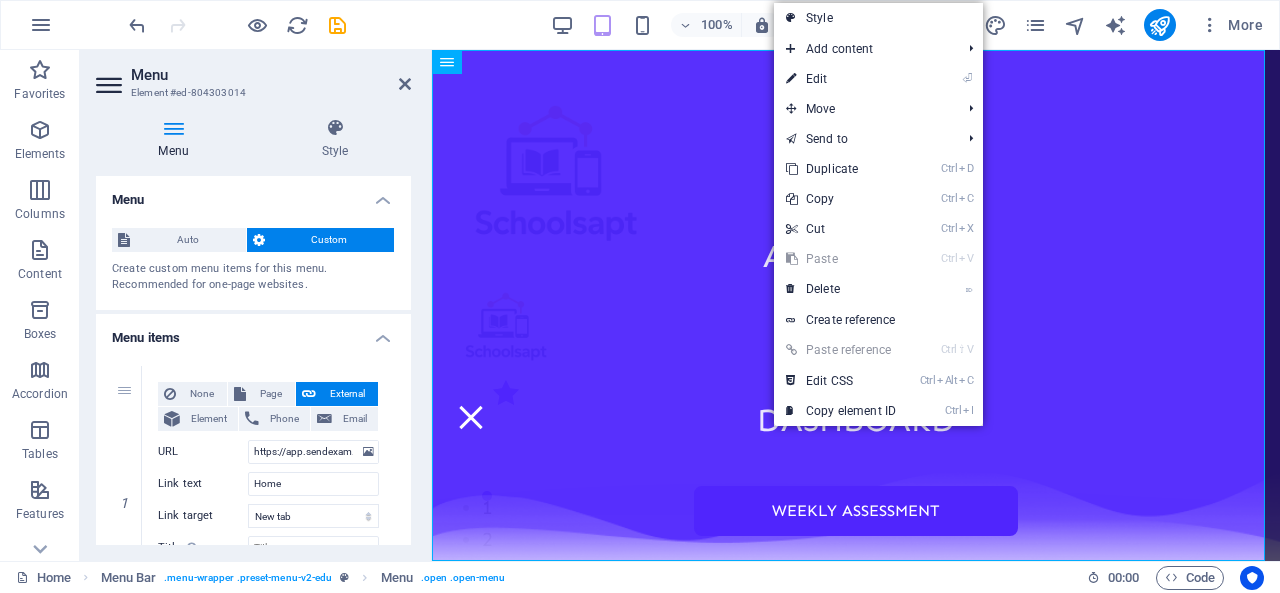 click on "Home Courses Admission About Dashboard Weekly Assessment" at bounding box center (856, 305) 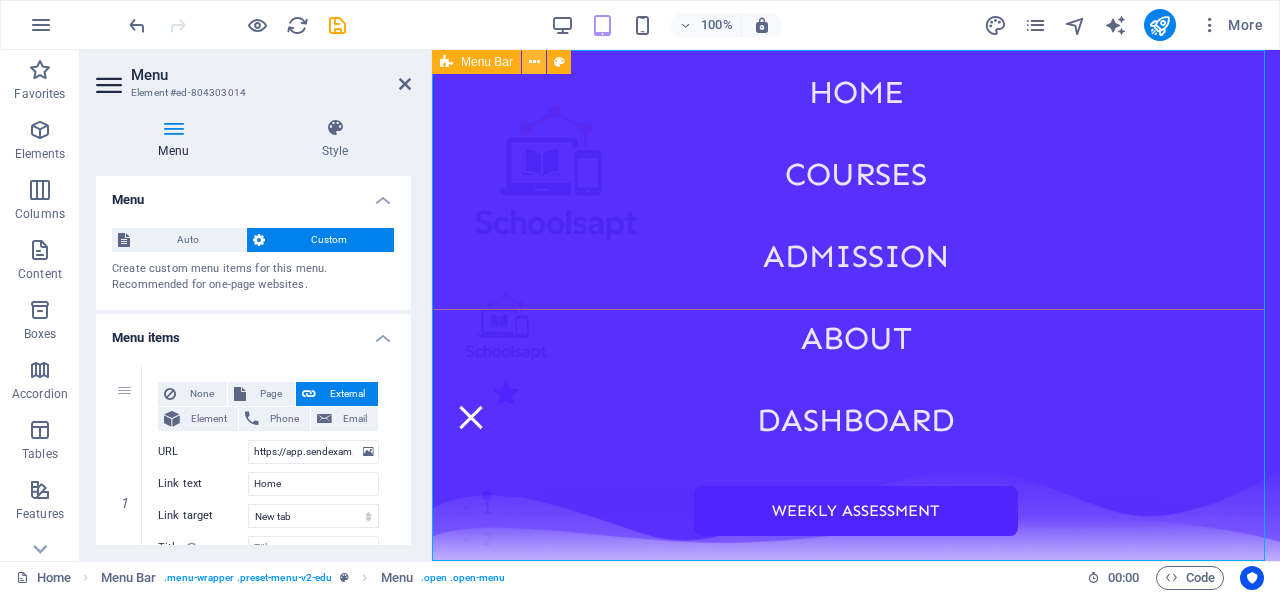 click at bounding box center (534, 62) 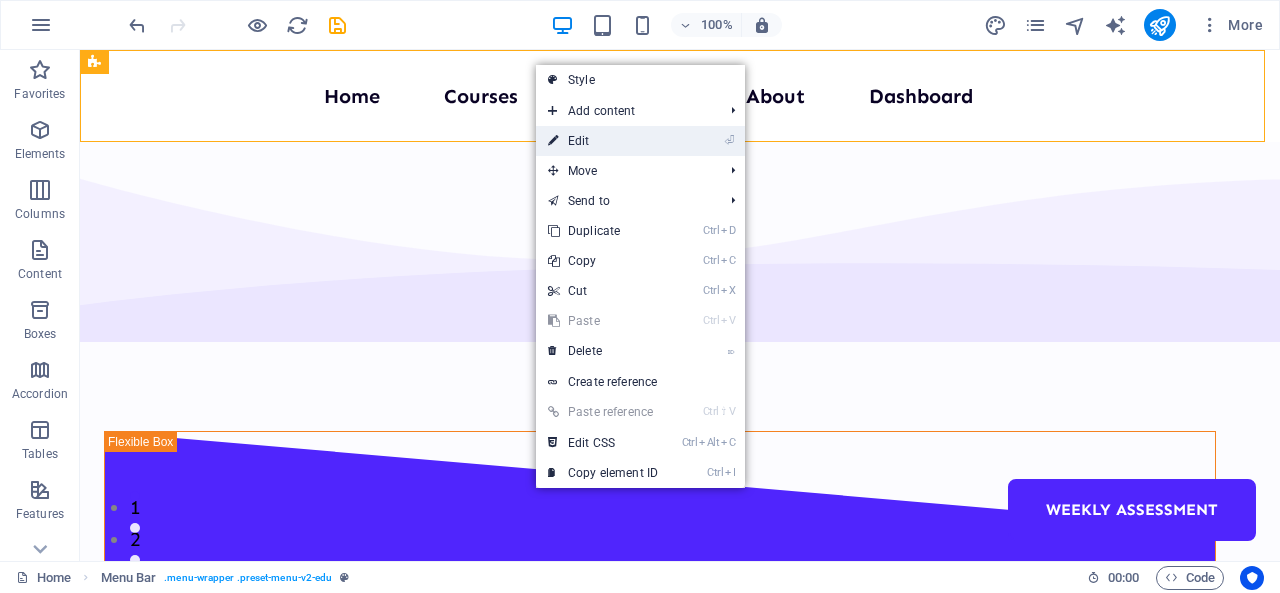 drag, startPoint x: 585, startPoint y: 140, endPoint x: 151, endPoint y: 88, distance: 437.1041 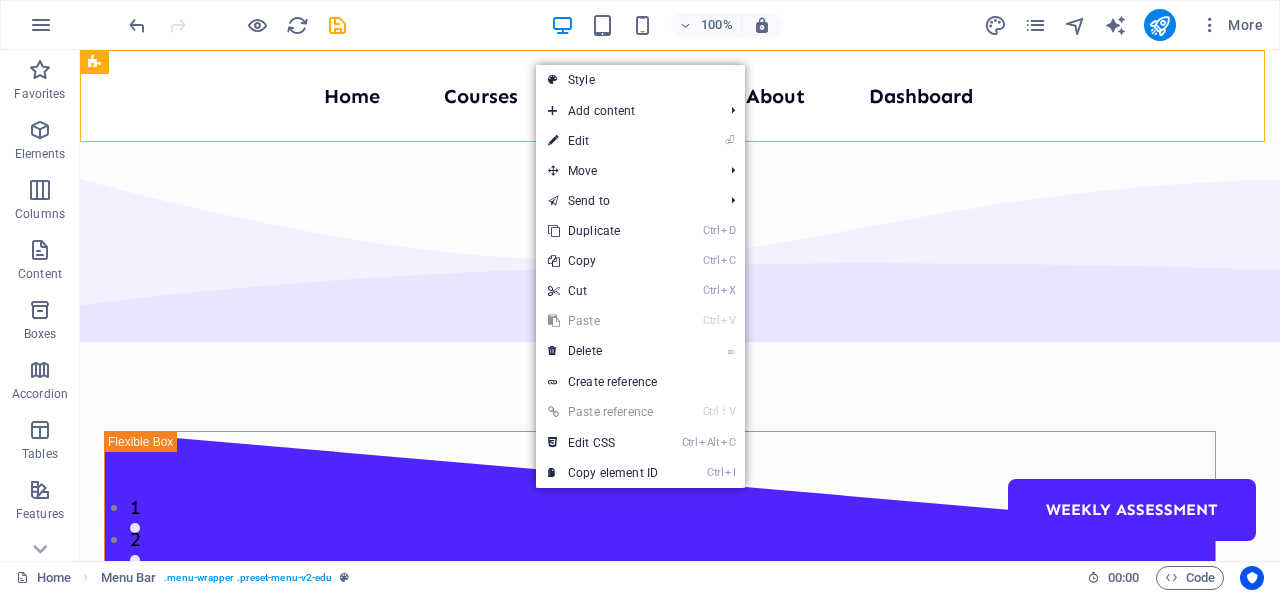 select on "header" 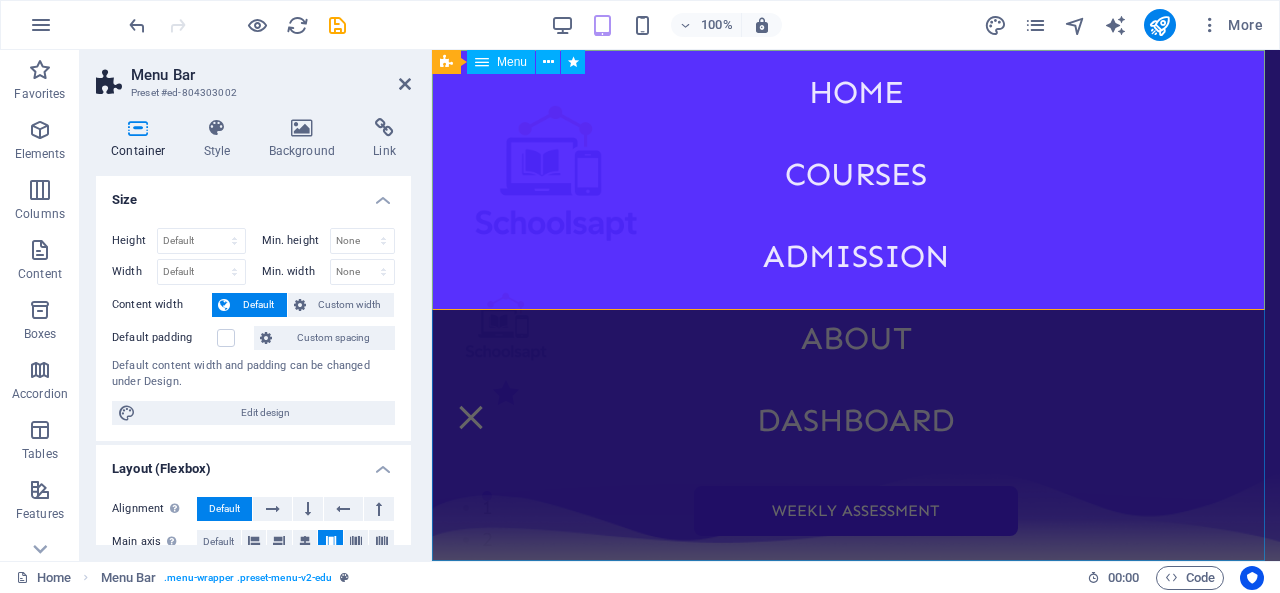 click on "Home Courses Admission About Dashboard Weekly Assessment" at bounding box center (856, 305) 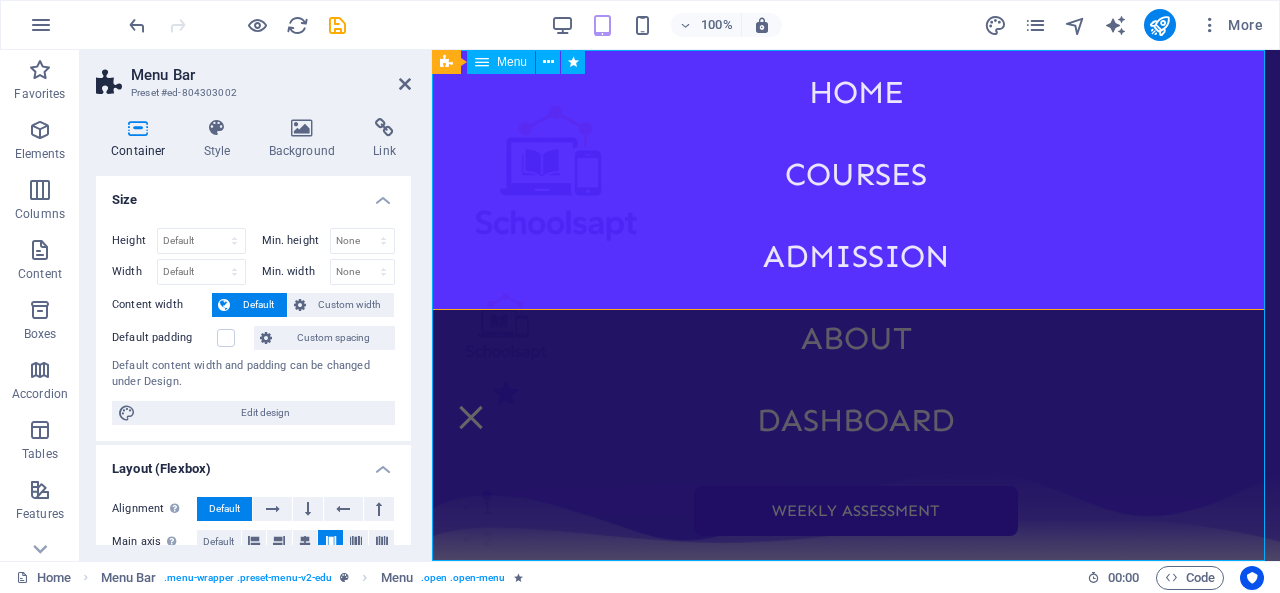 click on "Home Courses Admission About Dashboard Weekly Assessment" at bounding box center [856, 305] 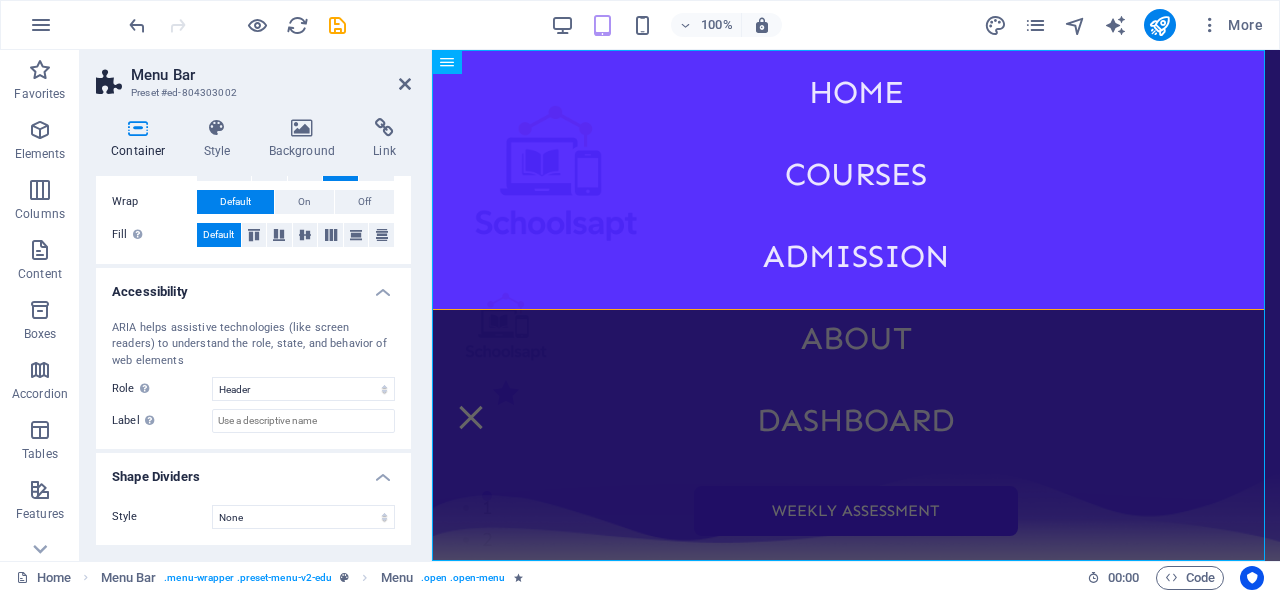 scroll, scrollTop: 0, scrollLeft: 0, axis: both 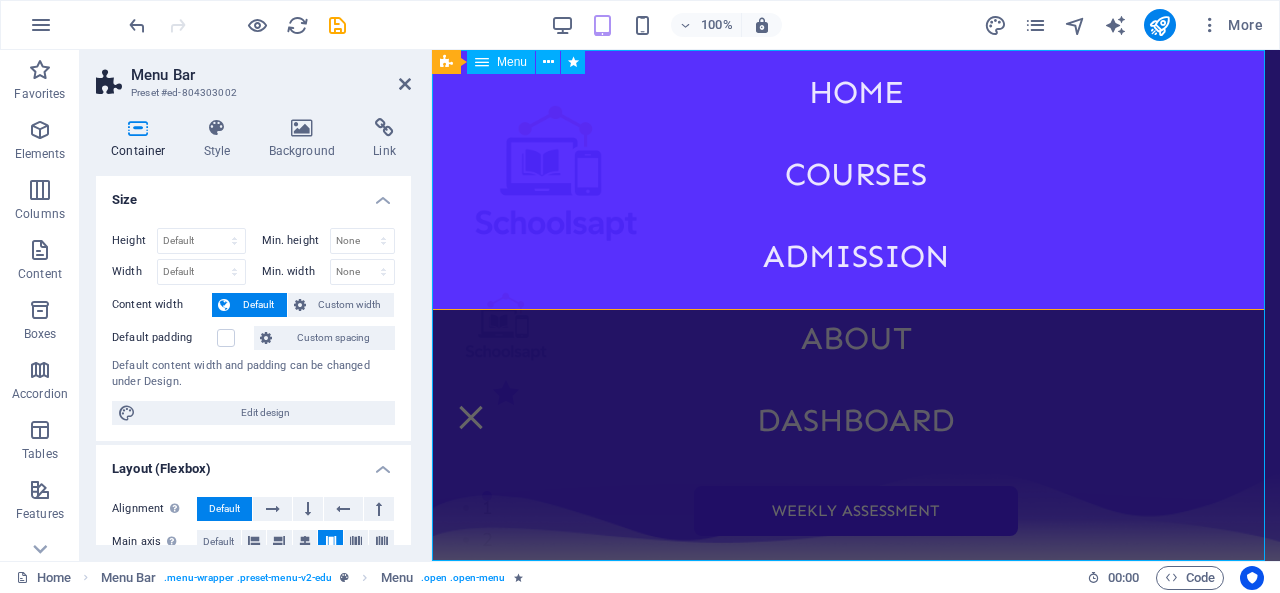 click on "Home Courses Admission About Dashboard Weekly Assessment" at bounding box center (856, 305) 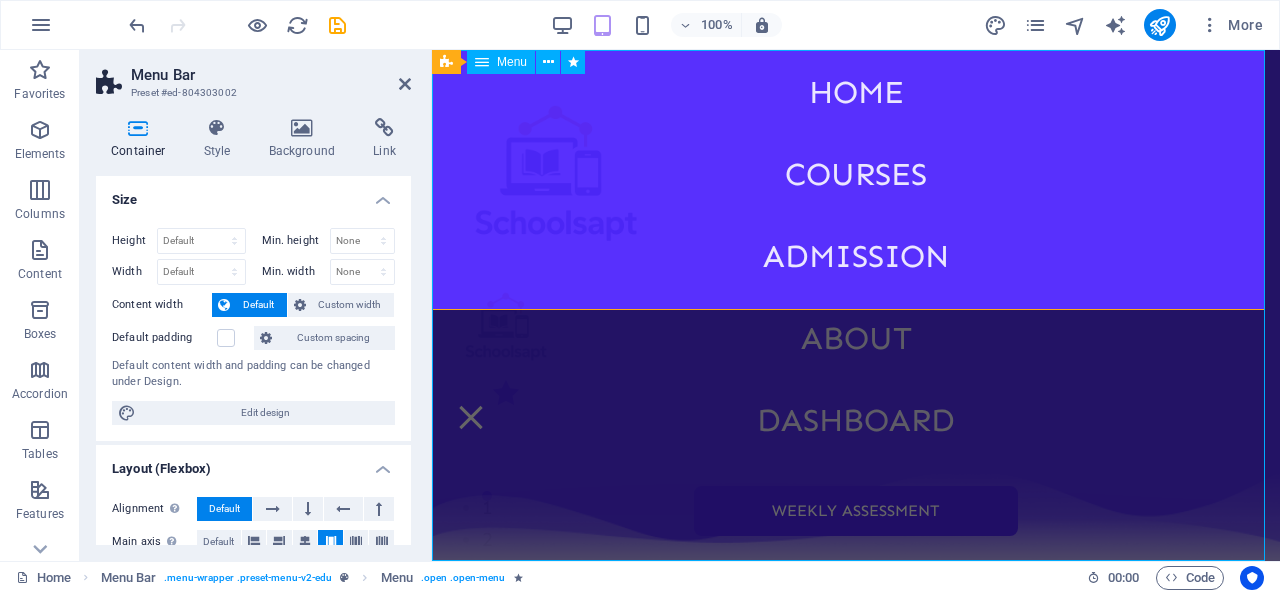 drag, startPoint x: 544, startPoint y: 64, endPoint x: 976, endPoint y: 114, distance: 434.88388 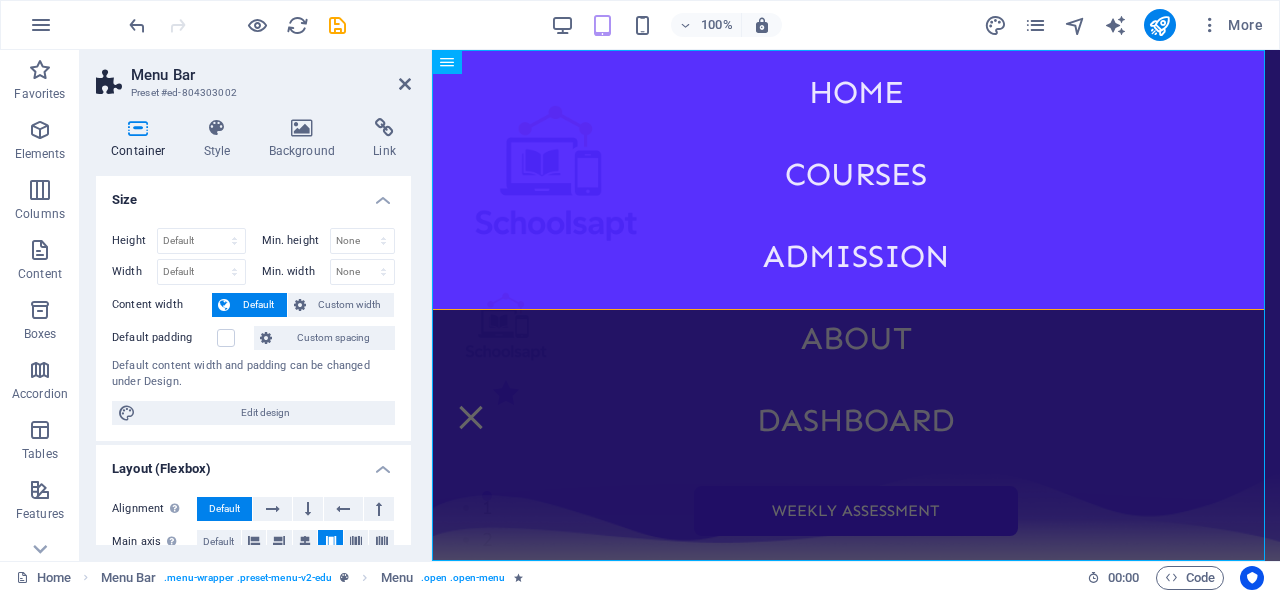 click on "Home Courses Admission About Dashboard Weekly Assessment" at bounding box center (856, 305) 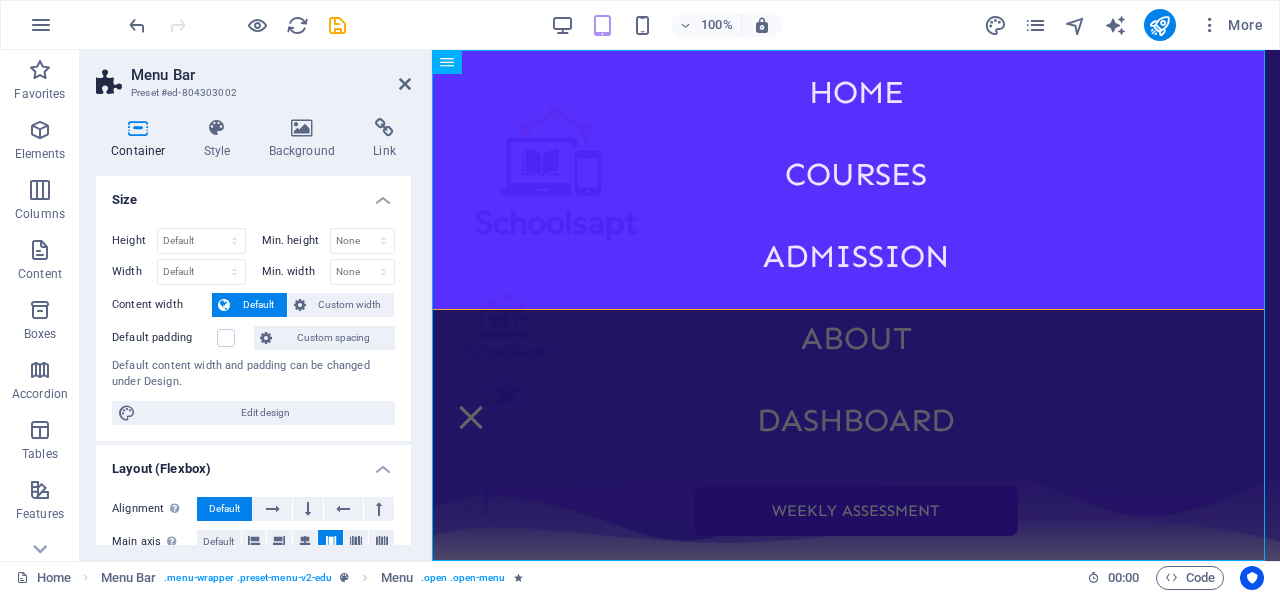 drag, startPoint x: 447, startPoint y: 63, endPoint x: 879, endPoint y: 113, distance: 434.88388 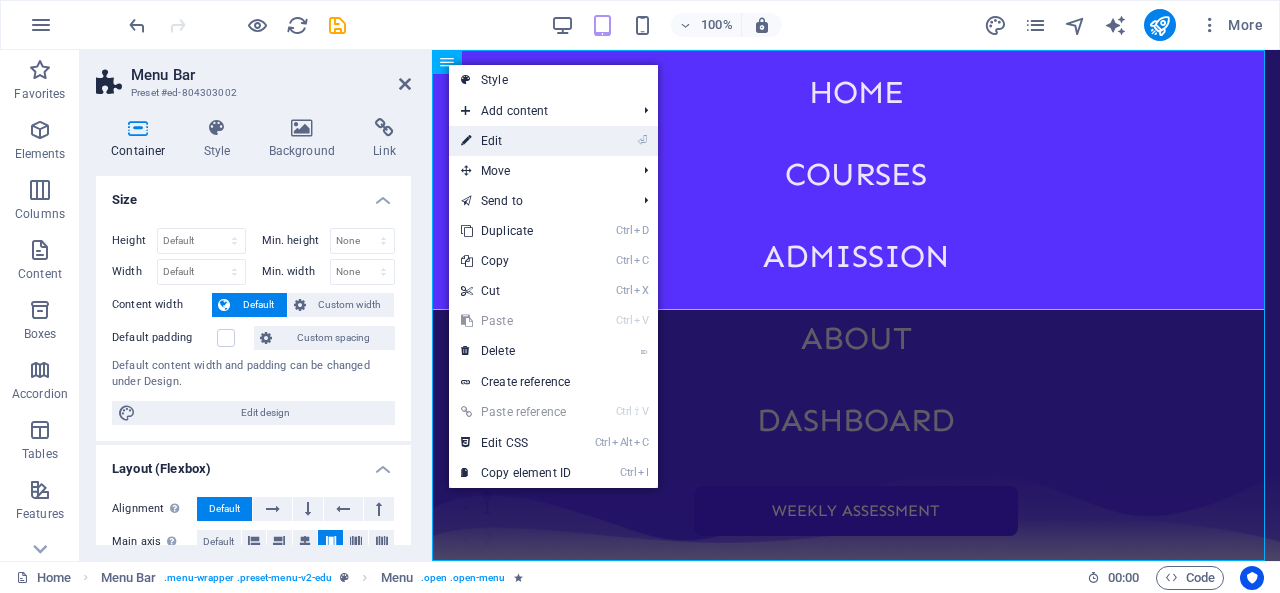 click on "⏎  Edit" at bounding box center [516, 141] 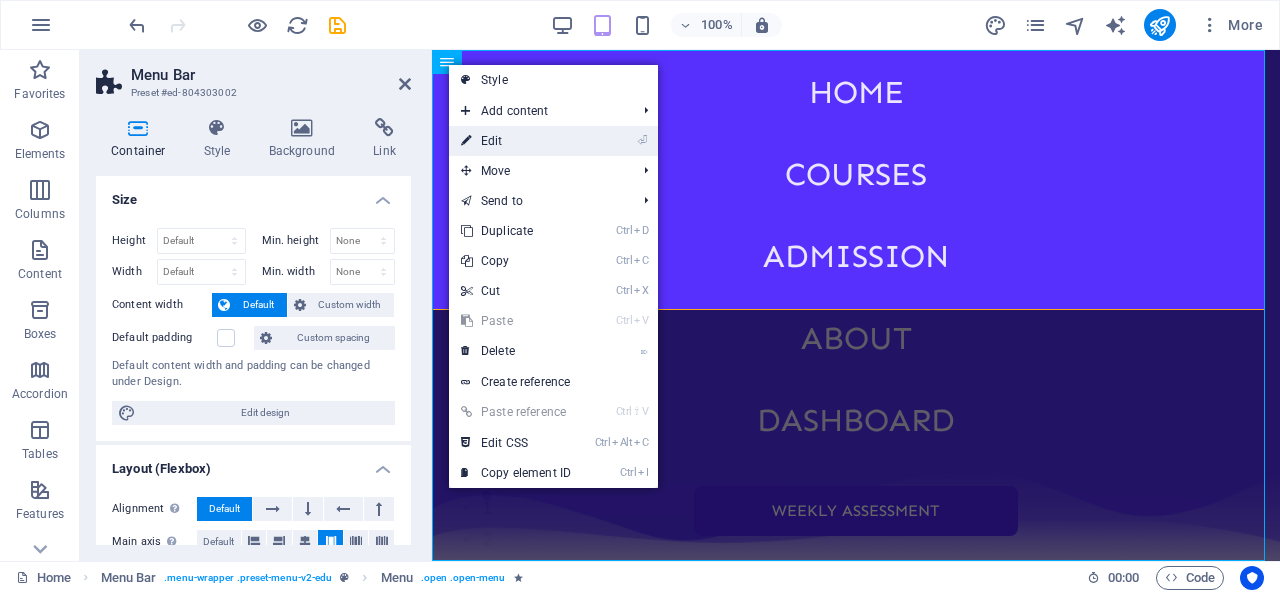 select on "1" 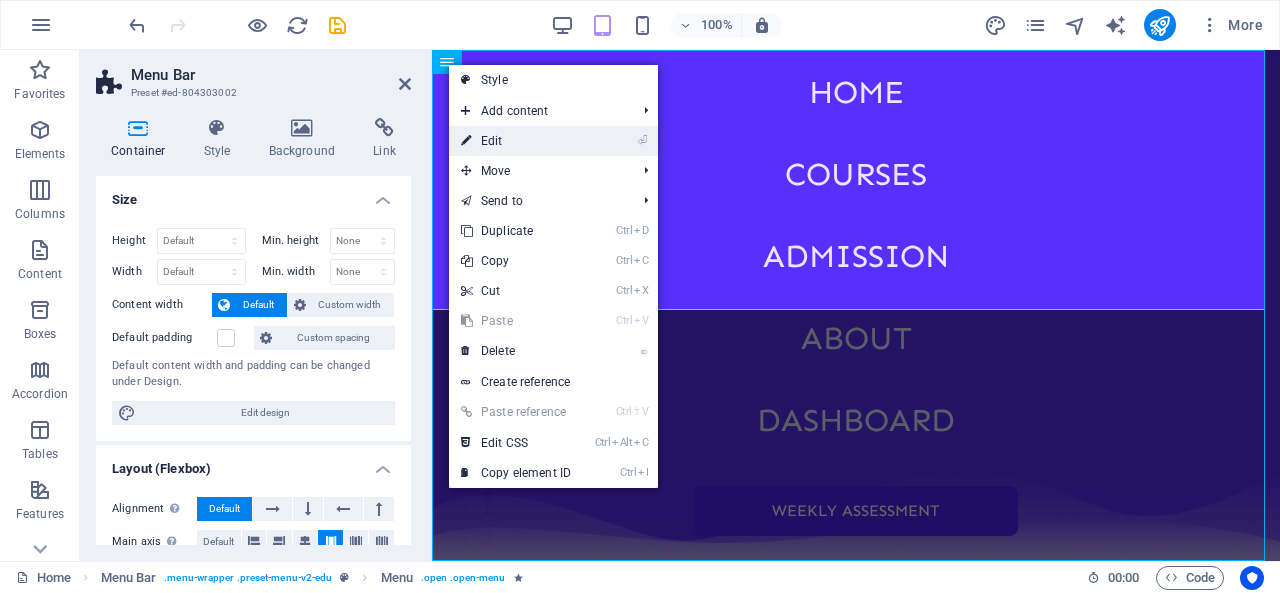 select on "2" 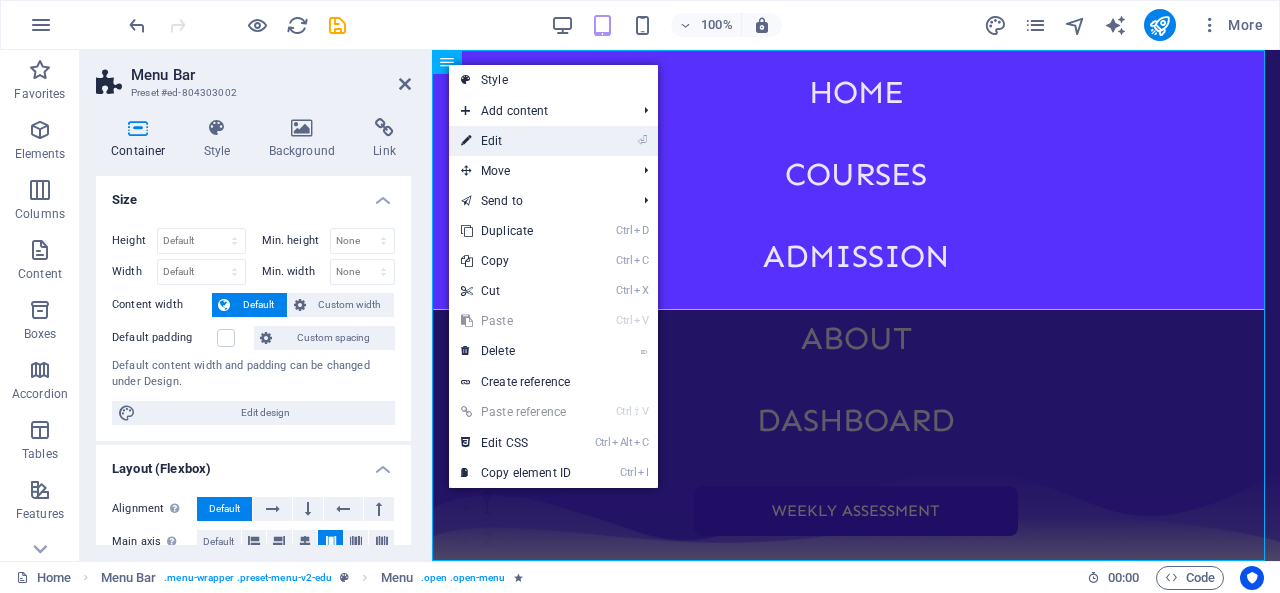 select 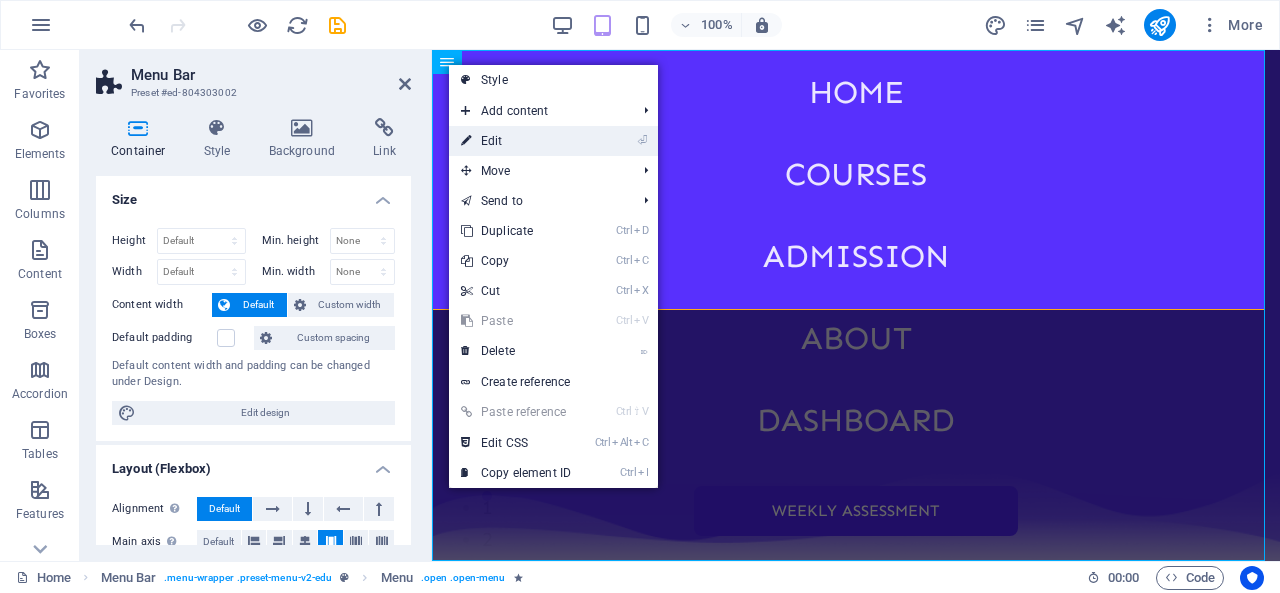select 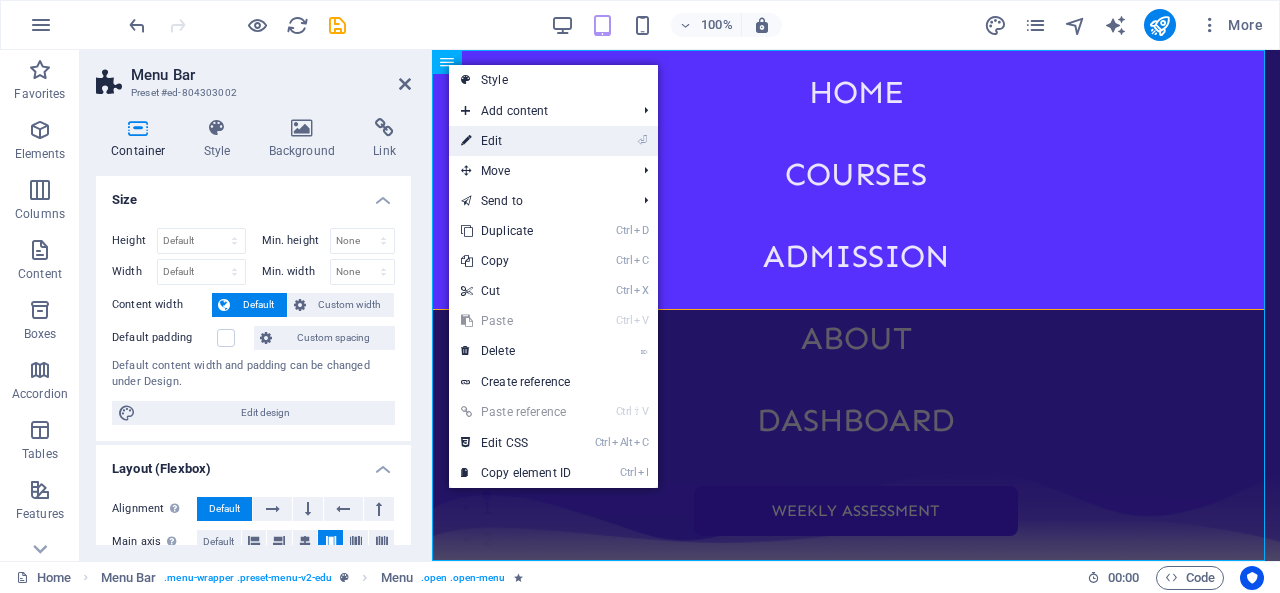 select on "secondary" 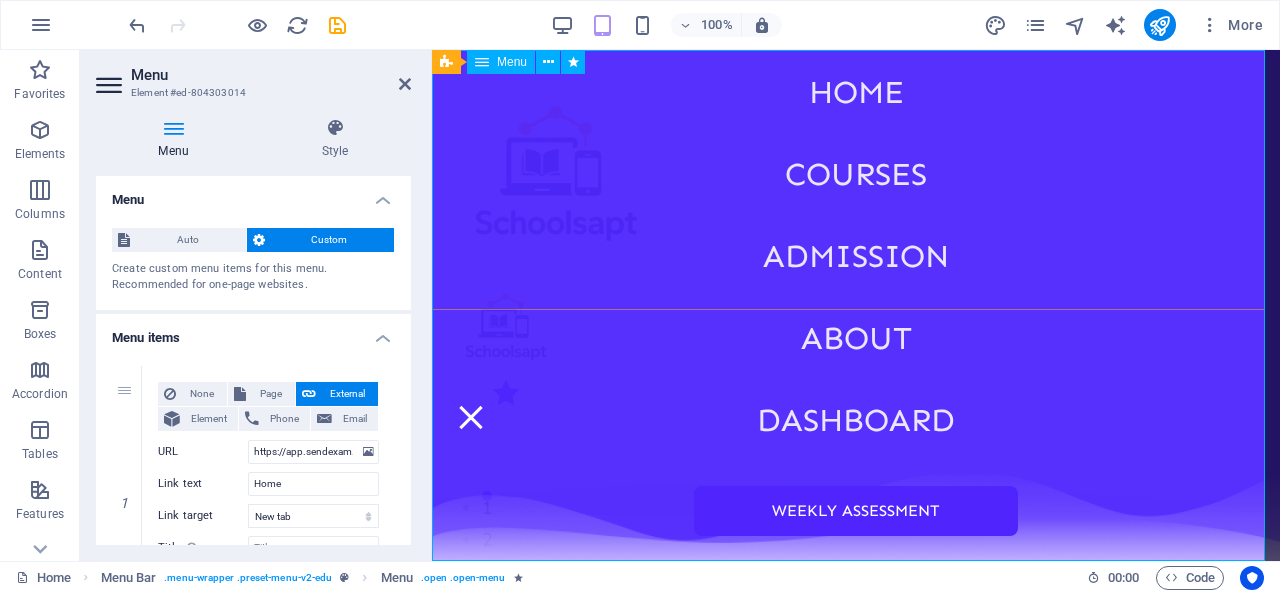 click on "Home Courses Admission About Dashboard Weekly Assessment" at bounding box center [856, 305] 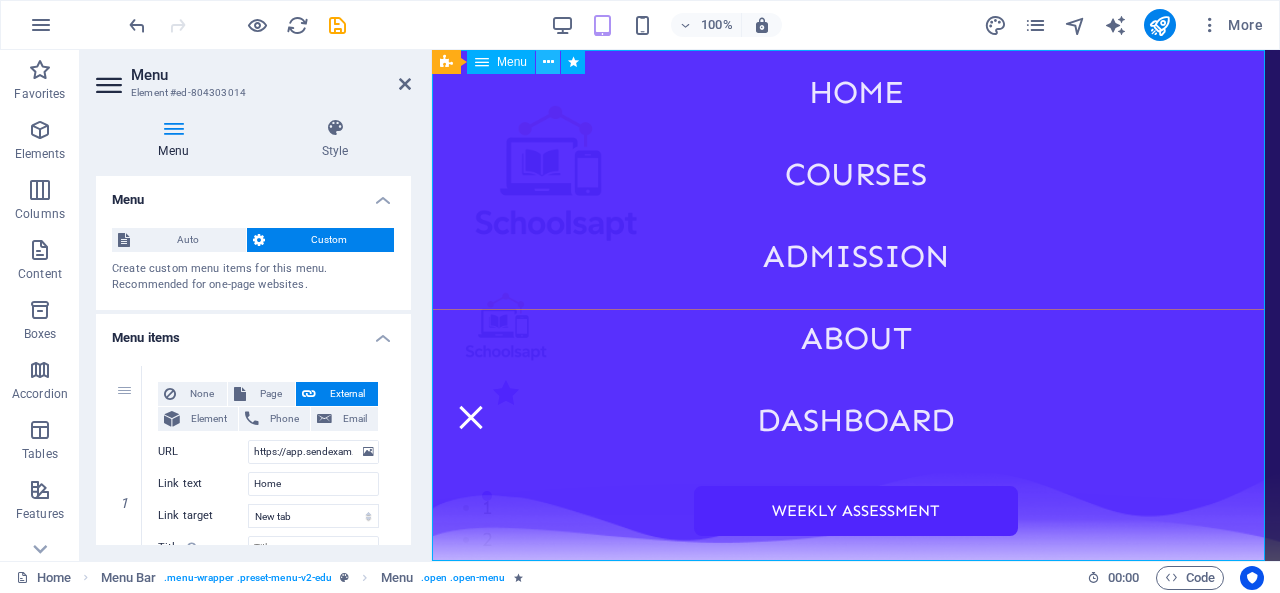 click at bounding box center (548, 62) 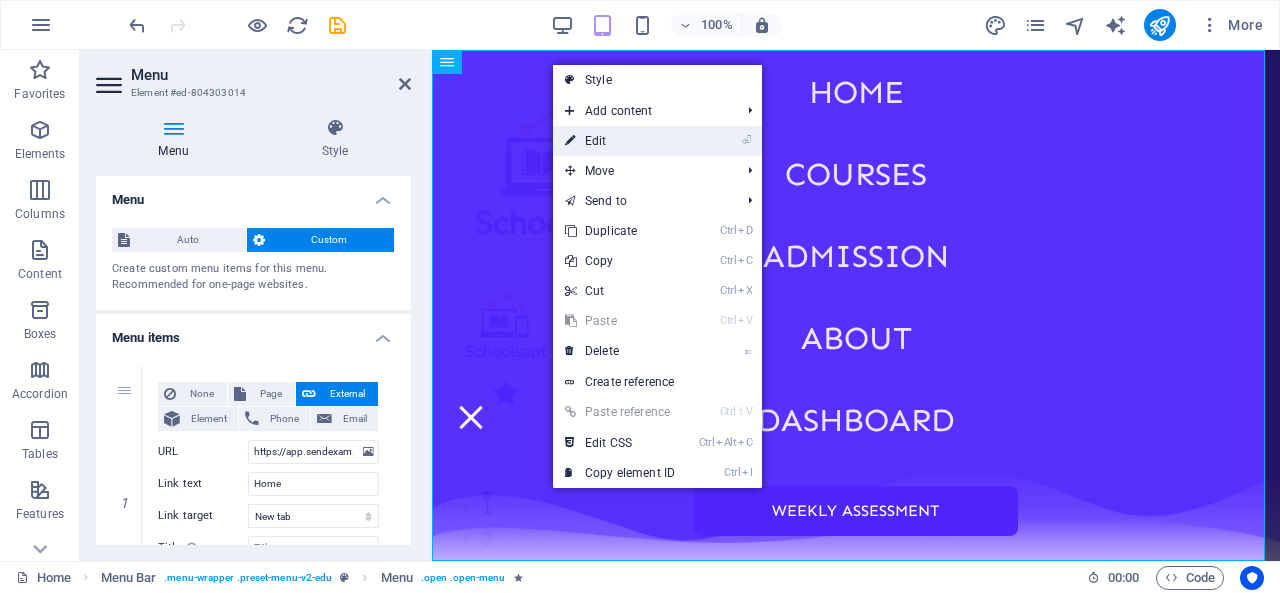 click on "⏎  Edit" at bounding box center [620, 141] 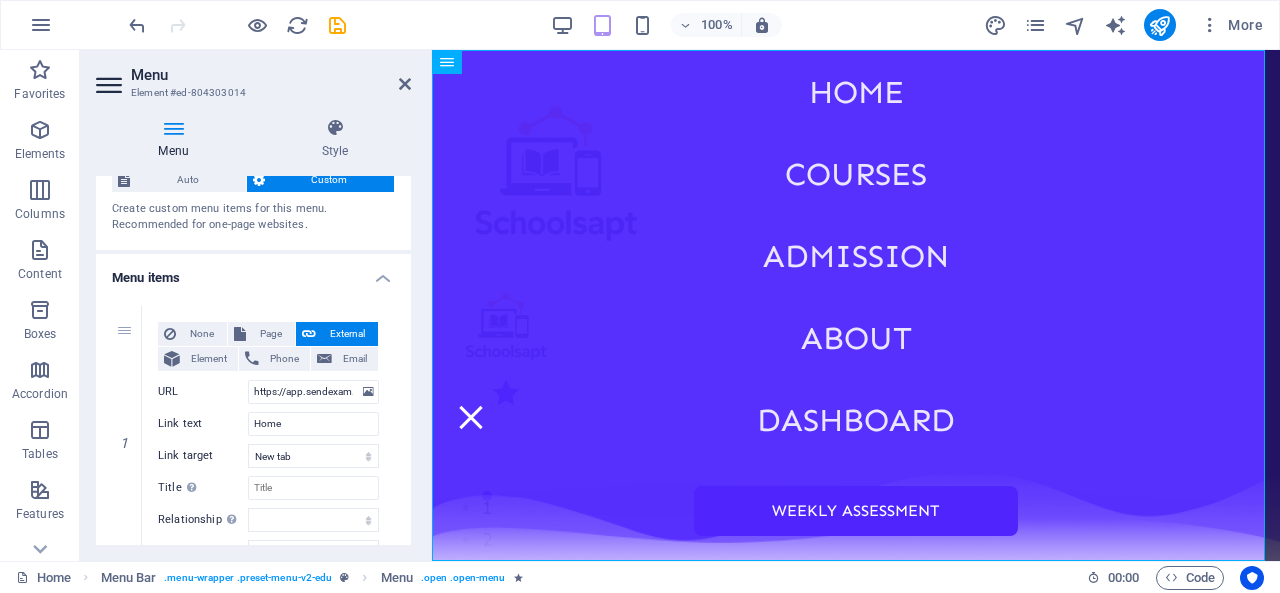 scroll, scrollTop: 0, scrollLeft: 0, axis: both 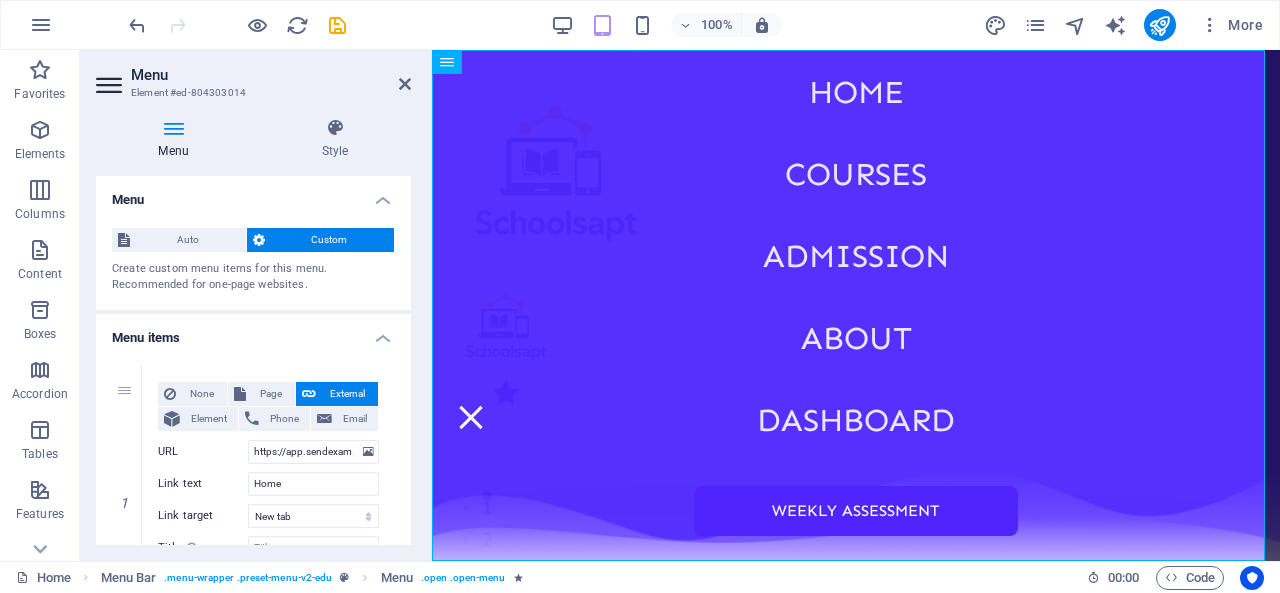 click at bounding box center (111, 85) 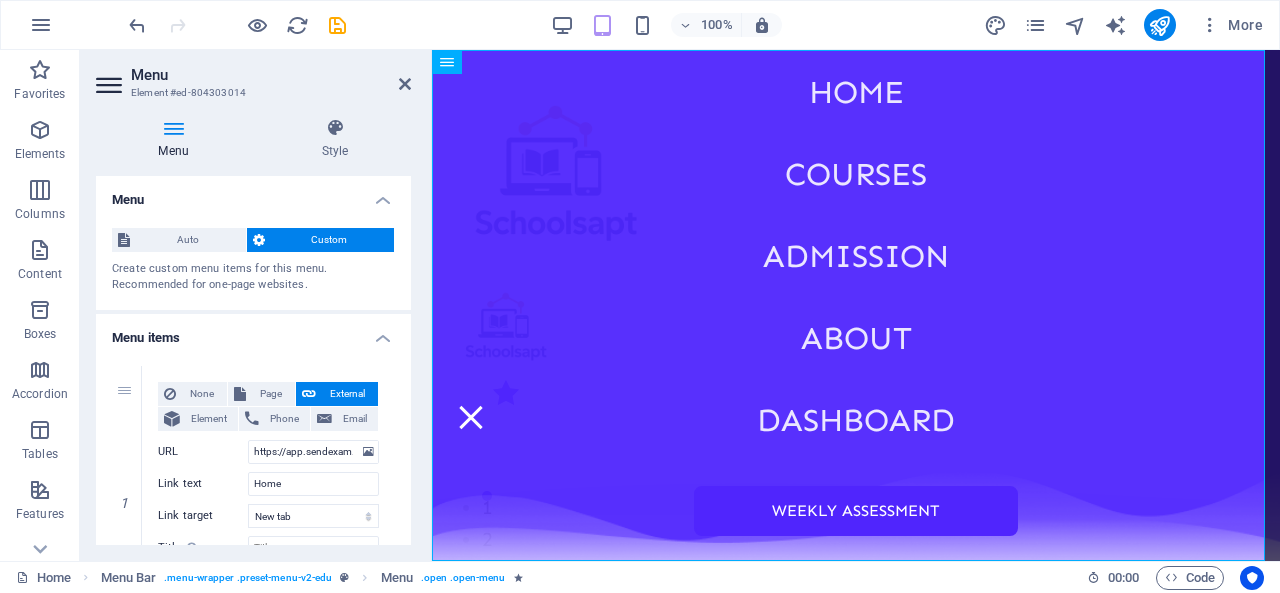 click at bounding box center (173, 128) 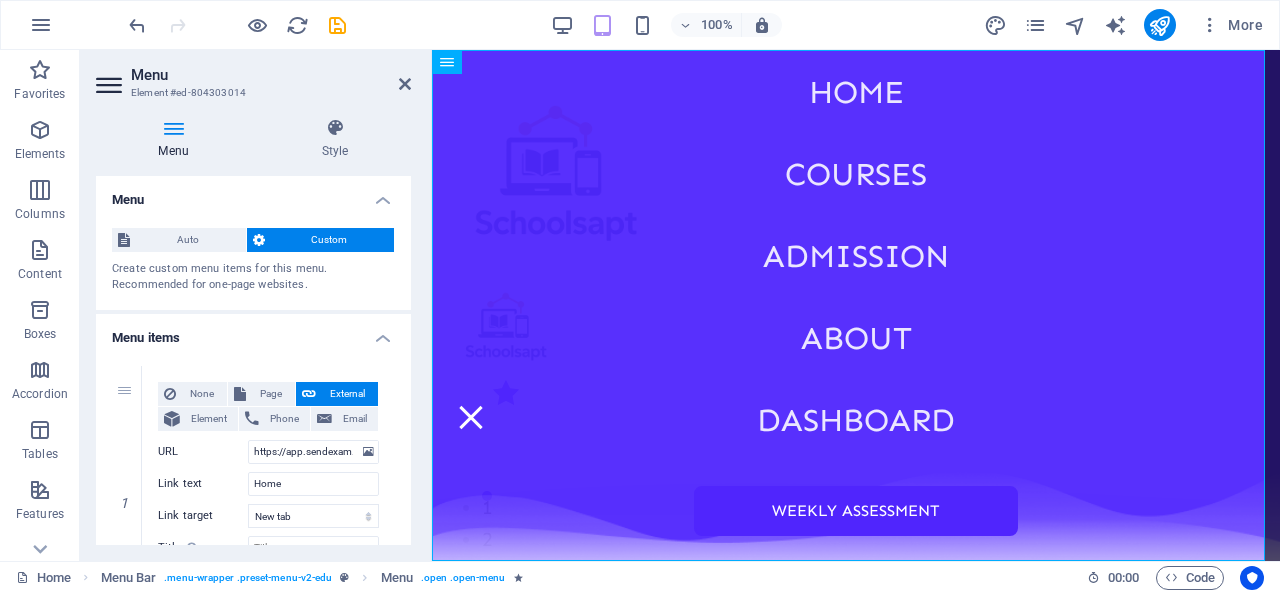 click at bounding box center (173, 128) 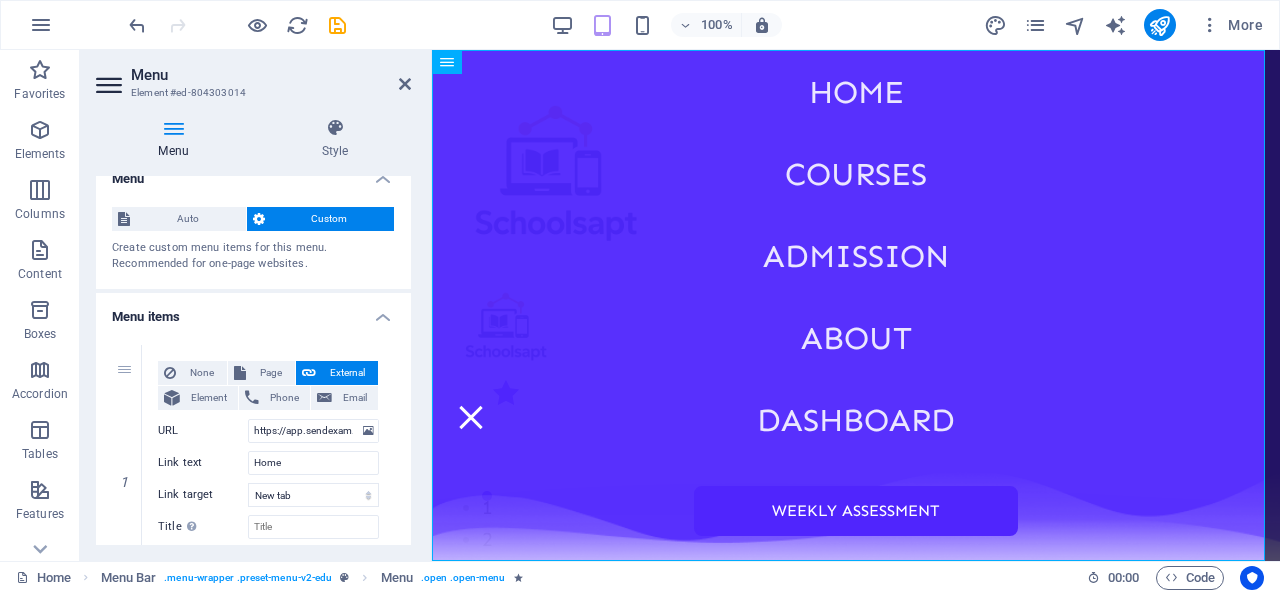 scroll, scrollTop: 0, scrollLeft: 0, axis: both 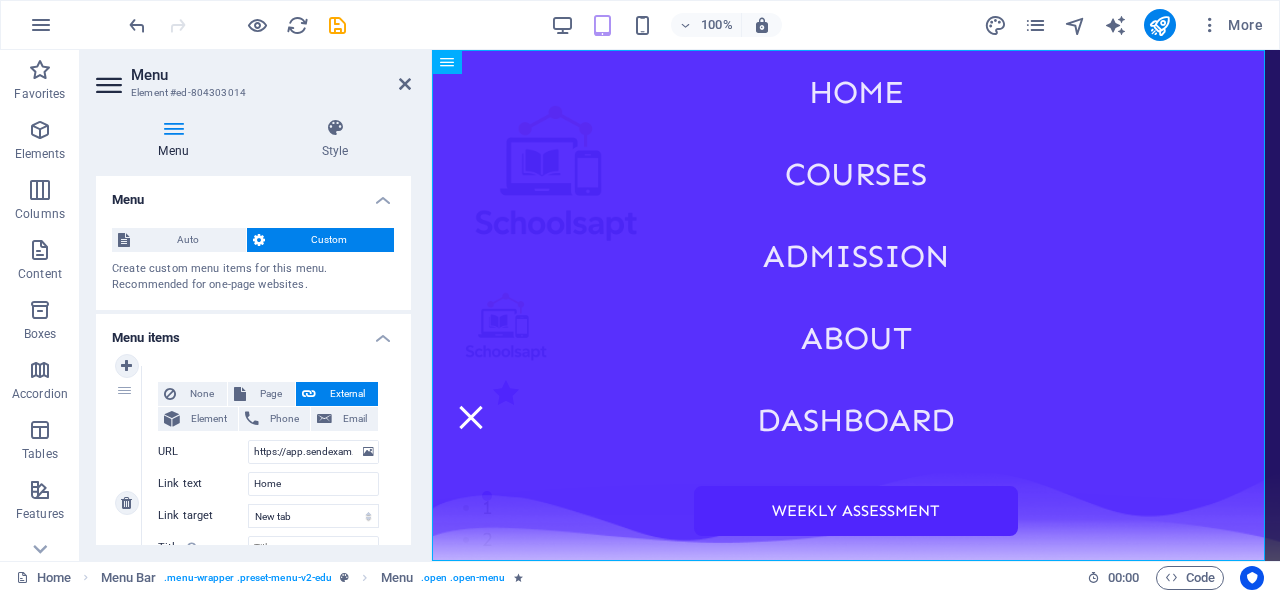 drag, startPoint x: 363, startPoint y: 419, endPoint x: 351, endPoint y: 431, distance: 16.970562 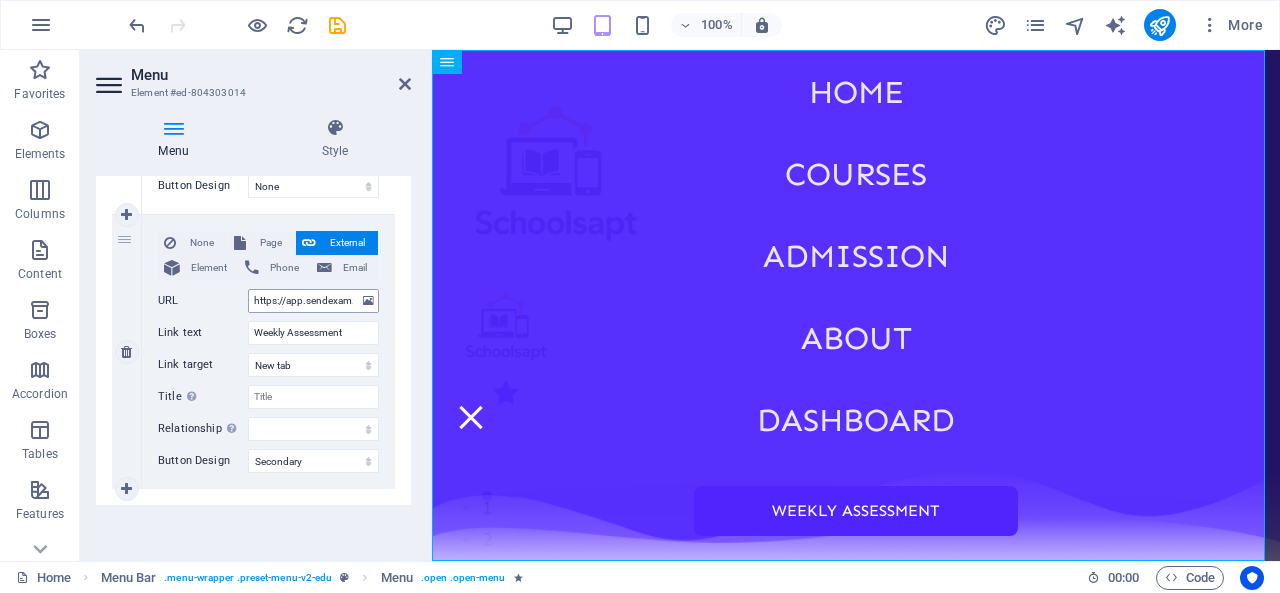 scroll, scrollTop: 0, scrollLeft: 0, axis: both 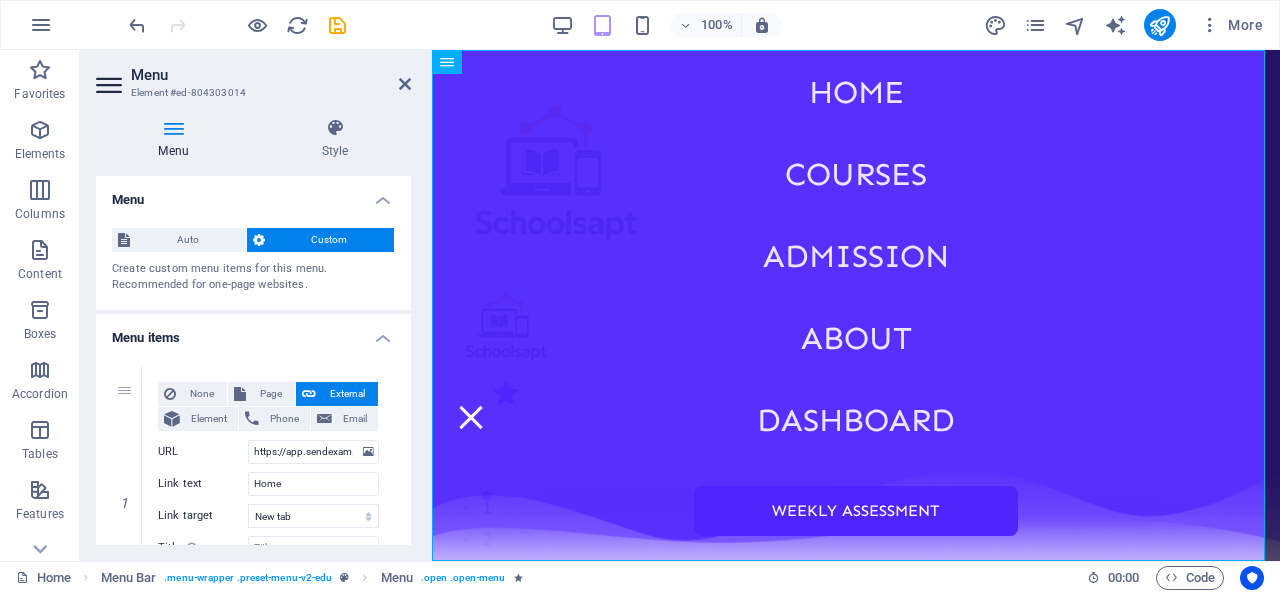 click at bounding box center (111, 85) 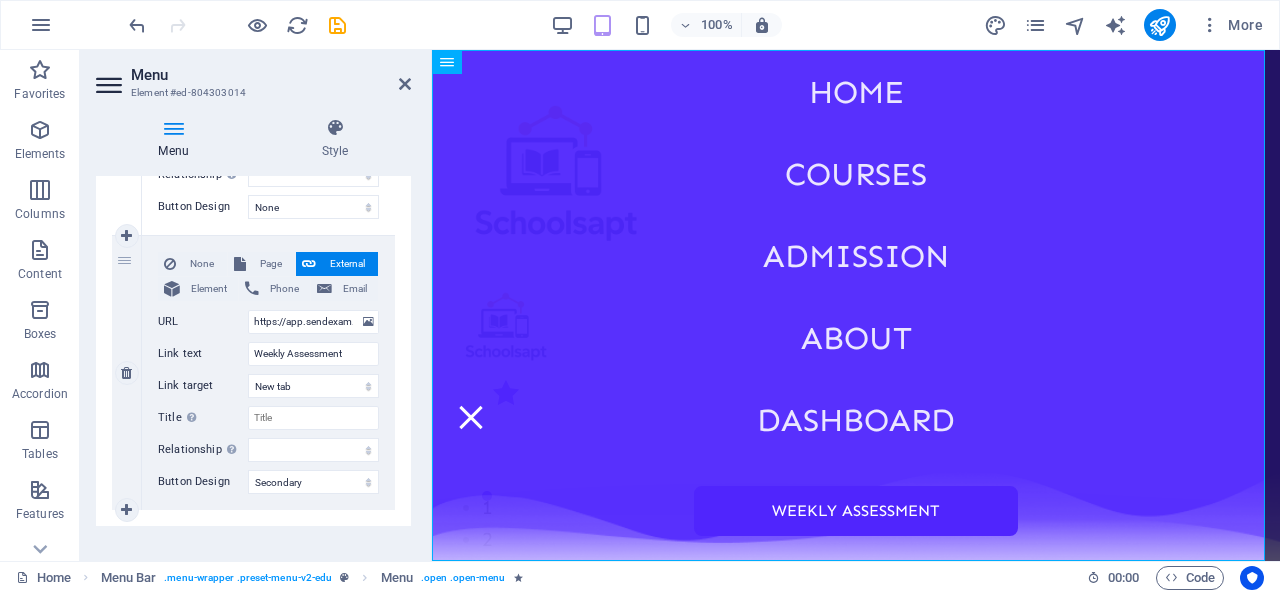 scroll, scrollTop: 1526, scrollLeft: 0, axis: vertical 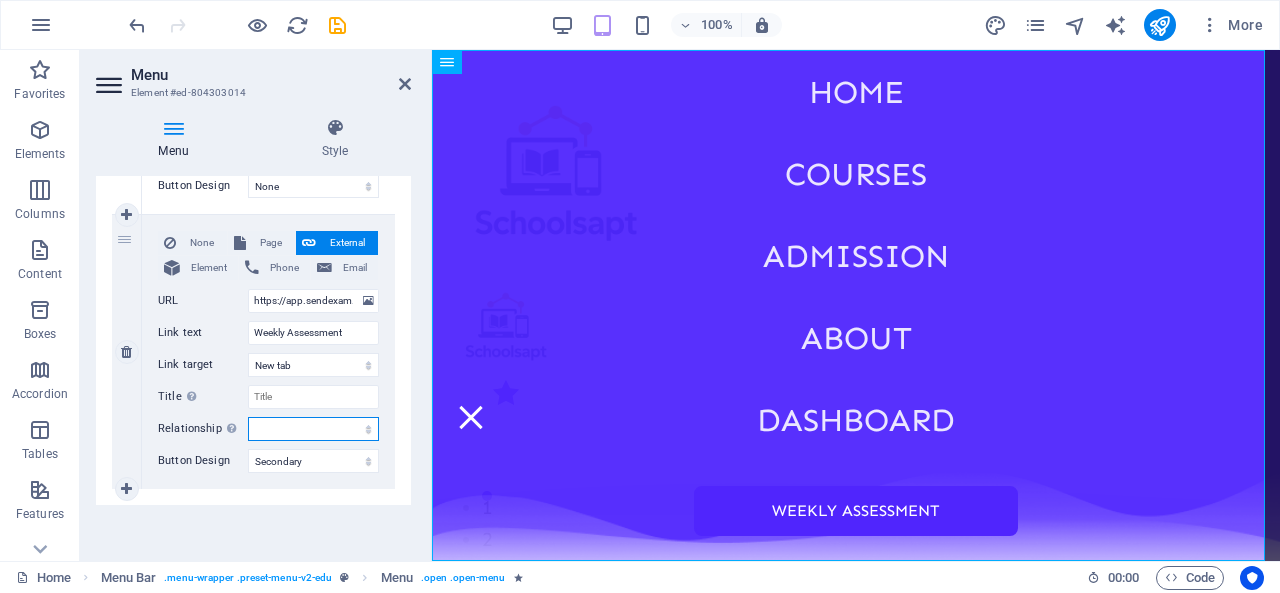 click on "alternate author bookmark external help license next nofollow noreferrer noopener prev search tag" at bounding box center [313, 429] 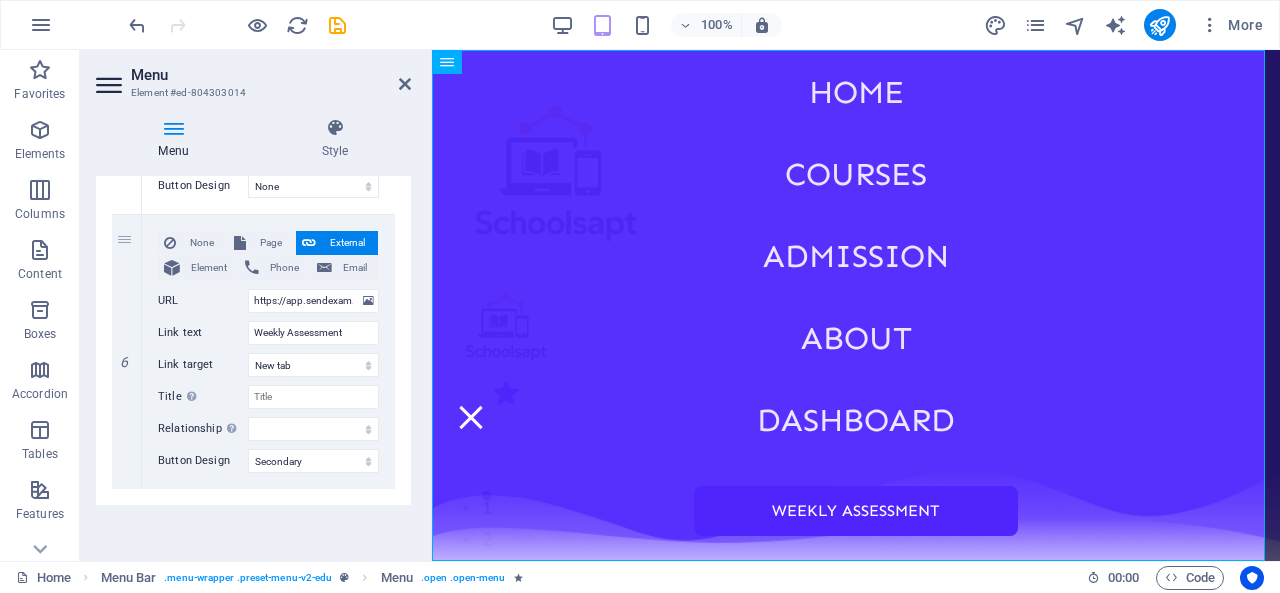 click on "Menu Auto Custom Create custom menu items for this menu. Recommended for one-page websites. Manage pages Menu items 1 None Page External Element Phone Email Page Home Courses Teachers About Blog Contact Us Legal Notice Privacy Element
URL [URL] Phone Email Link text Home Link target New tab Same tab Overlay Title Additional link description, should not be the same as the link text. The title is most often shown as a tooltip text when the mouse moves over the element. Leave empty if uncertain. Relationship Sets the  relationship of this link to the link target . For example, the value "nofollow" instructs search engines not to follow the link. Can be left empty. alternate author bookmark external help license next nofollow noreferrer noopener prev search tag Button Design None Default Primary Secondary 2 None Page External Element Phone Email Page Home Courses Teachers About Blog Contact Us Legal Notice Privacy Element
URL Phone" at bounding box center (253, 360) 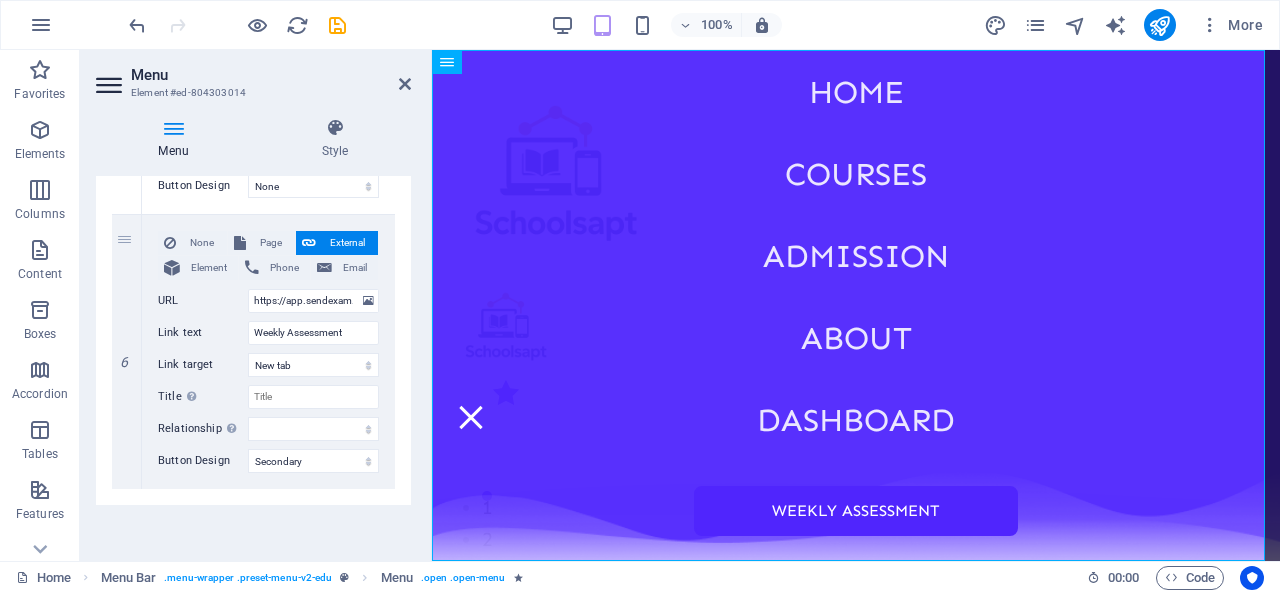 scroll, scrollTop: 0, scrollLeft: 0, axis: both 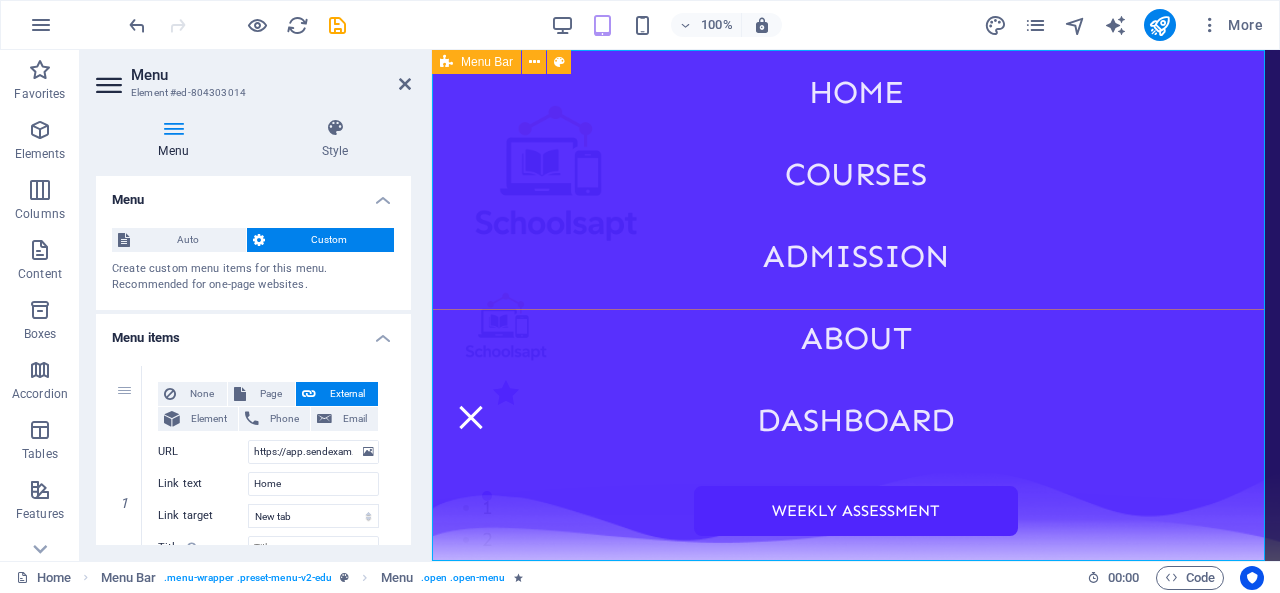 click on "Menu Bar" at bounding box center (487, 62) 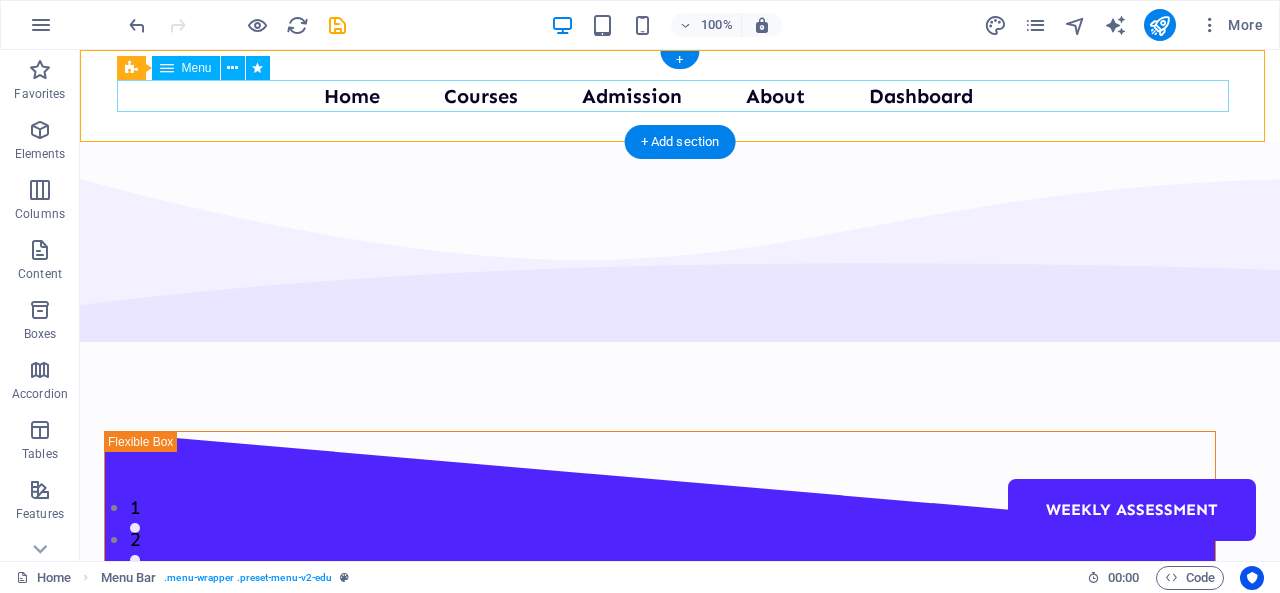 click on "Home Courses Admission About Dashboard Weekly Assessment" at bounding box center [680, 96] 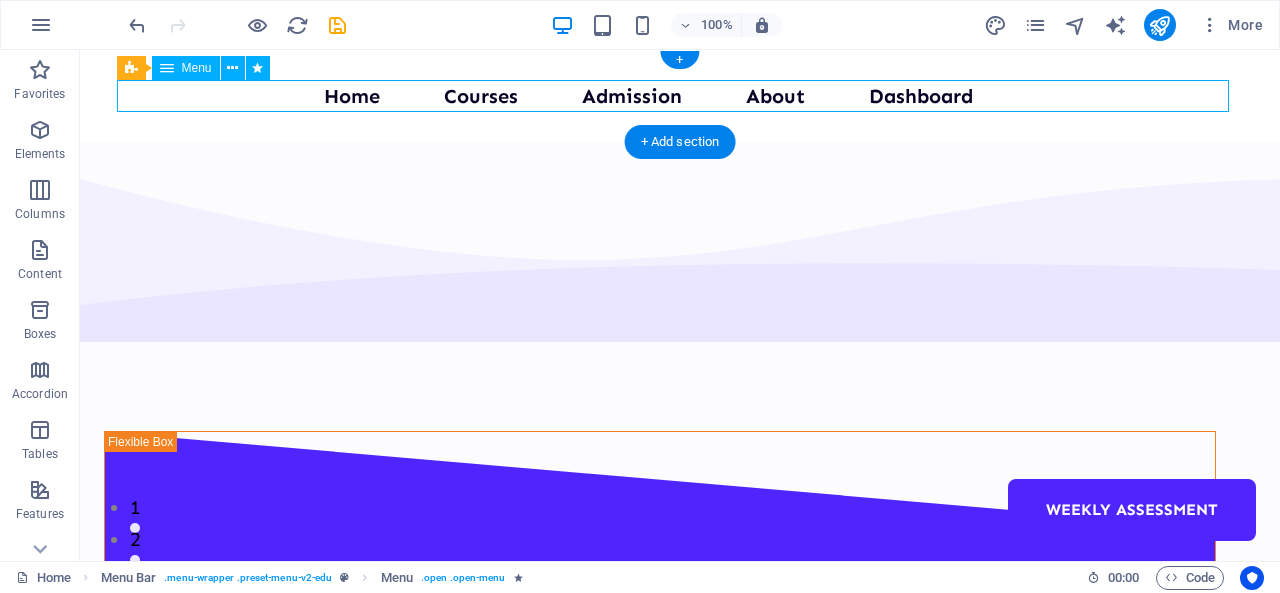 click on "Home Courses Admission About Dashboard Weekly Assessment" at bounding box center (680, 96) 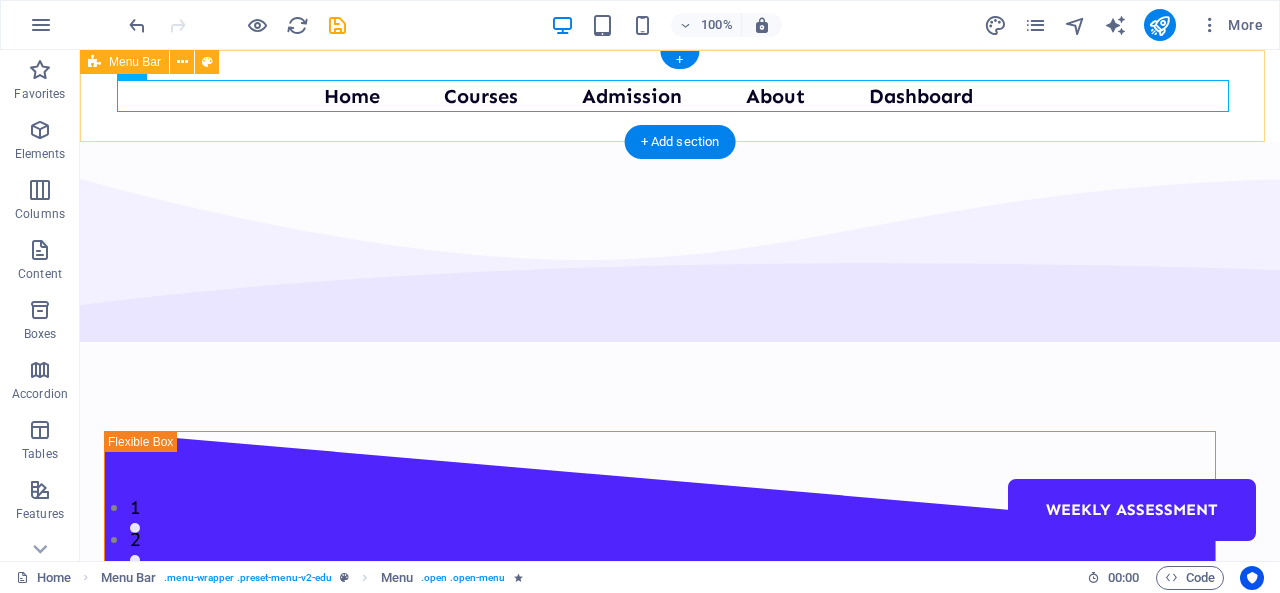 drag, startPoint x: 207, startPoint y: 61, endPoint x: 287, endPoint y: 111, distance: 94.33981 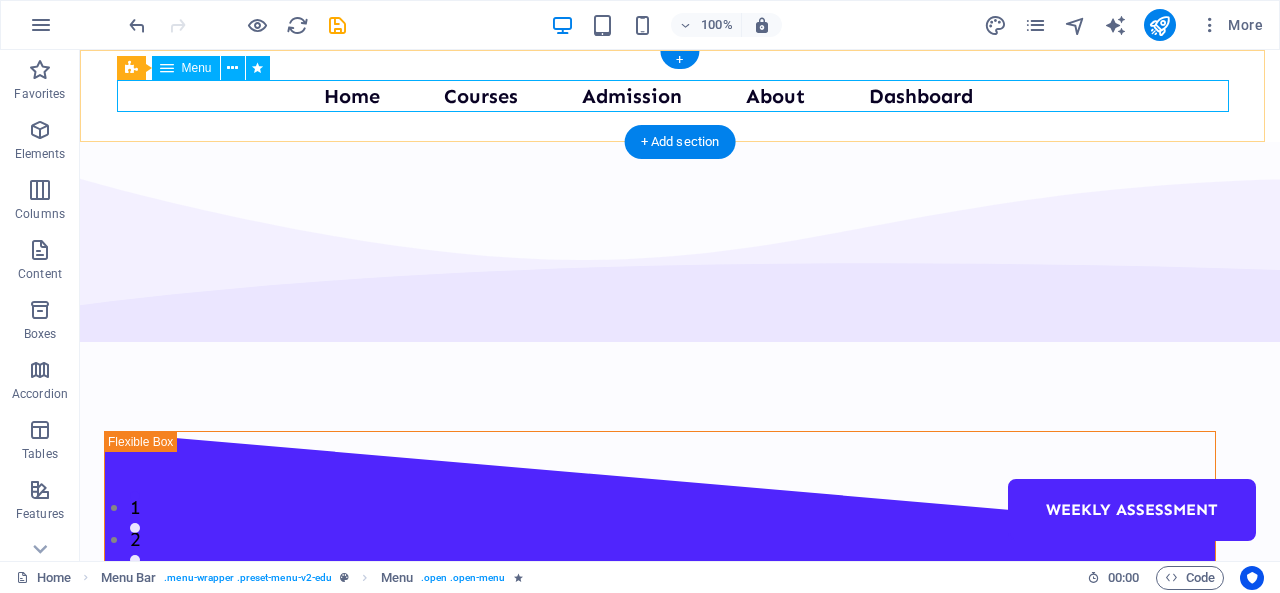 click on "Home Courses Admission About Dashboard Weekly Assessment" at bounding box center [680, 96] 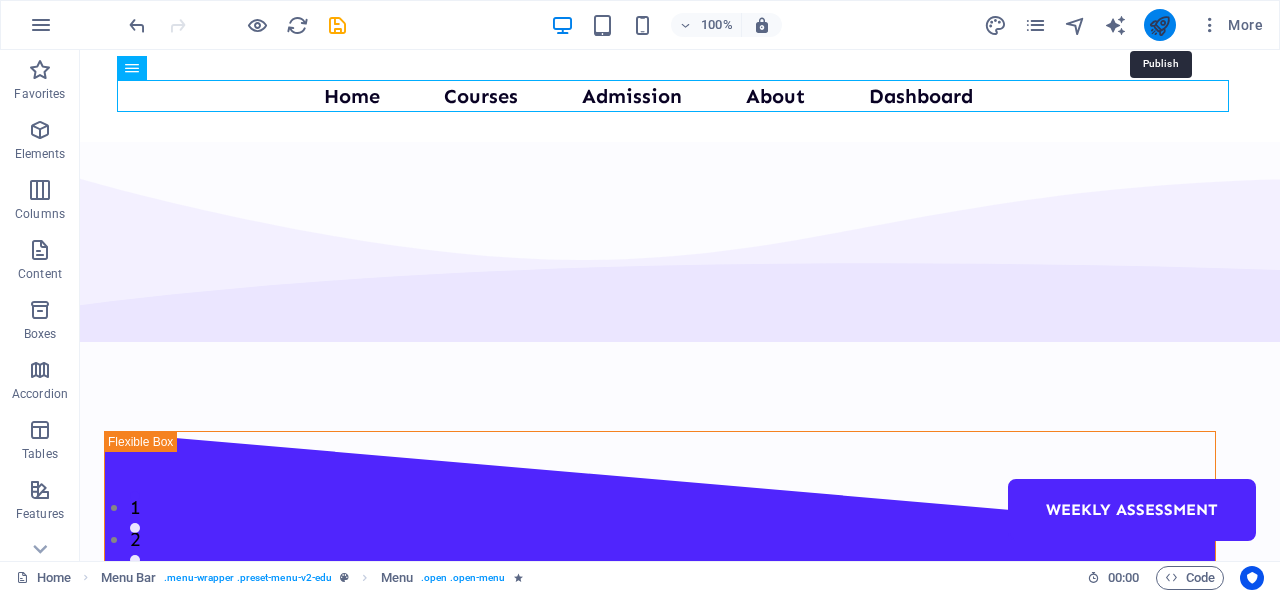 click at bounding box center [1159, 25] 